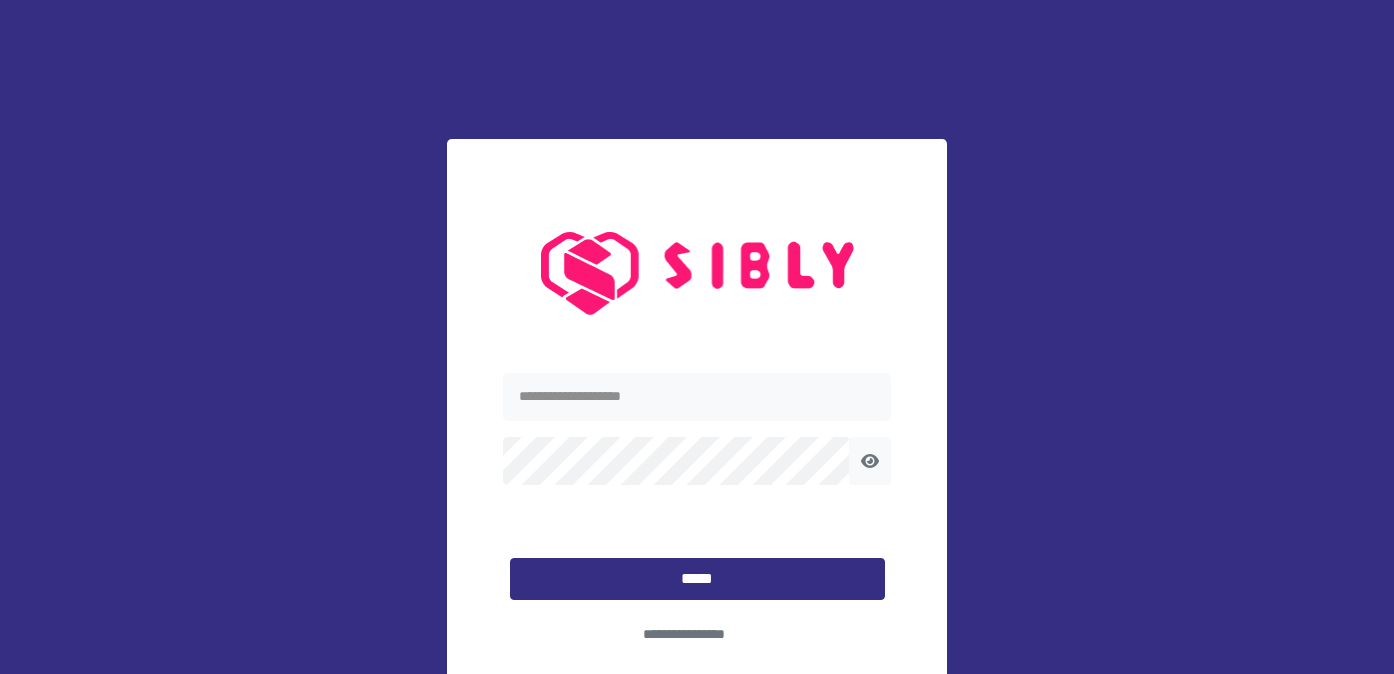 scroll, scrollTop: 0, scrollLeft: 0, axis: both 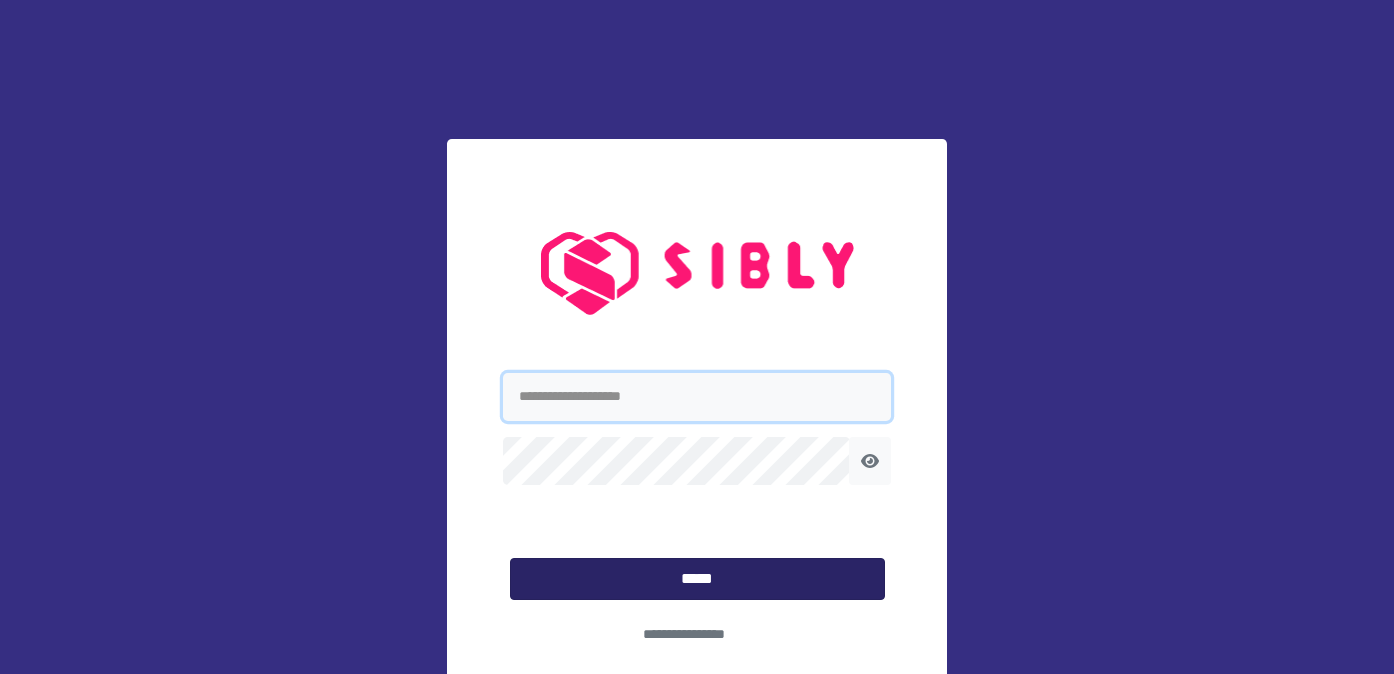 type on "**********" 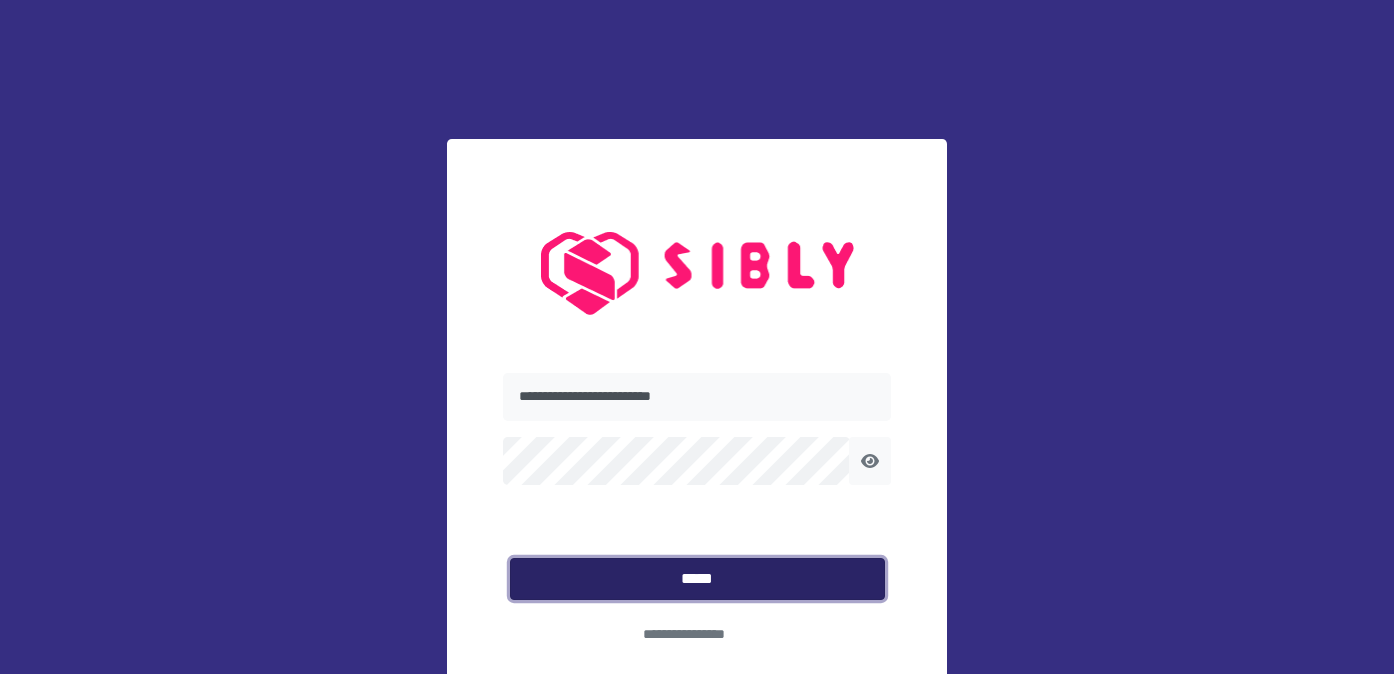 click on "*****" at bounding box center (697, 579) 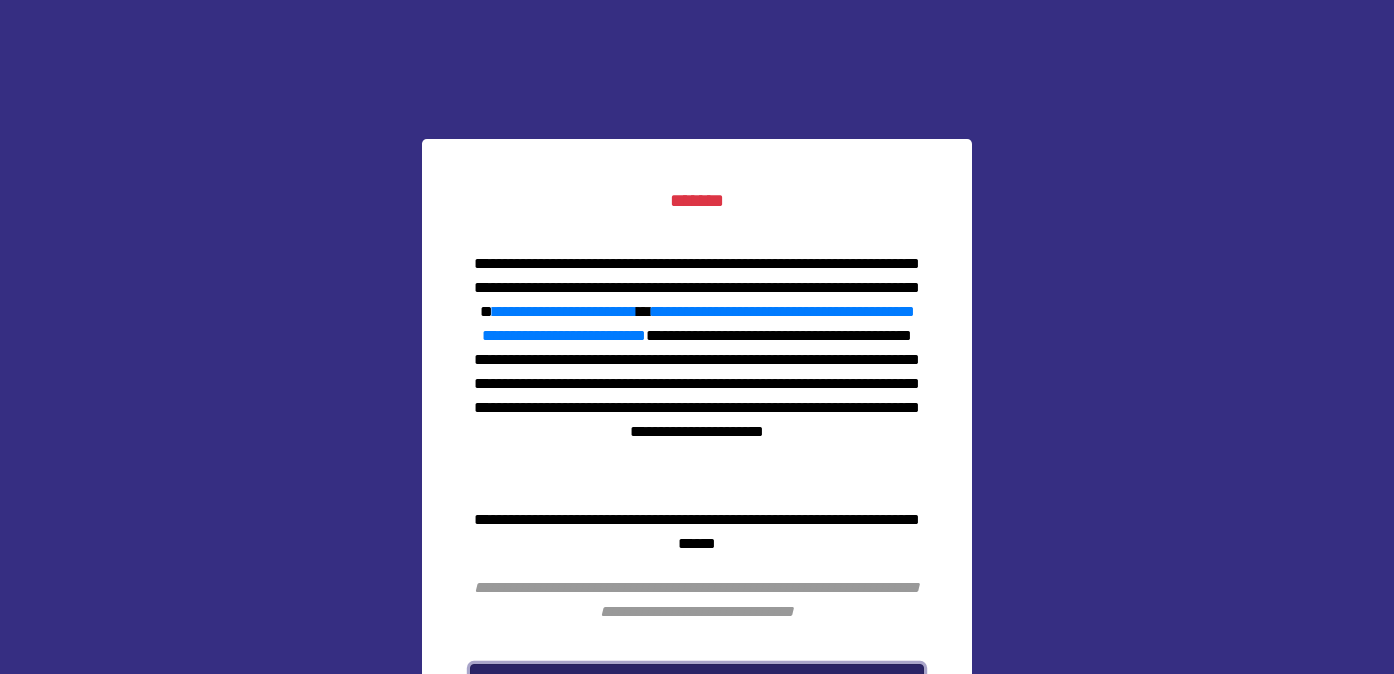 click on "*******" at bounding box center (697, 683) 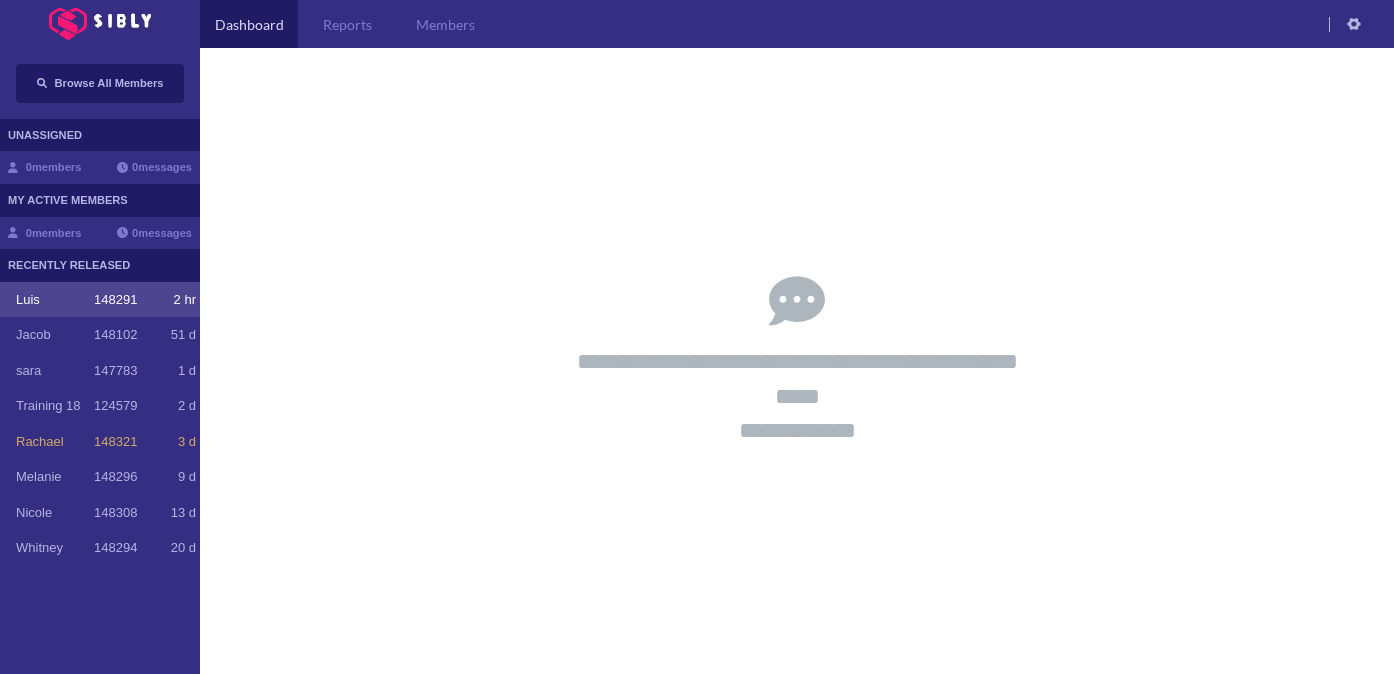 click on "Luis" at bounding box center [55, 300] 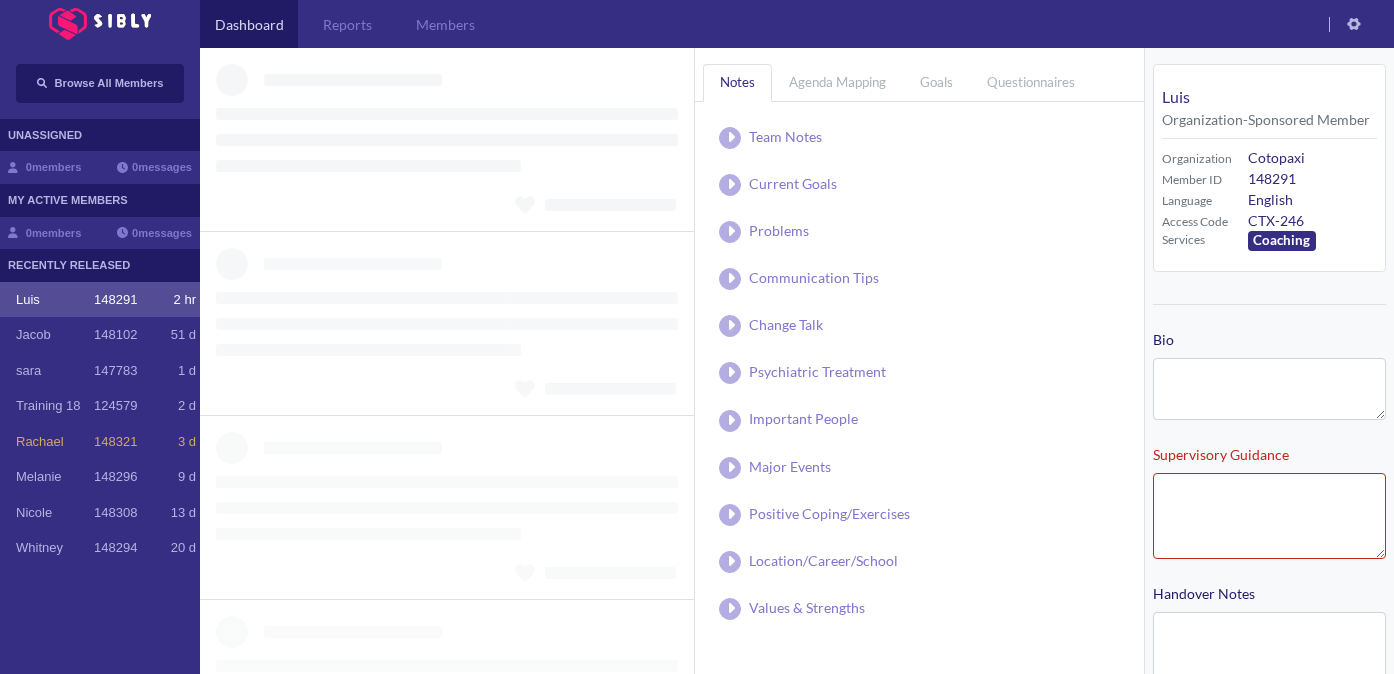 type on "**********" 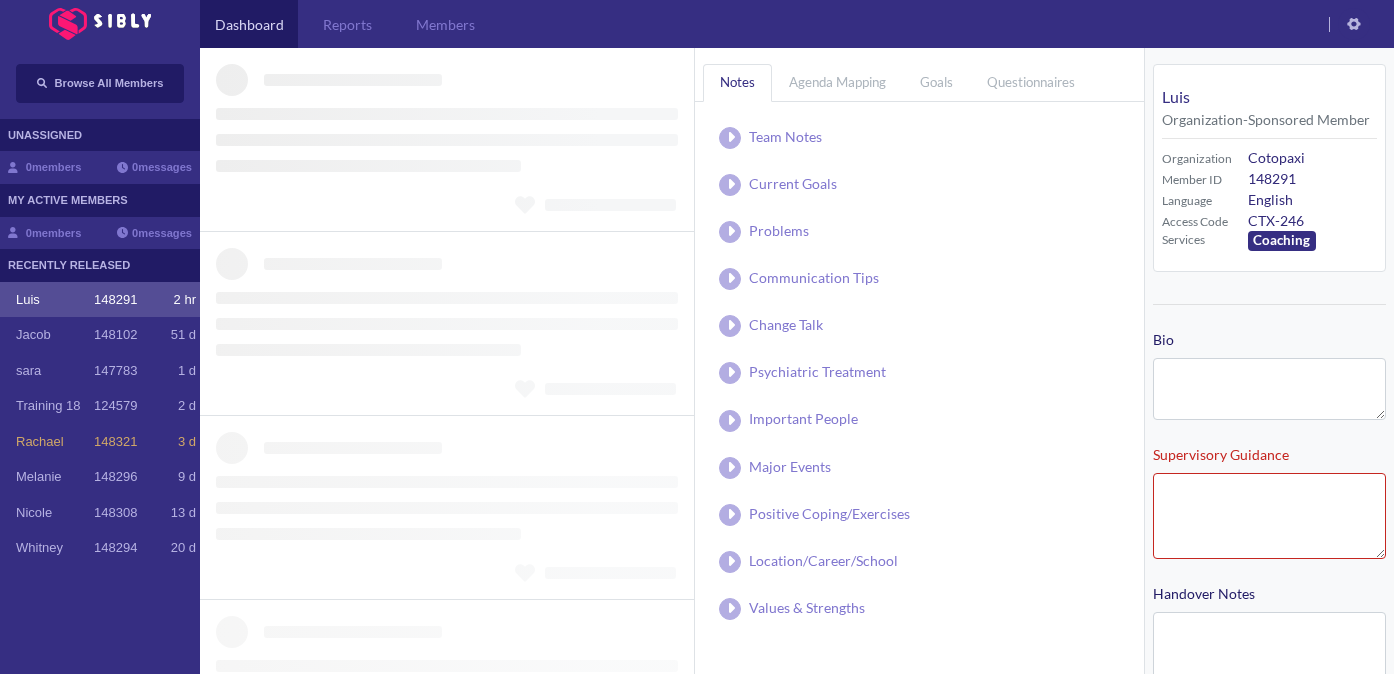 type on "**********" 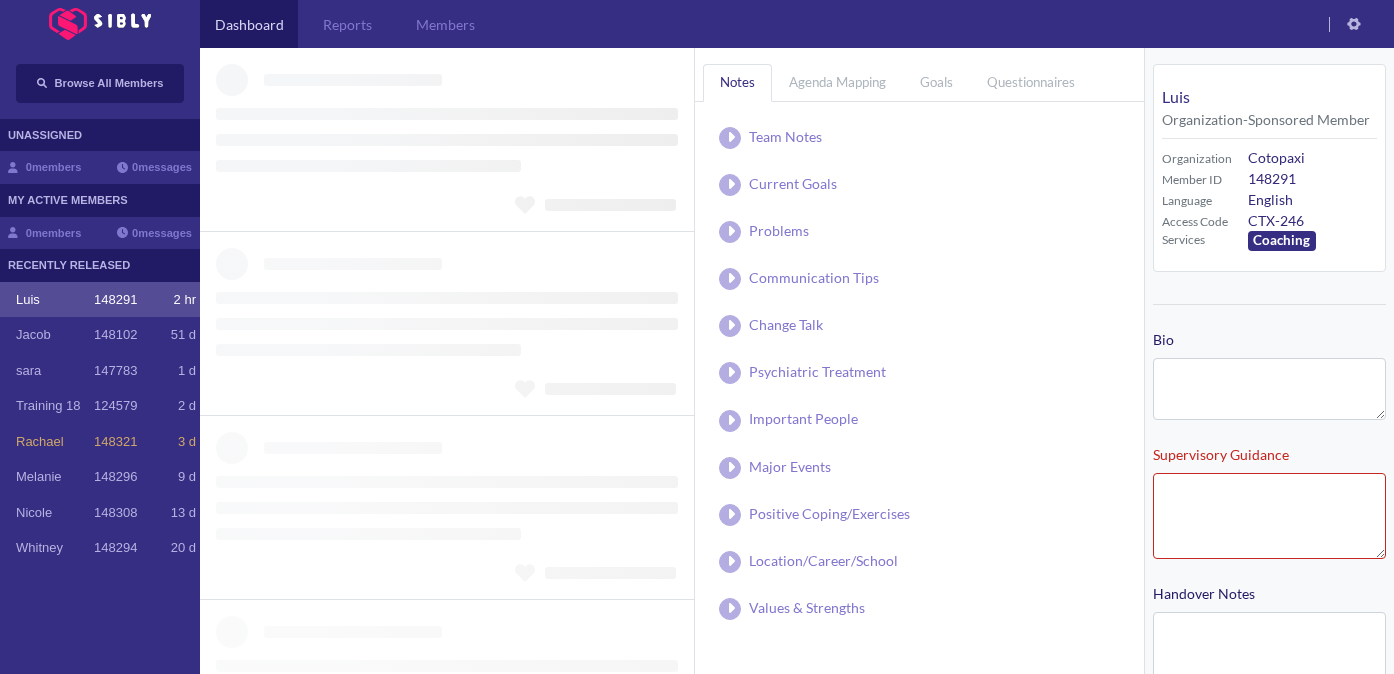 type on "**********" 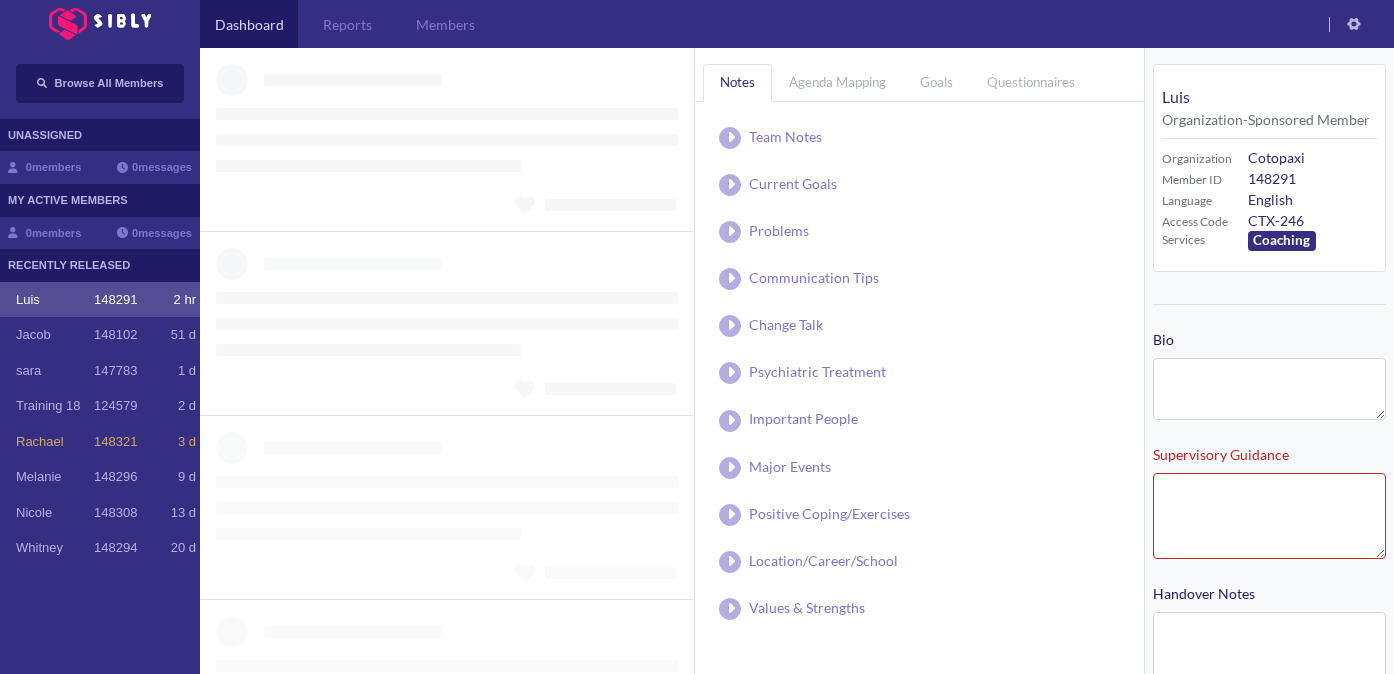 type on "**********" 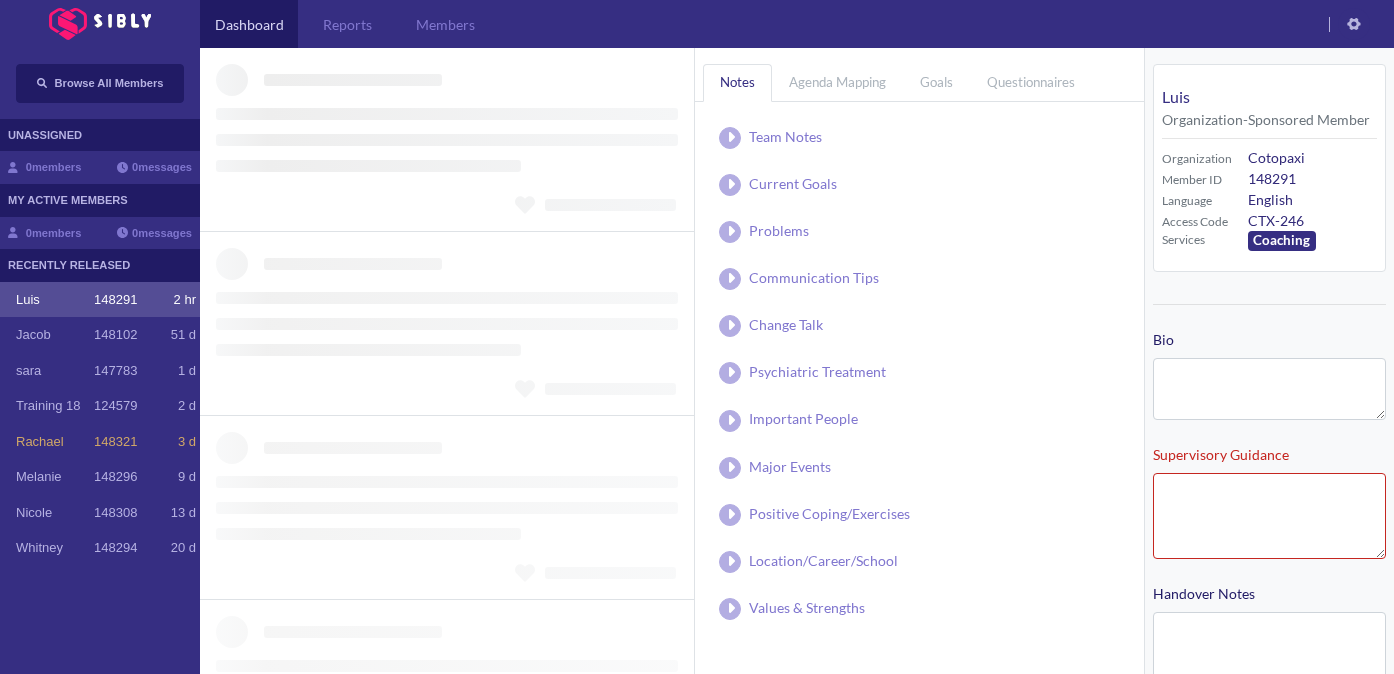 type on "**********" 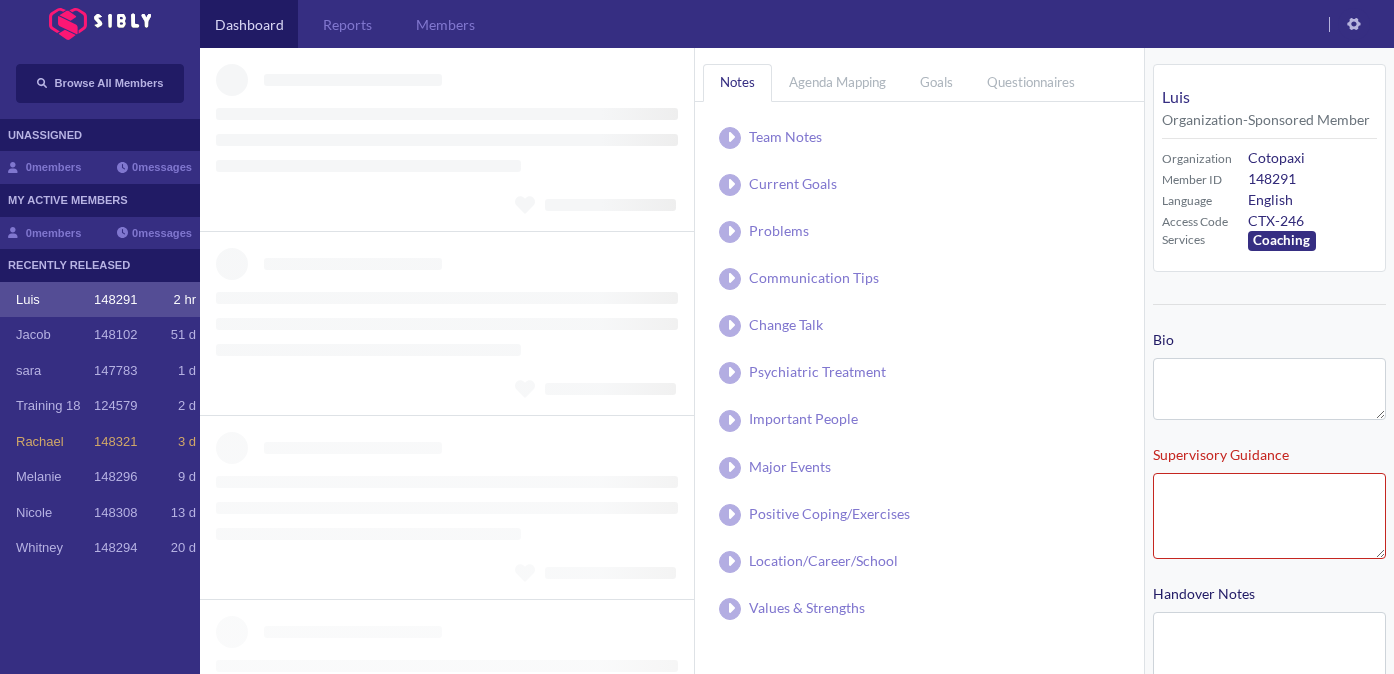 type on "**********" 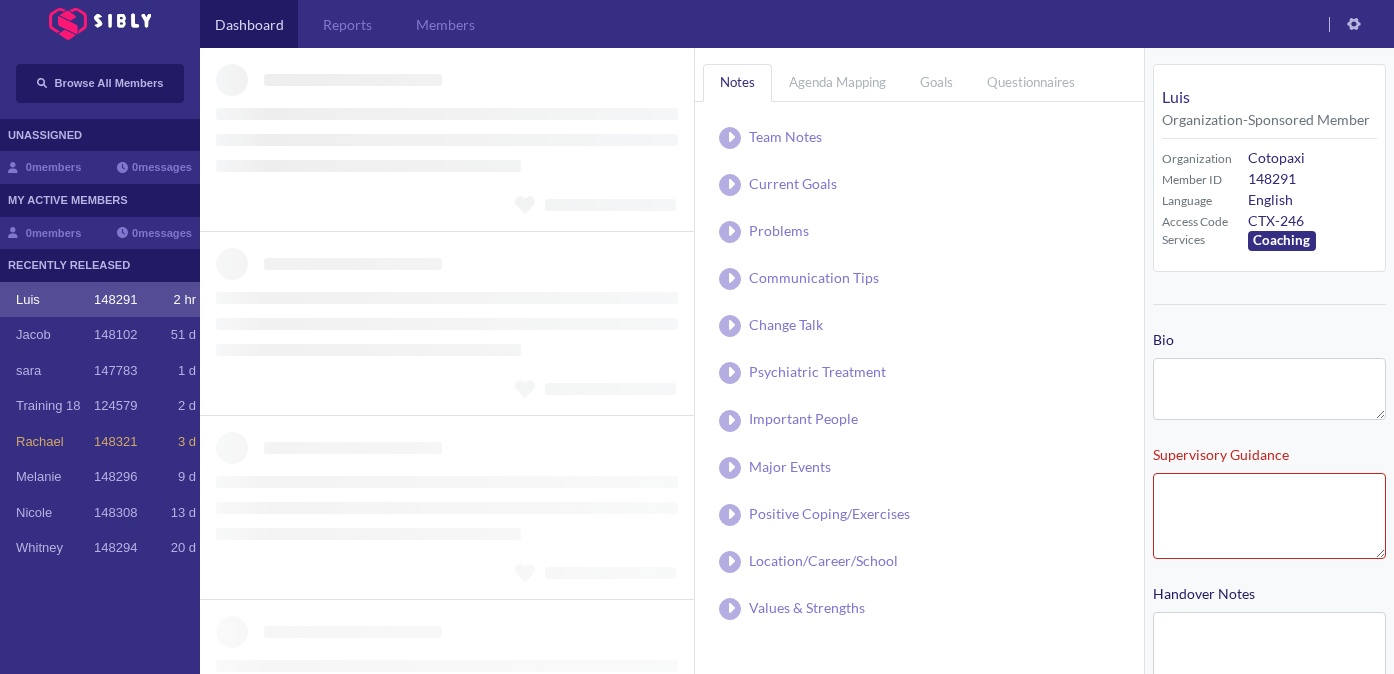 type on "**********" 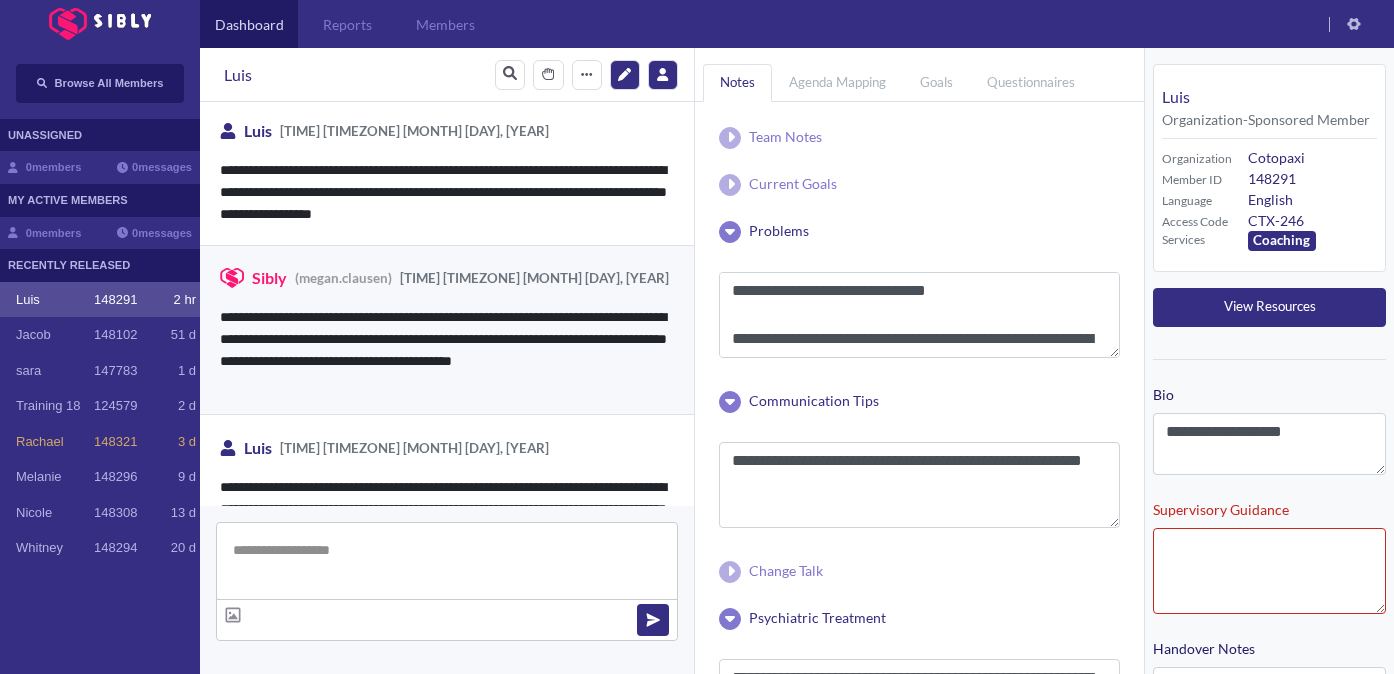scroll, scrollTop: 4615, scrollLeft: 0, axis: vertical 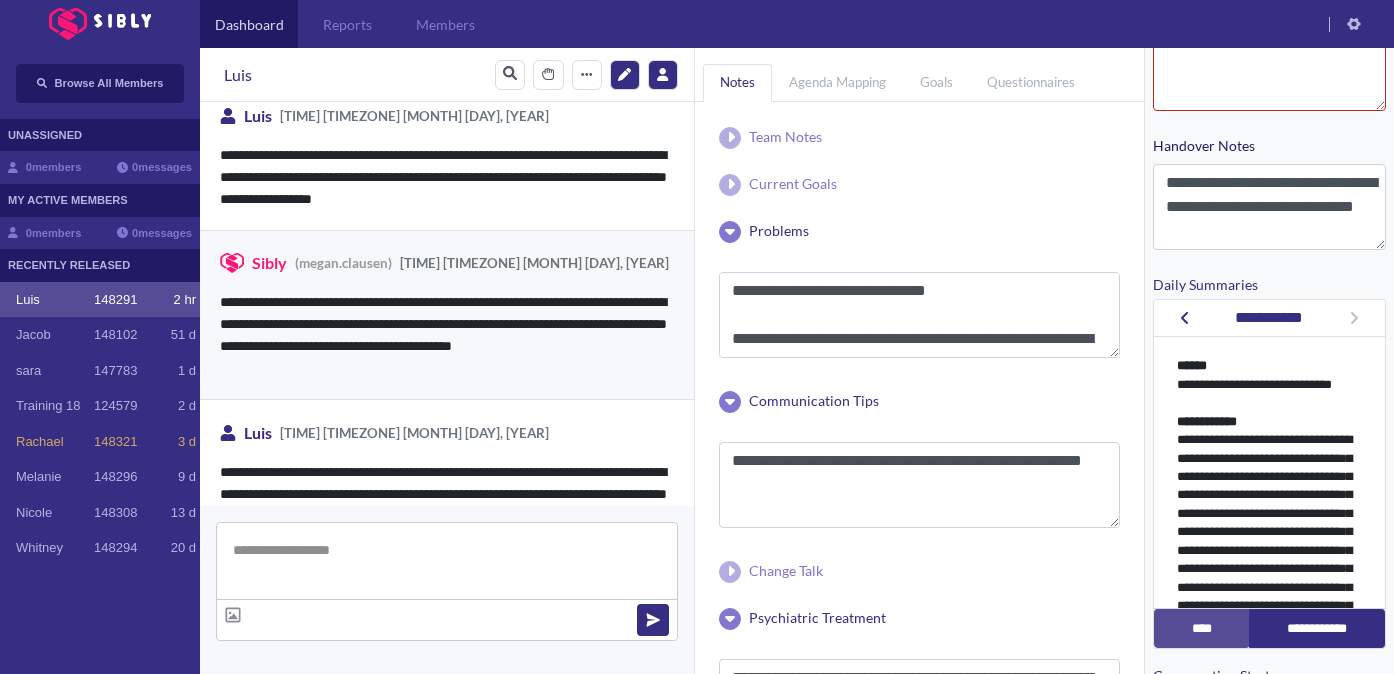 click 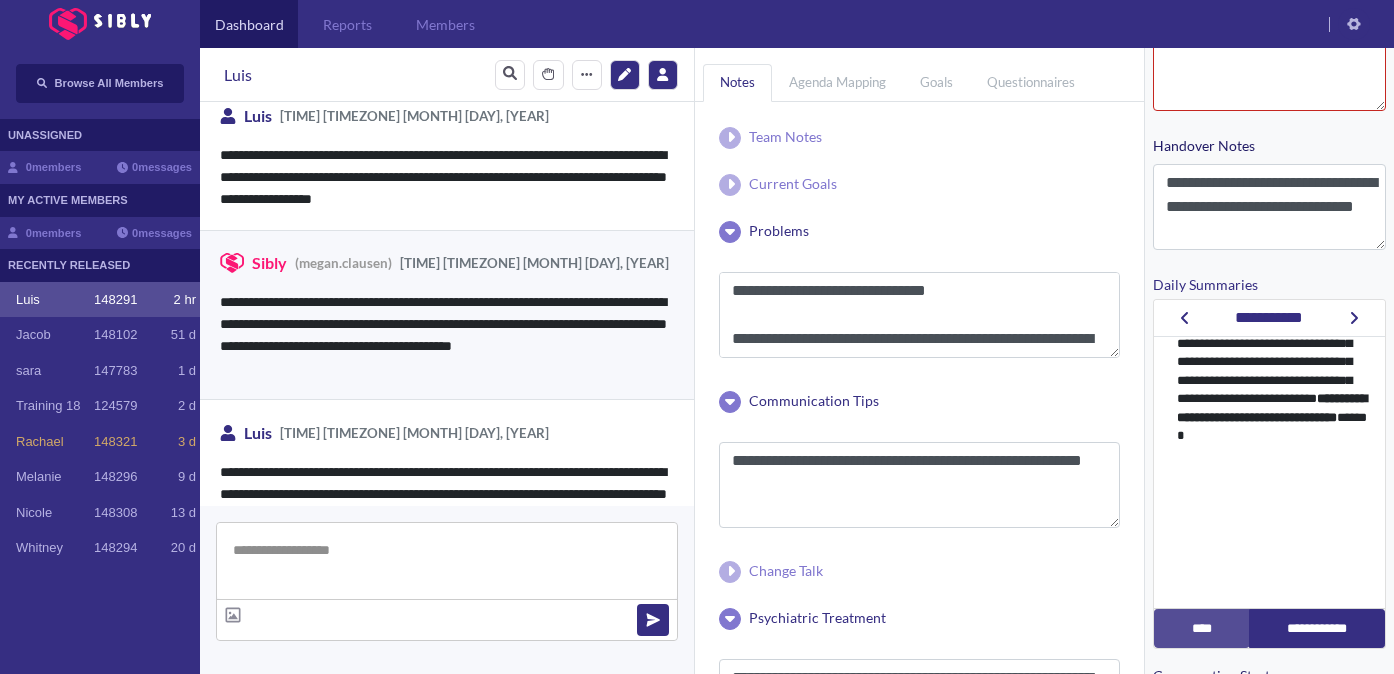scroll, scrollTop: 707, scrollLeft: 0, axis: vertical 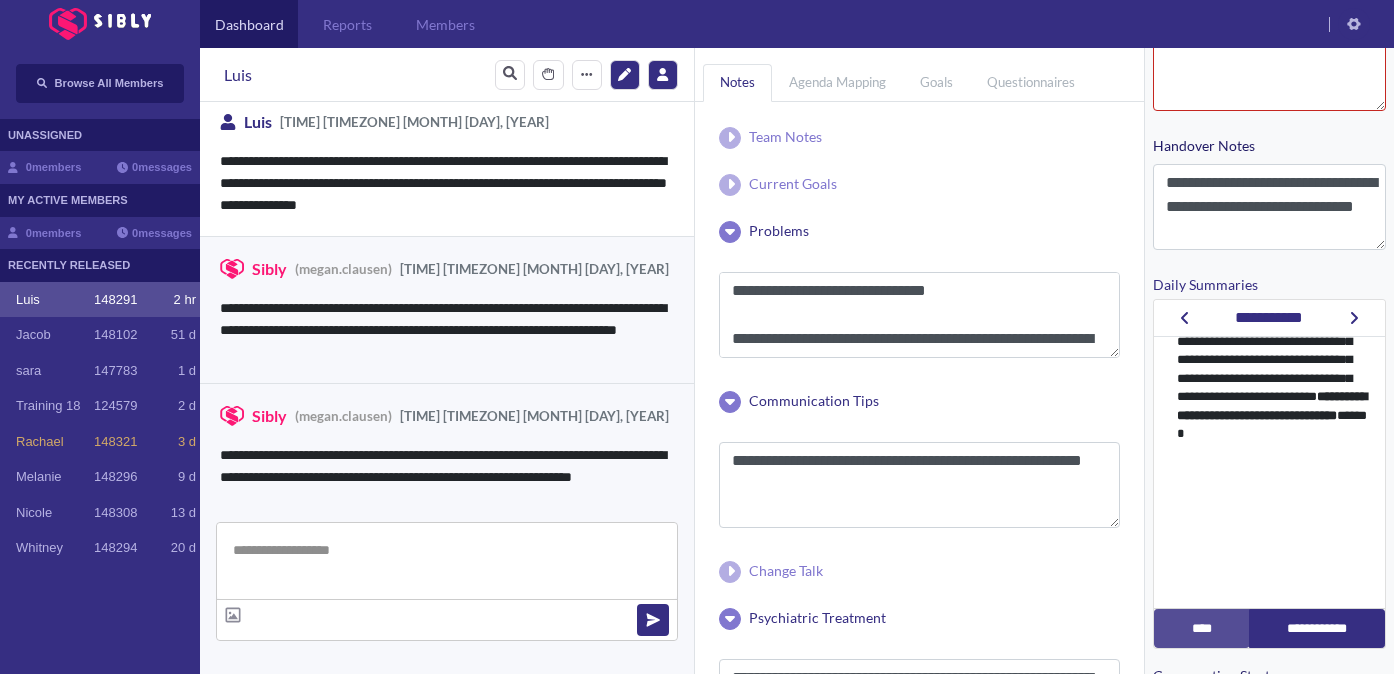click at bounding box center [447, 561] 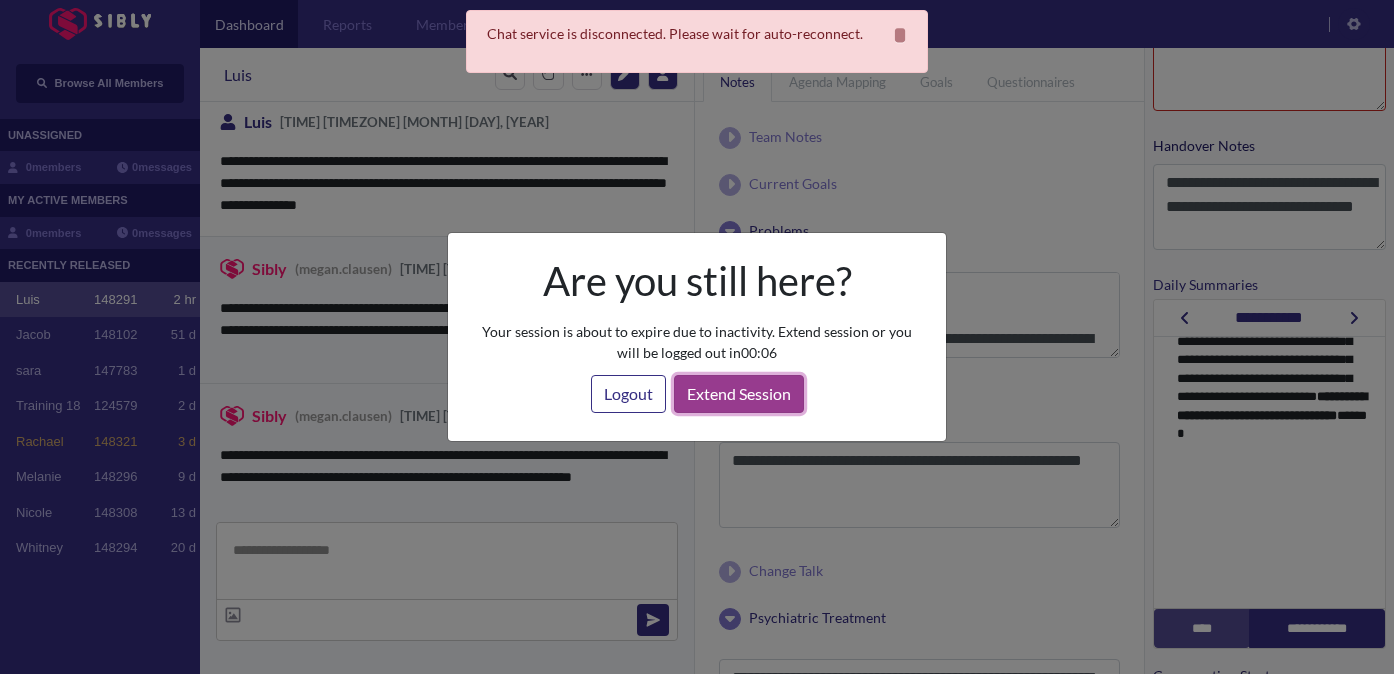 click on "Extend Session" at bounding box center (739, 394) 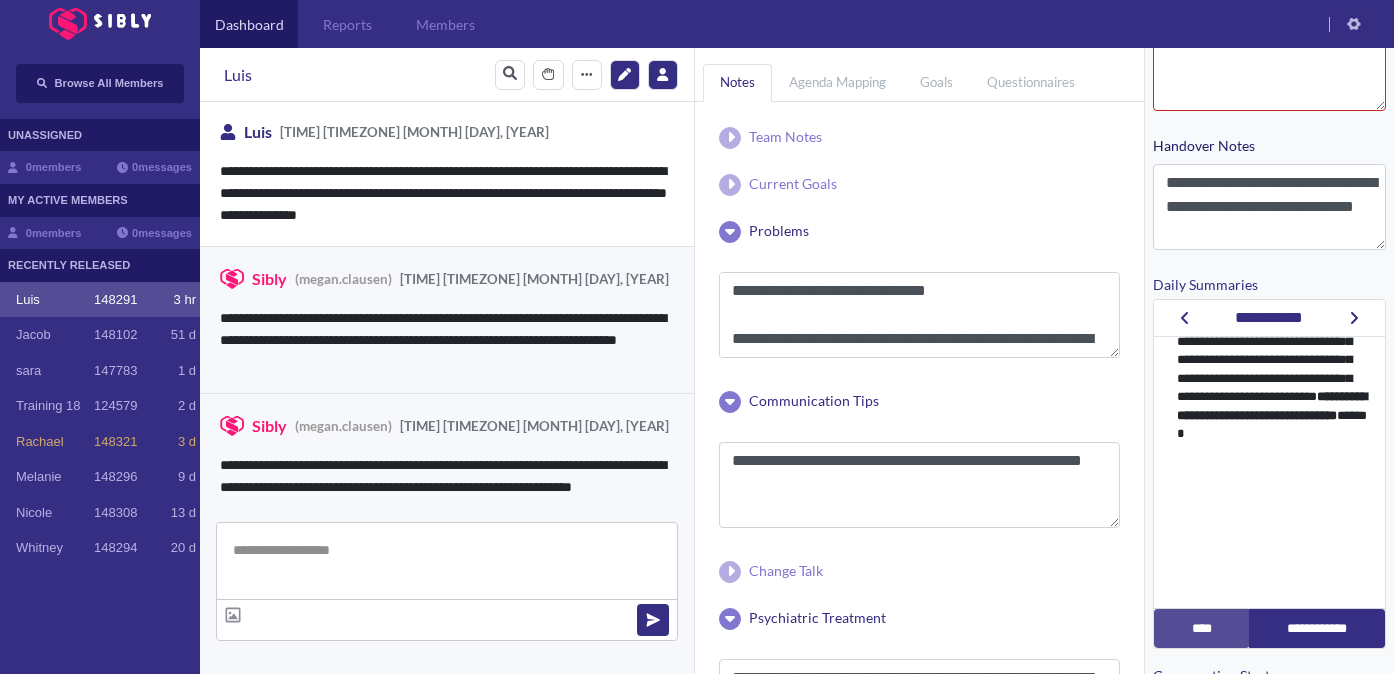 scroll, scrollTop: 4926, scrollLeft: 0, axis: vertical 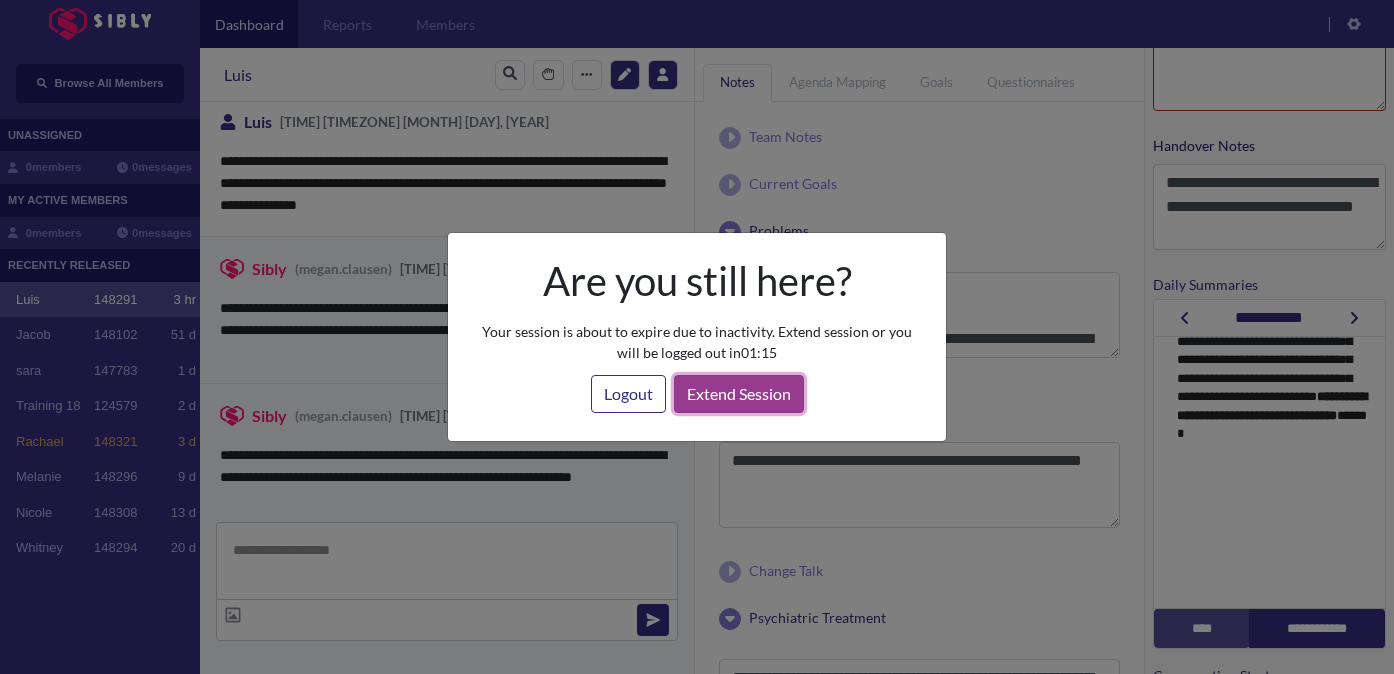 click on "Extend Session" at bounding box center (739, 394) 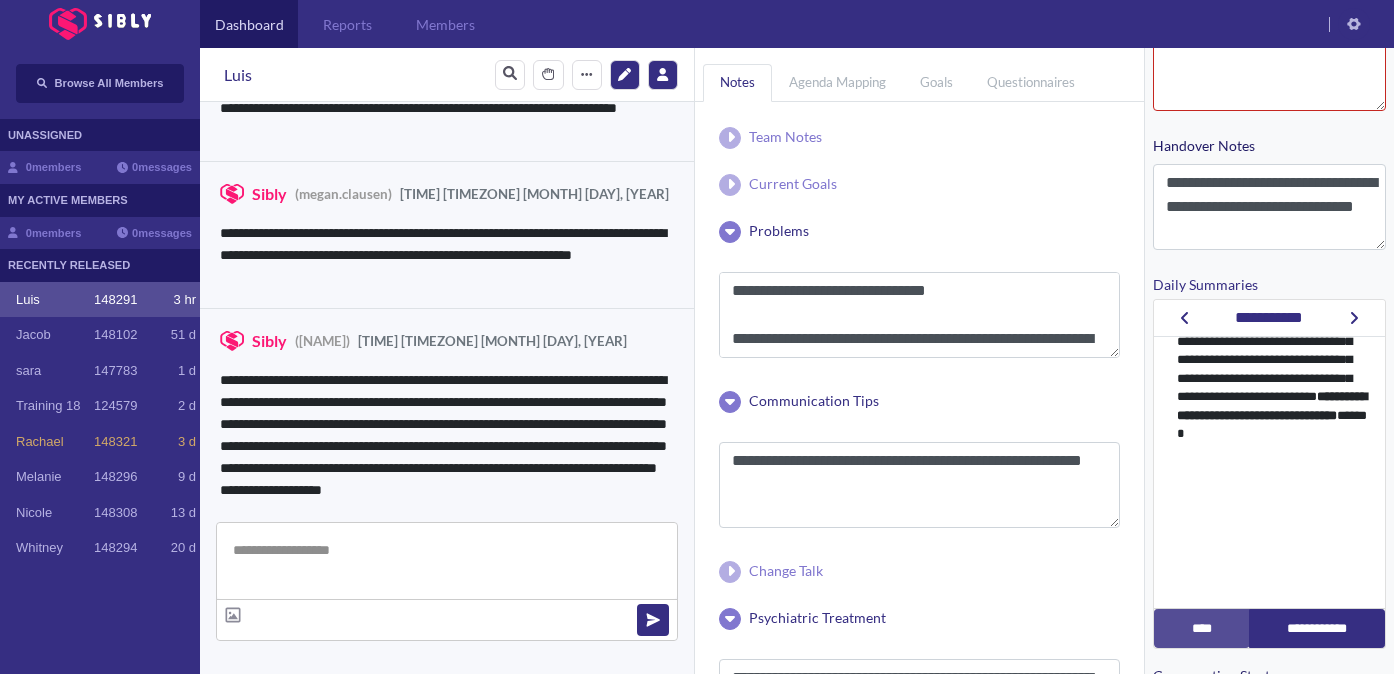 scroll, scrollTop: 5161, scrollLeft: 0, axis: vertical 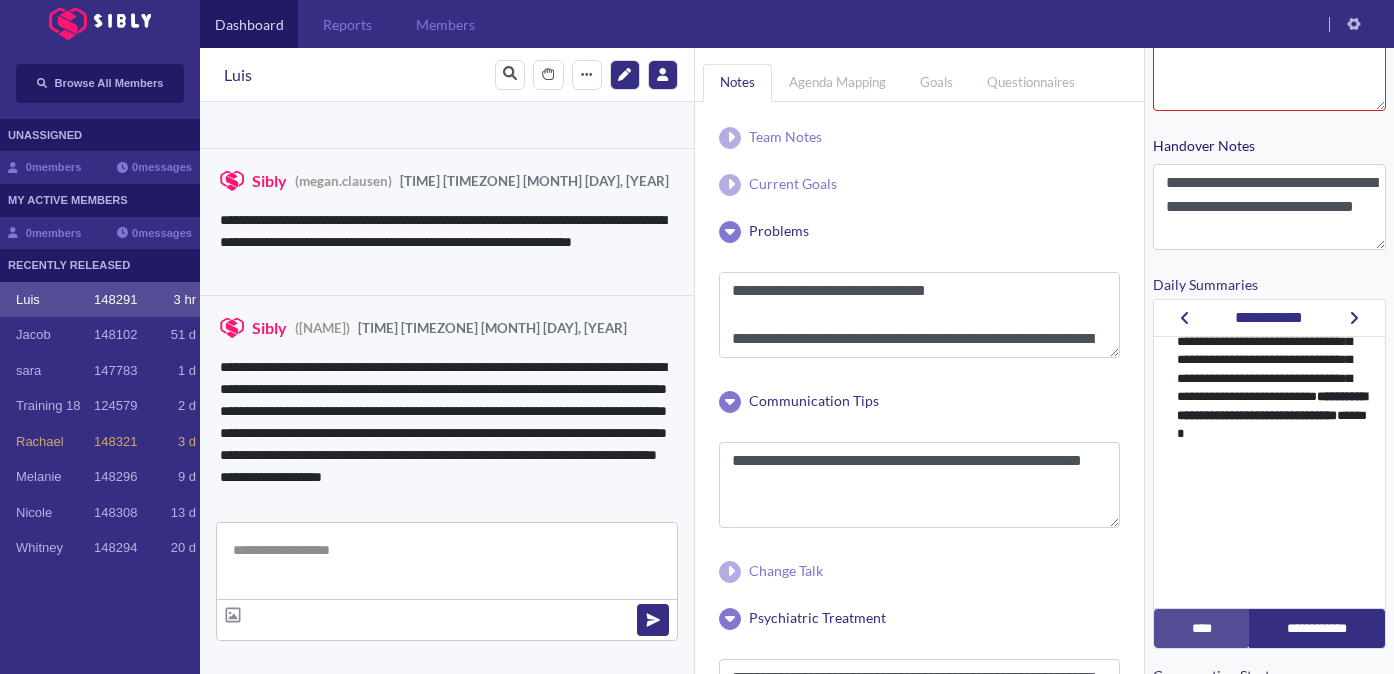 type on "**********" 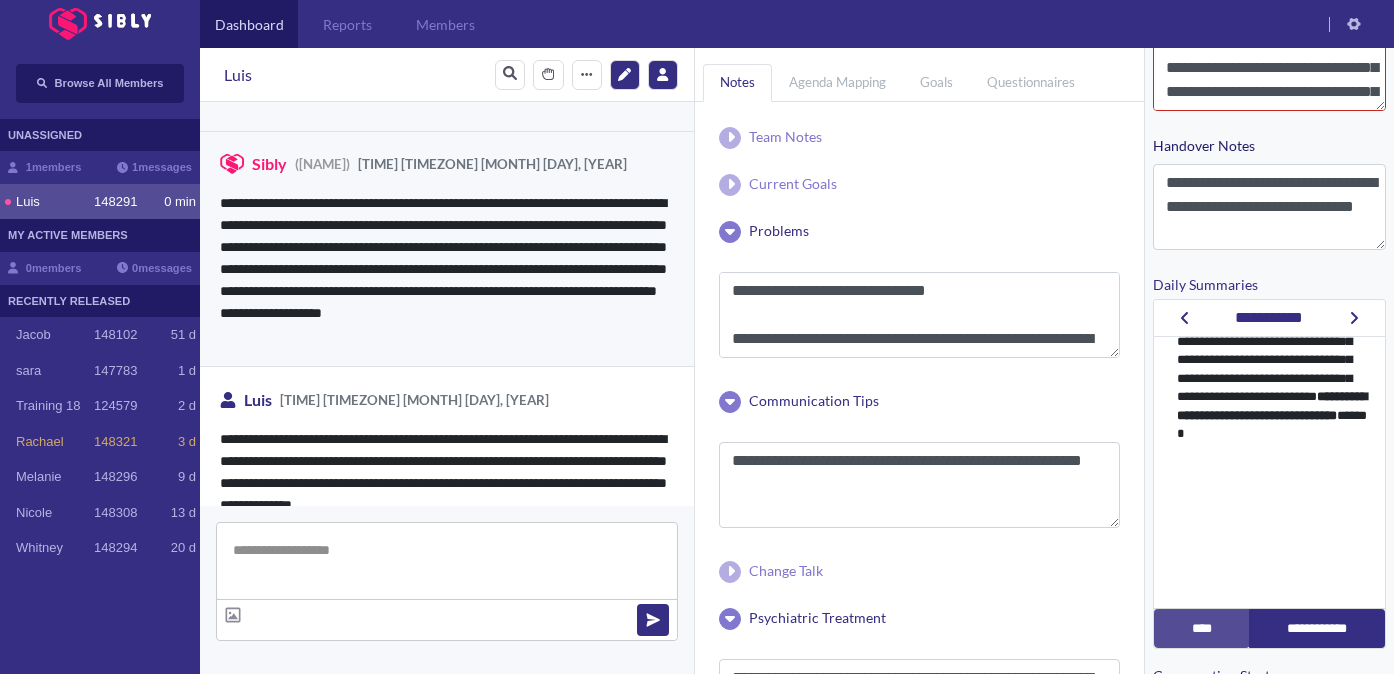 scroll, scrollTop: 5331, scrollLeft: 0, axis: vertical 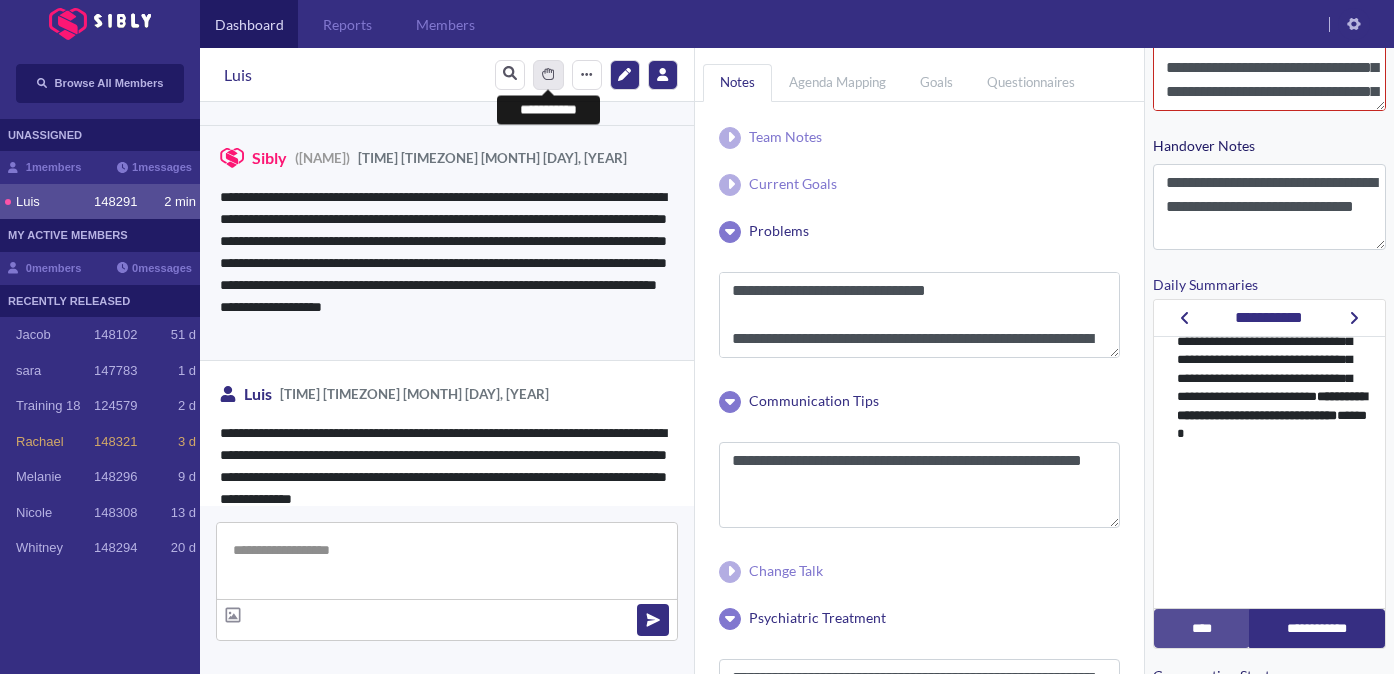 click at bounding box center [548, 74] 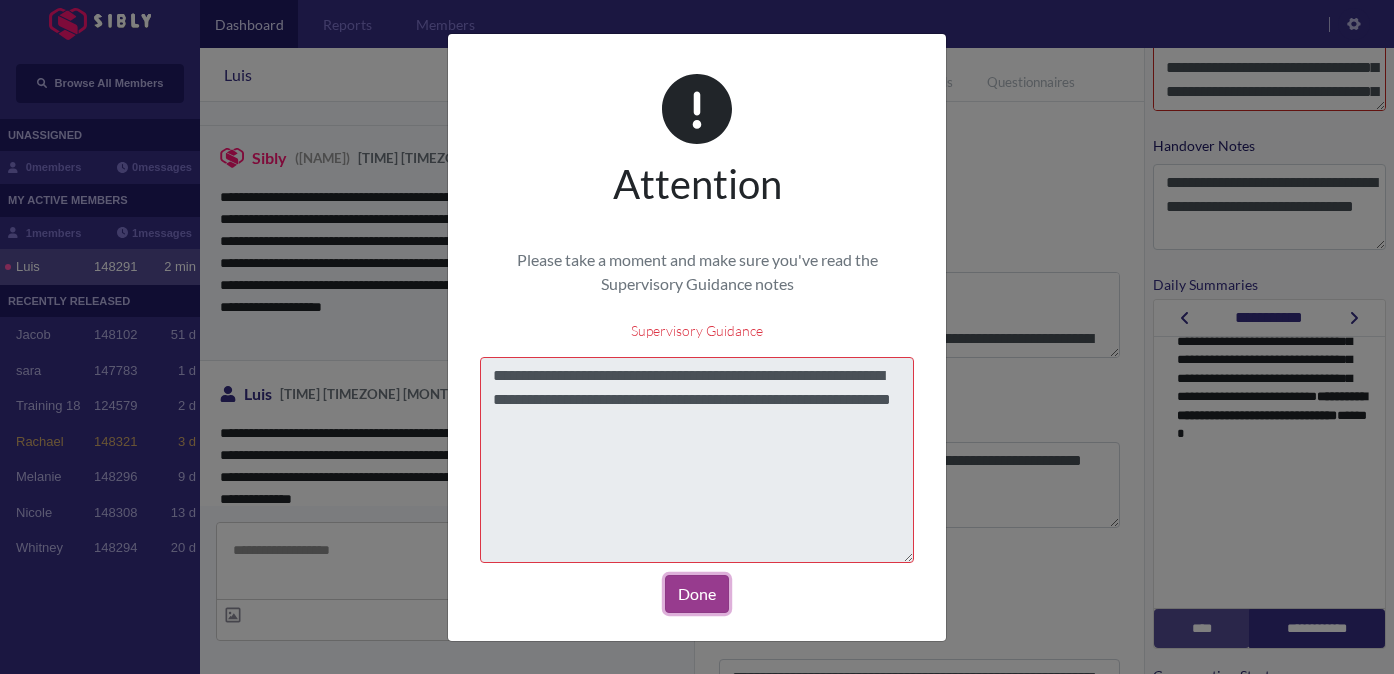 click on "Done" at bounding box center (697, 594) 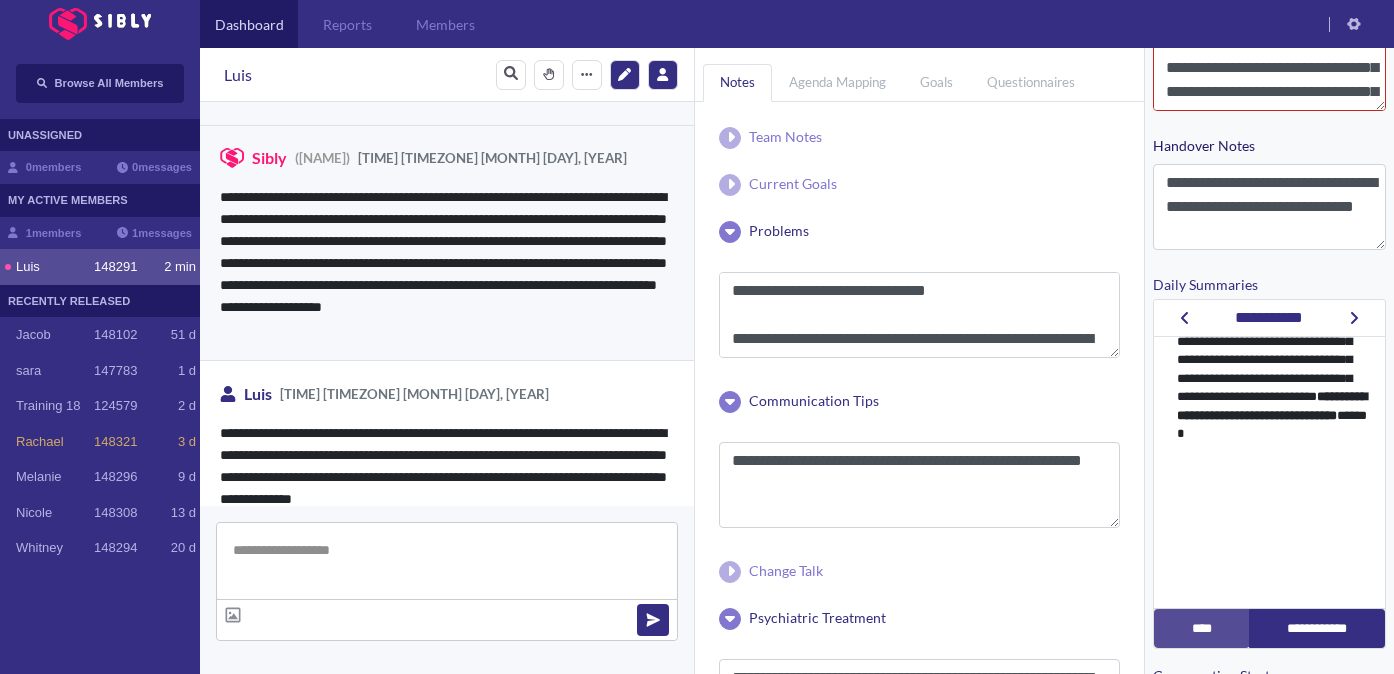 click at bounding box center [447, 561] 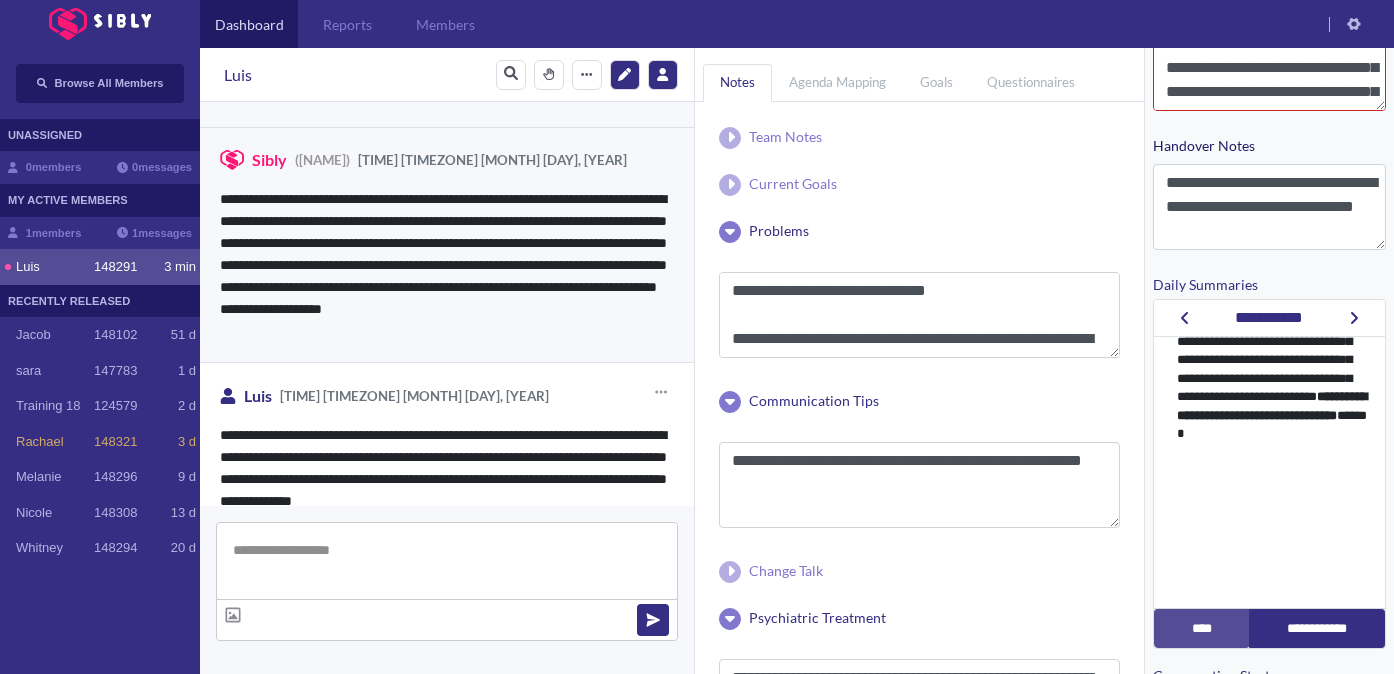 scroll, scrollTop: 5331, scrollLeft: 0, axis: vertical 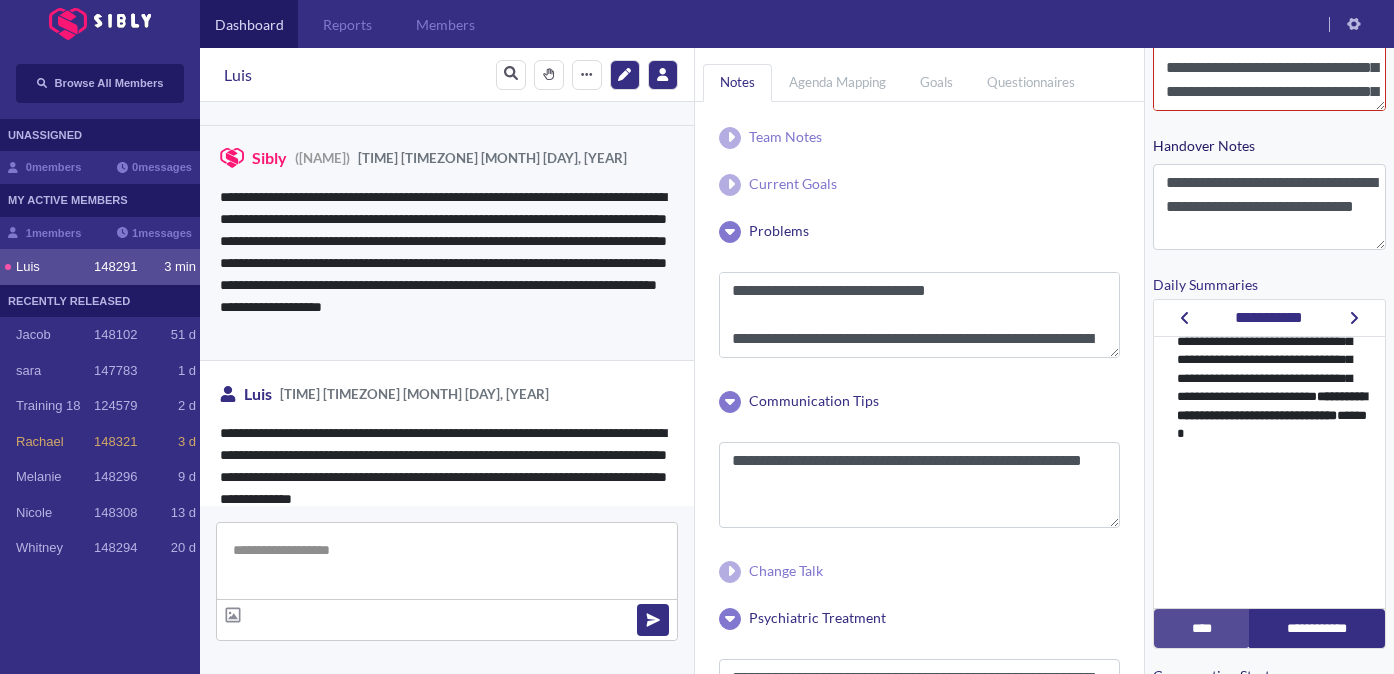 click at bounding box center (447, 561) 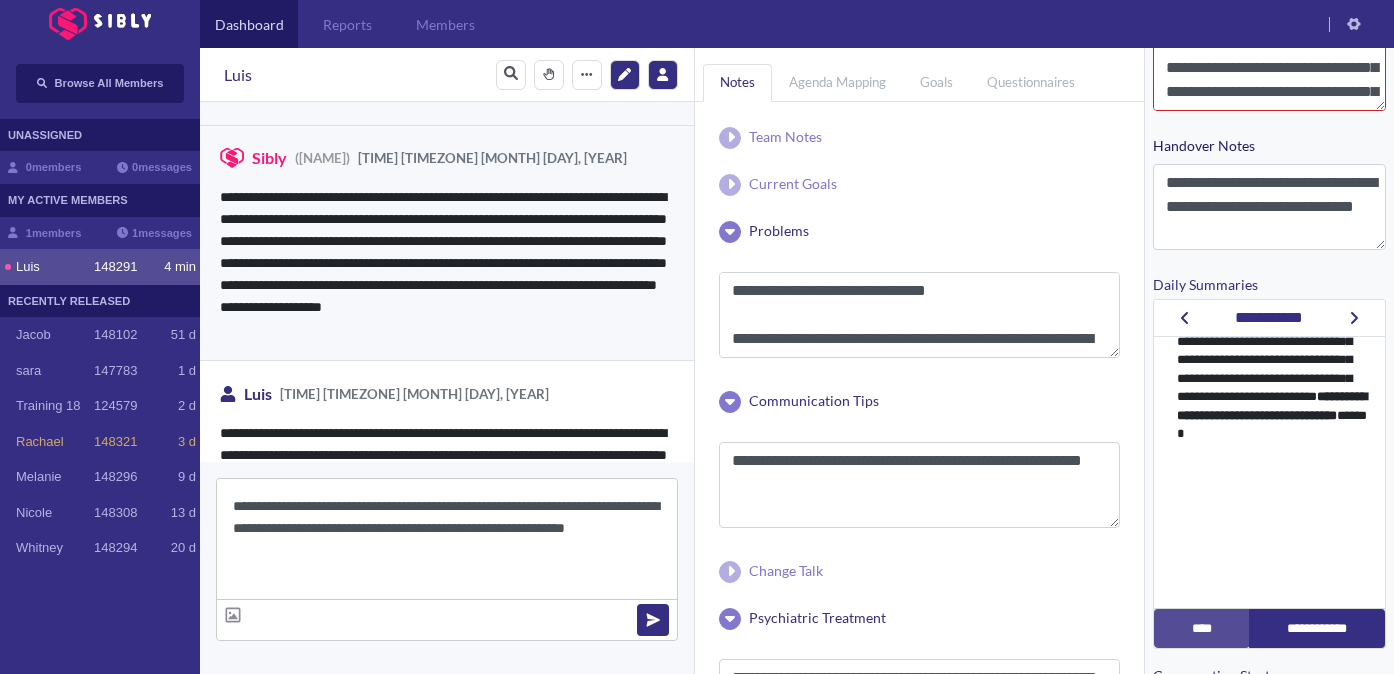 type on "**********" 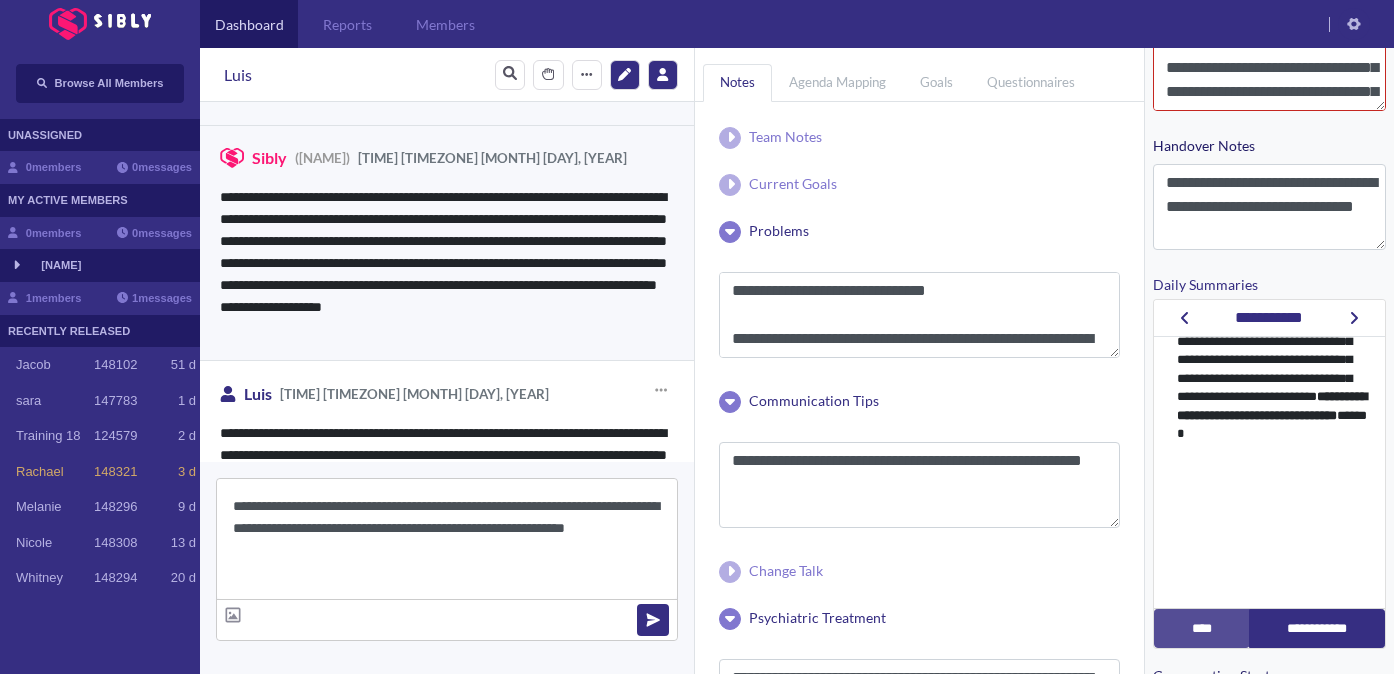 scroll, scrollTop: 5375, scrollLeft: 0, axis: vertical 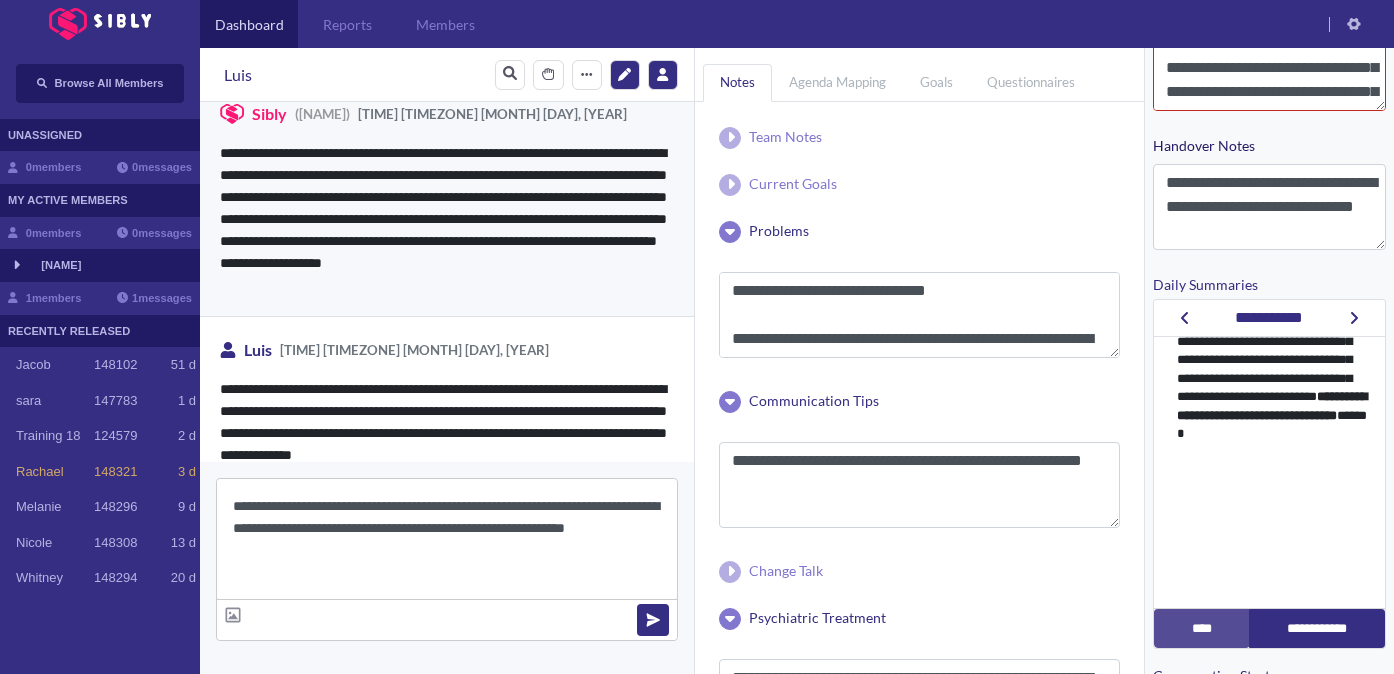type 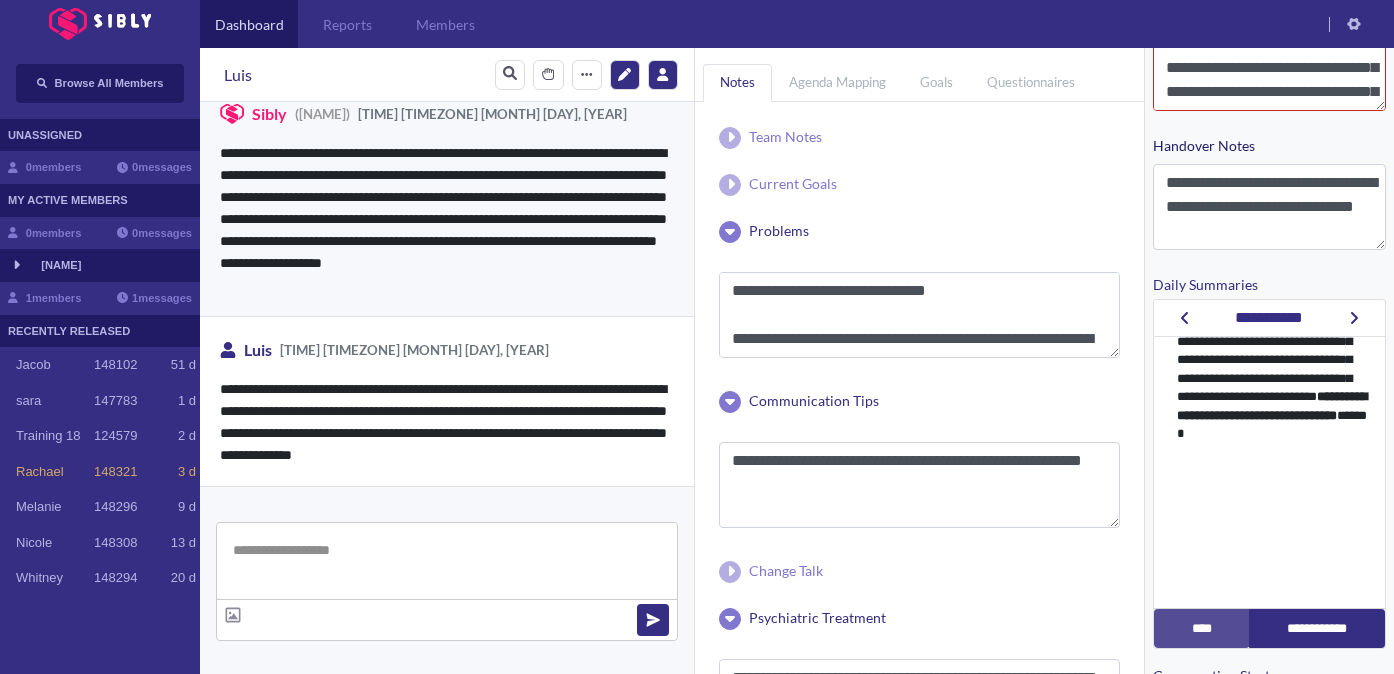 scroll, scrollTop: 5456, scrollLeft: 0, axis: vertical 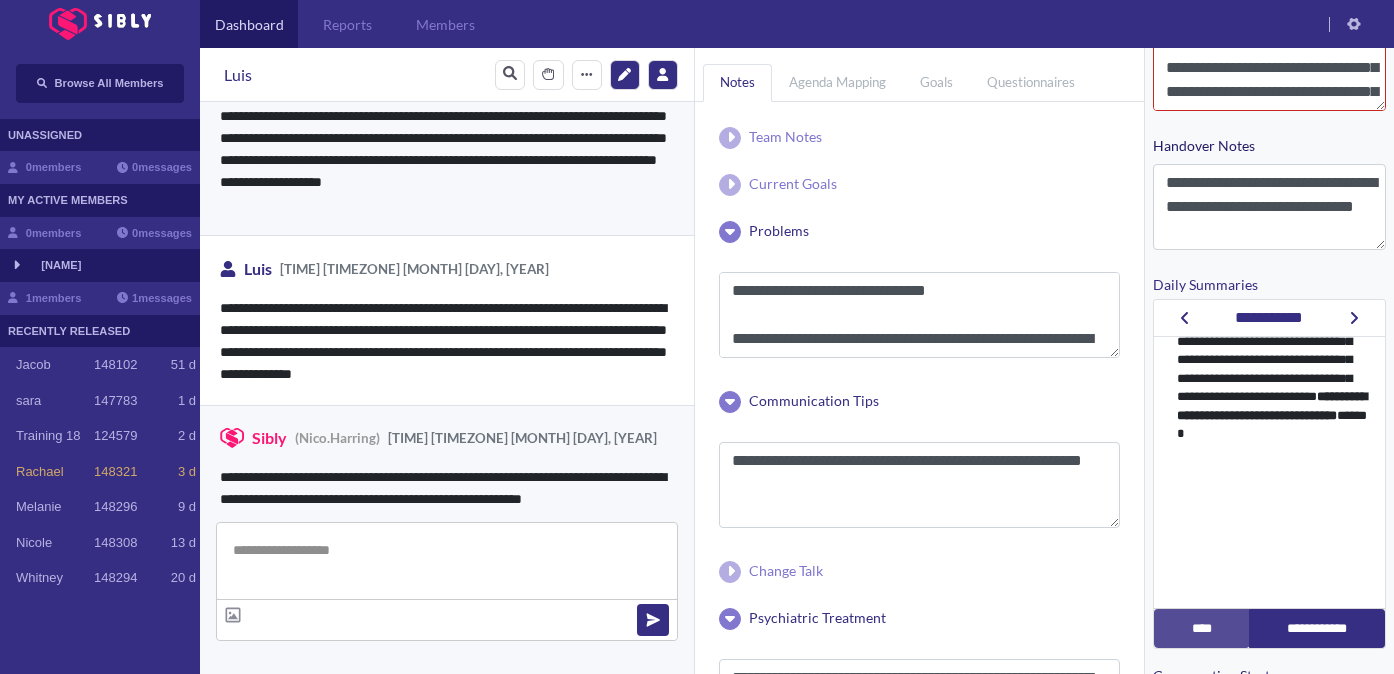 click at bounding box center [447, 561] 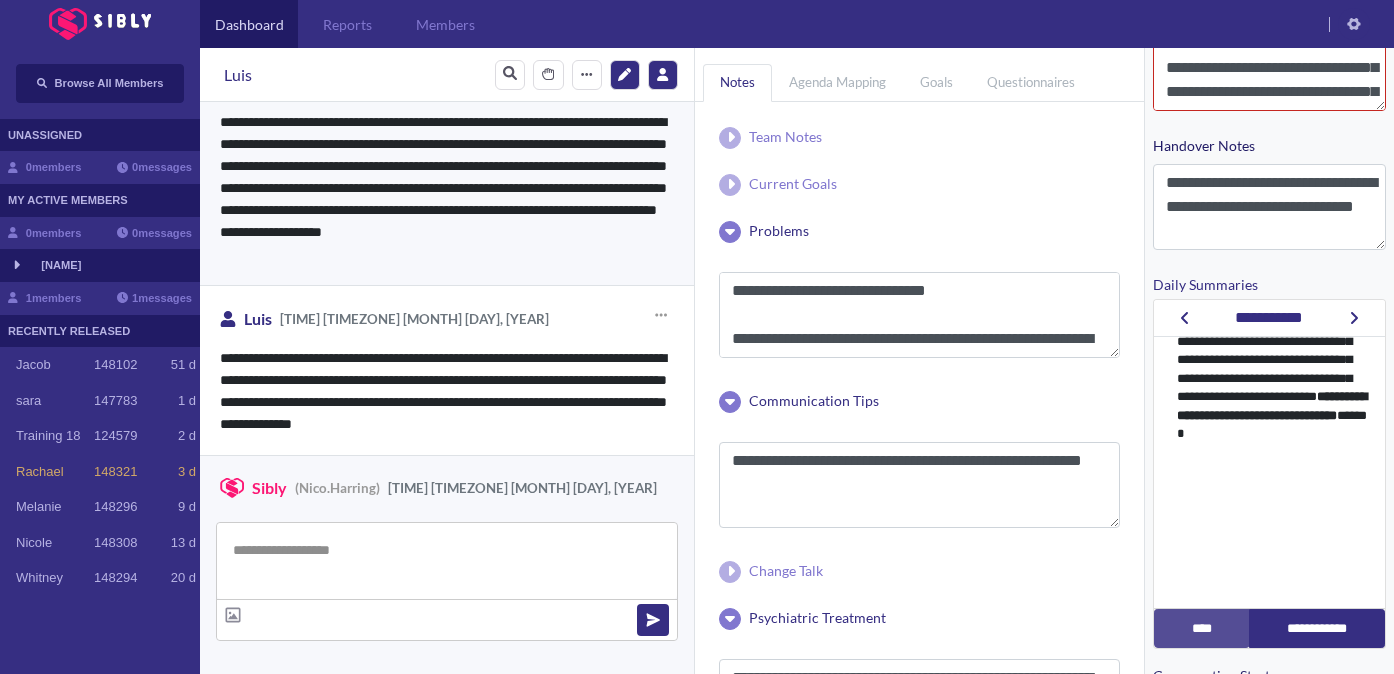 scroll, scrollTop: 5456, scrollLeft: 0, axis: vertical 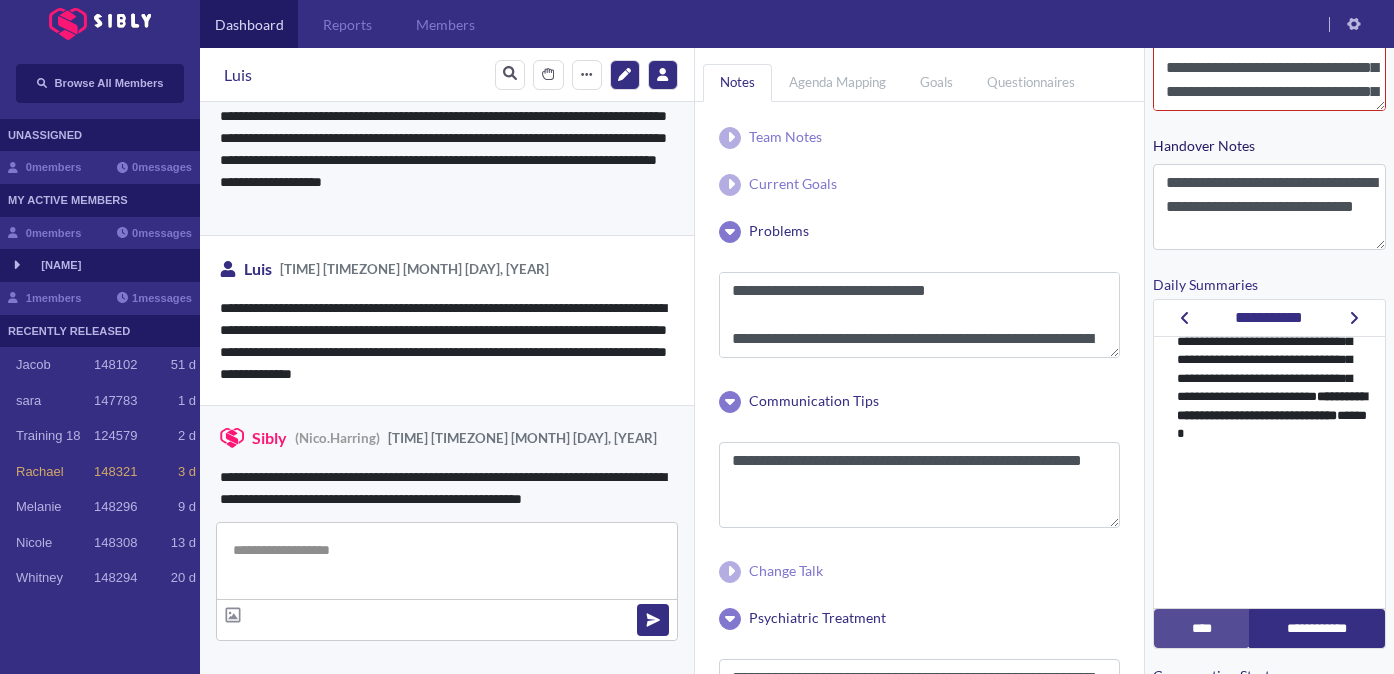 click at bounding box center [447, 619] 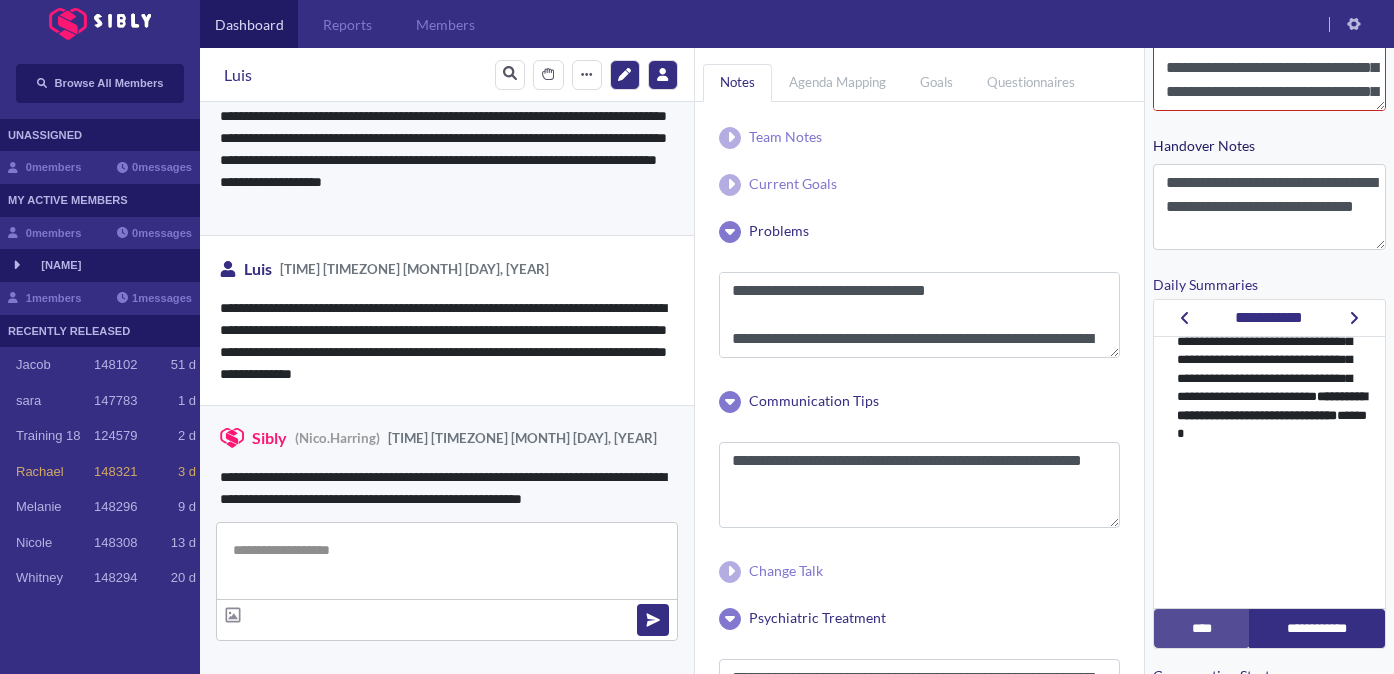 click at bounding box center [447, 561] 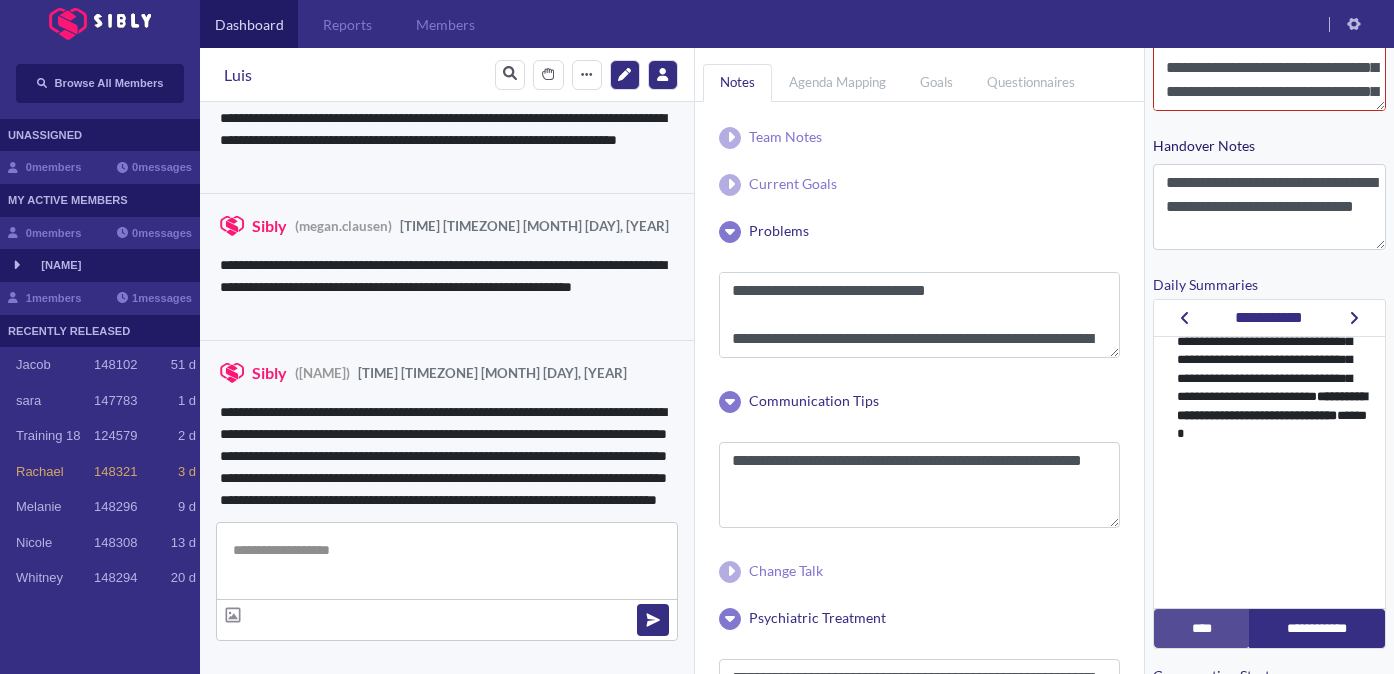 scroll, scrollTop: 5456, scrollLeft: 0, axis: vertical 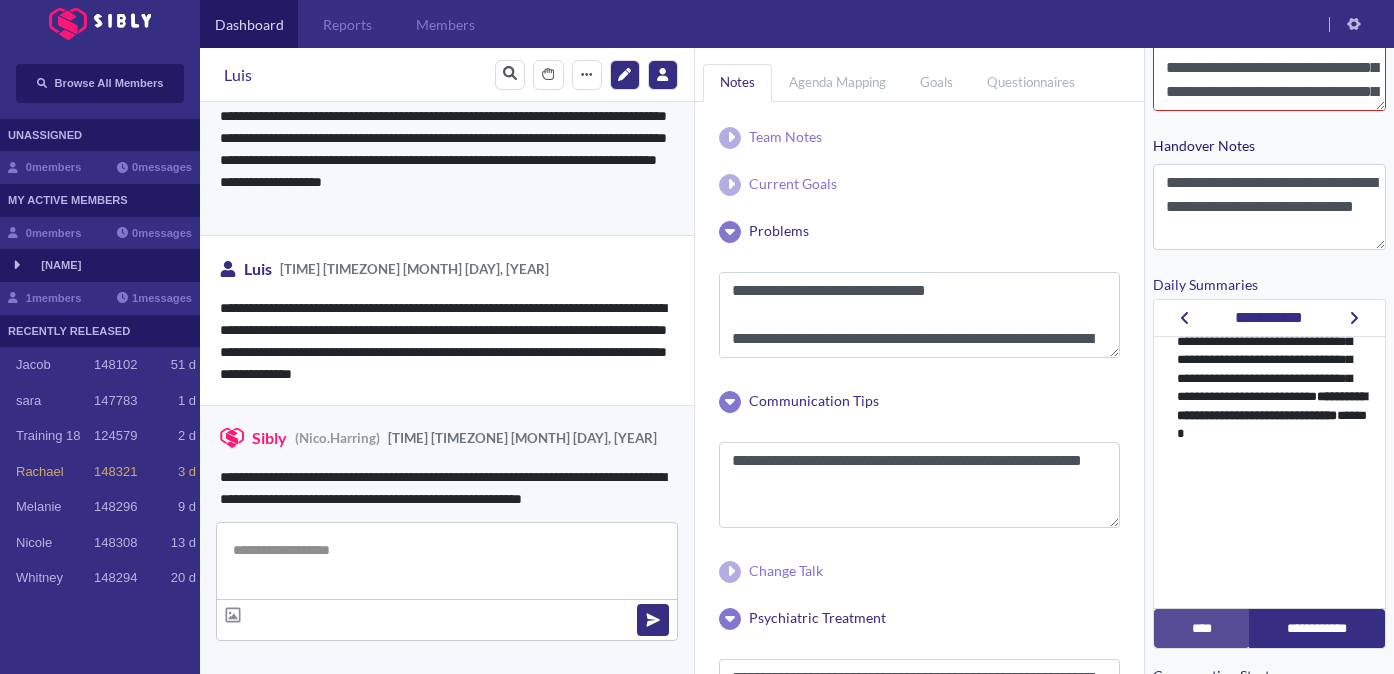 click at bounding box center [447, 561] 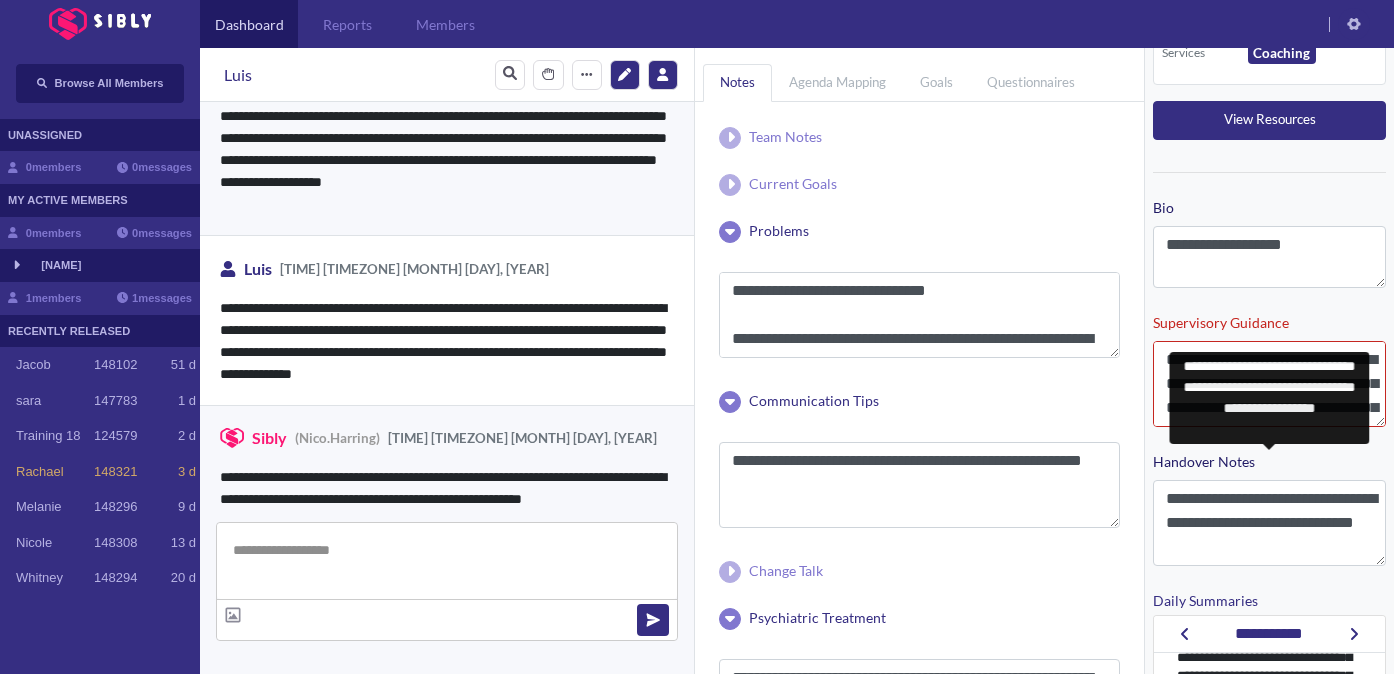 scroll, scrollTop: 189, scrollLeft: 0, axis: vertical 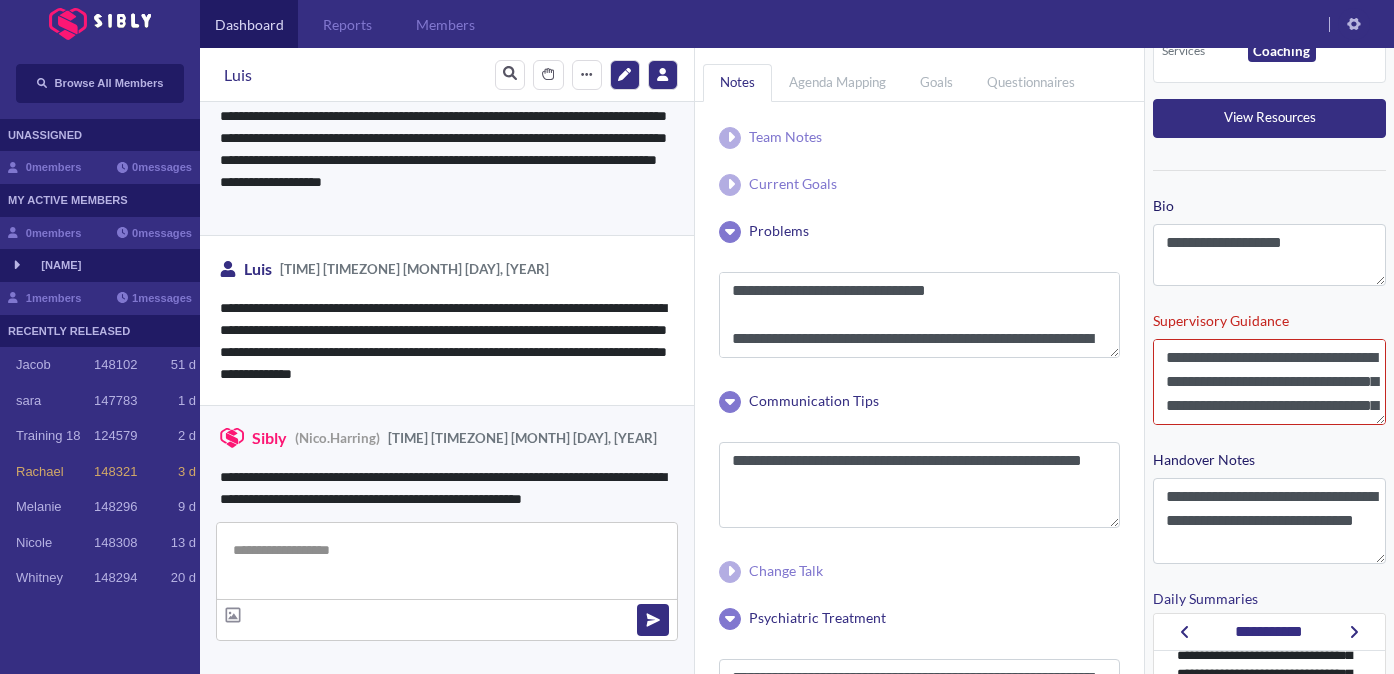 click on "[NAME]" at bounding box center (100, 265) 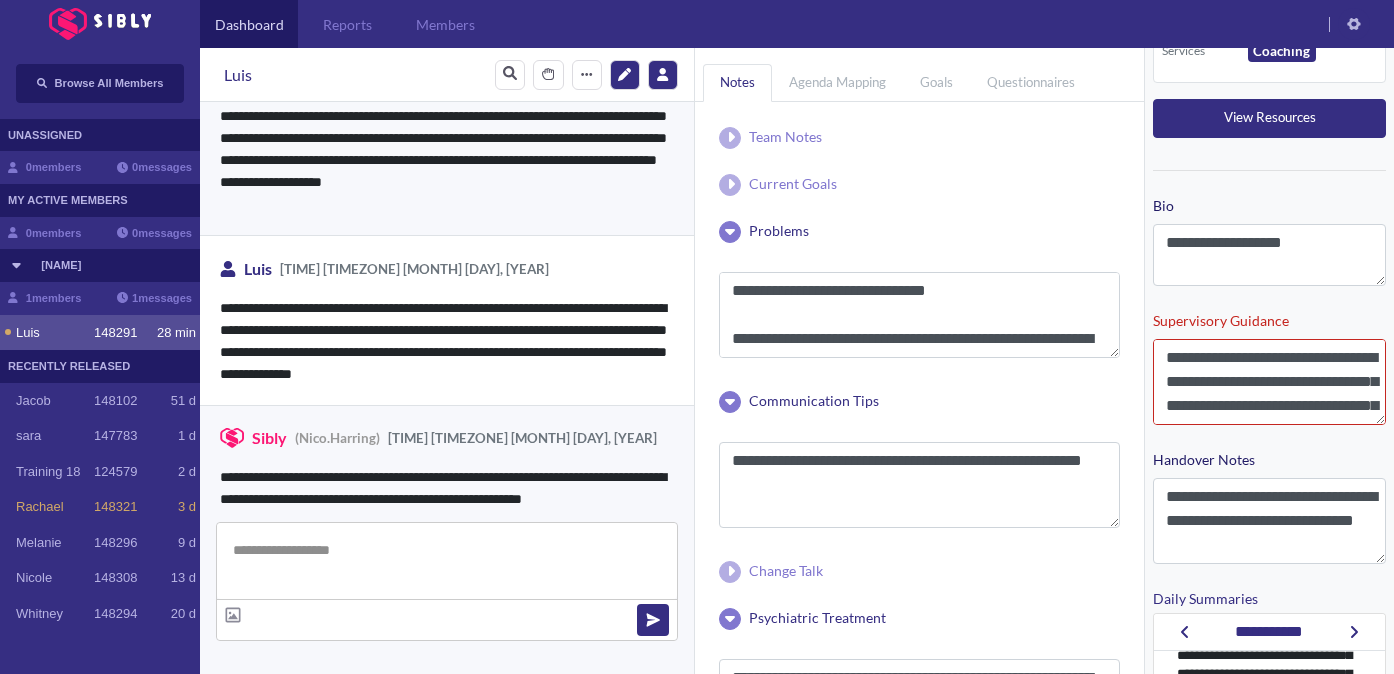 click at bounding box center (447, 561) 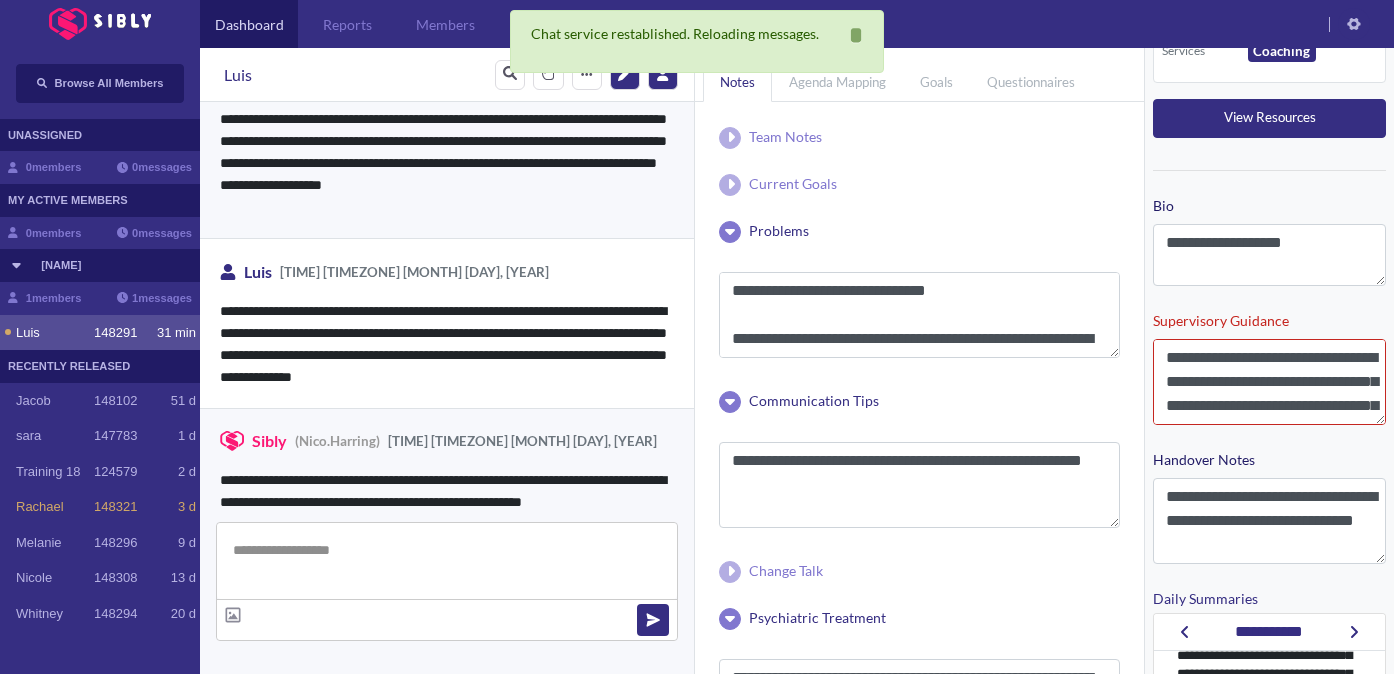 scroll, scrollTop: 4926, scrollLeft: 0, axis: vertical 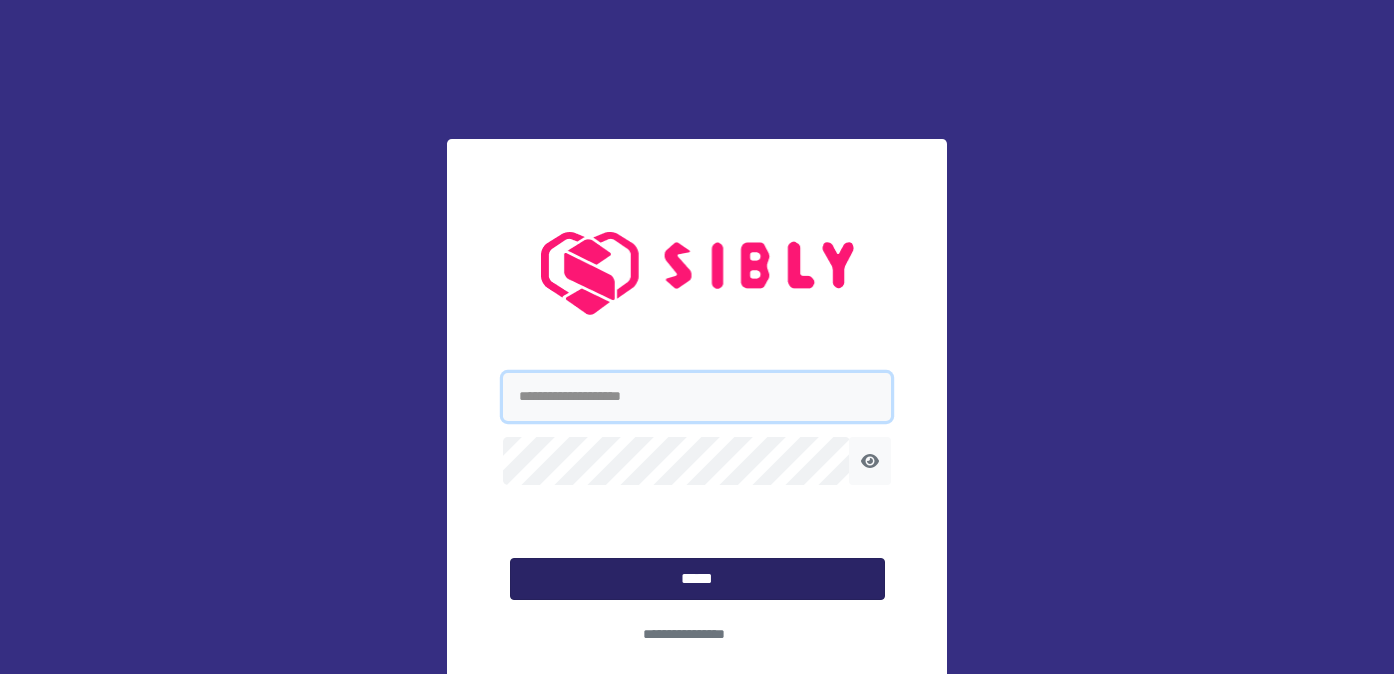 type on "**********" 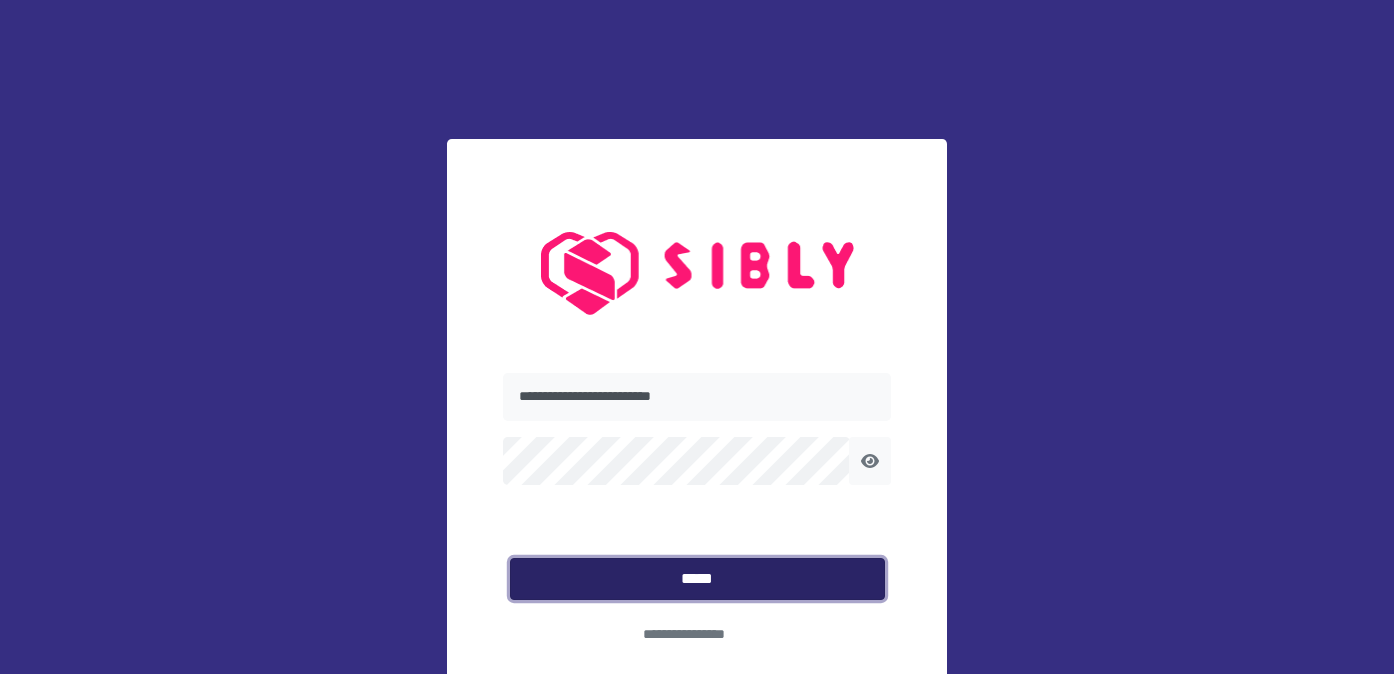click on "*****" at bounding box center [697, 579] 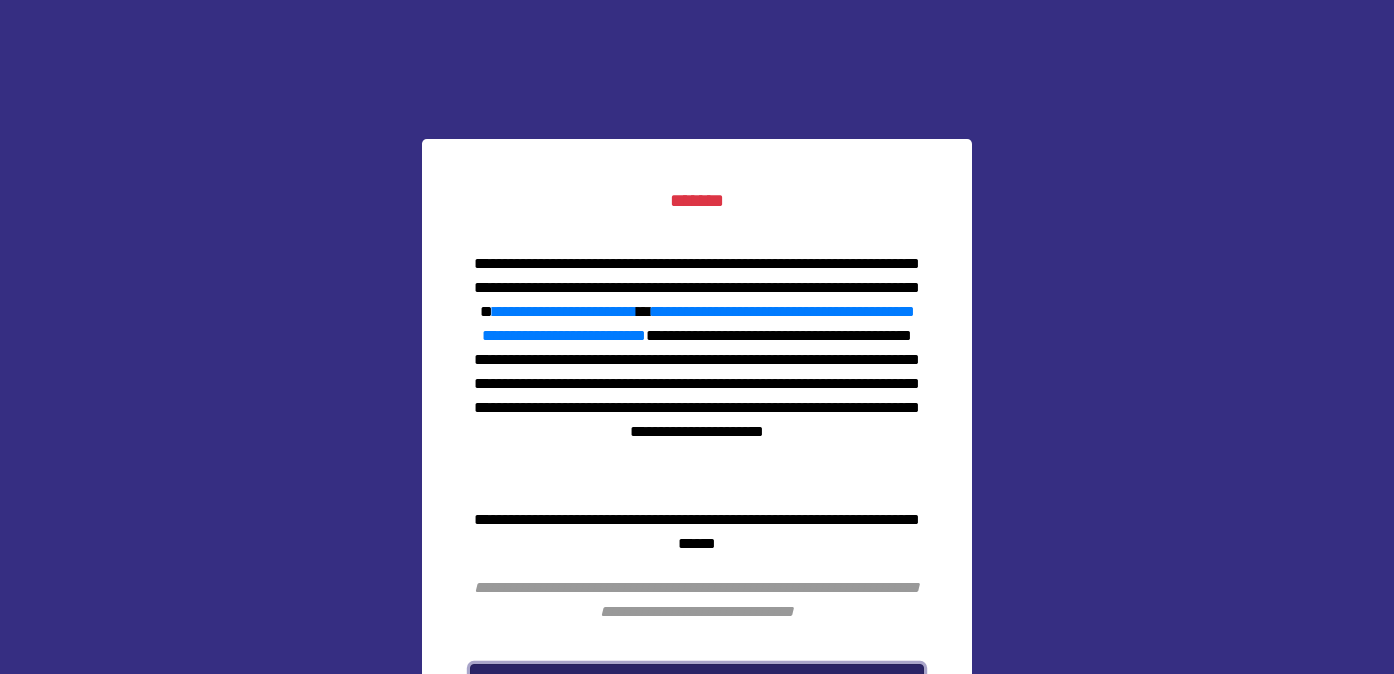 click on "*******" at bounding box center [697, 683] 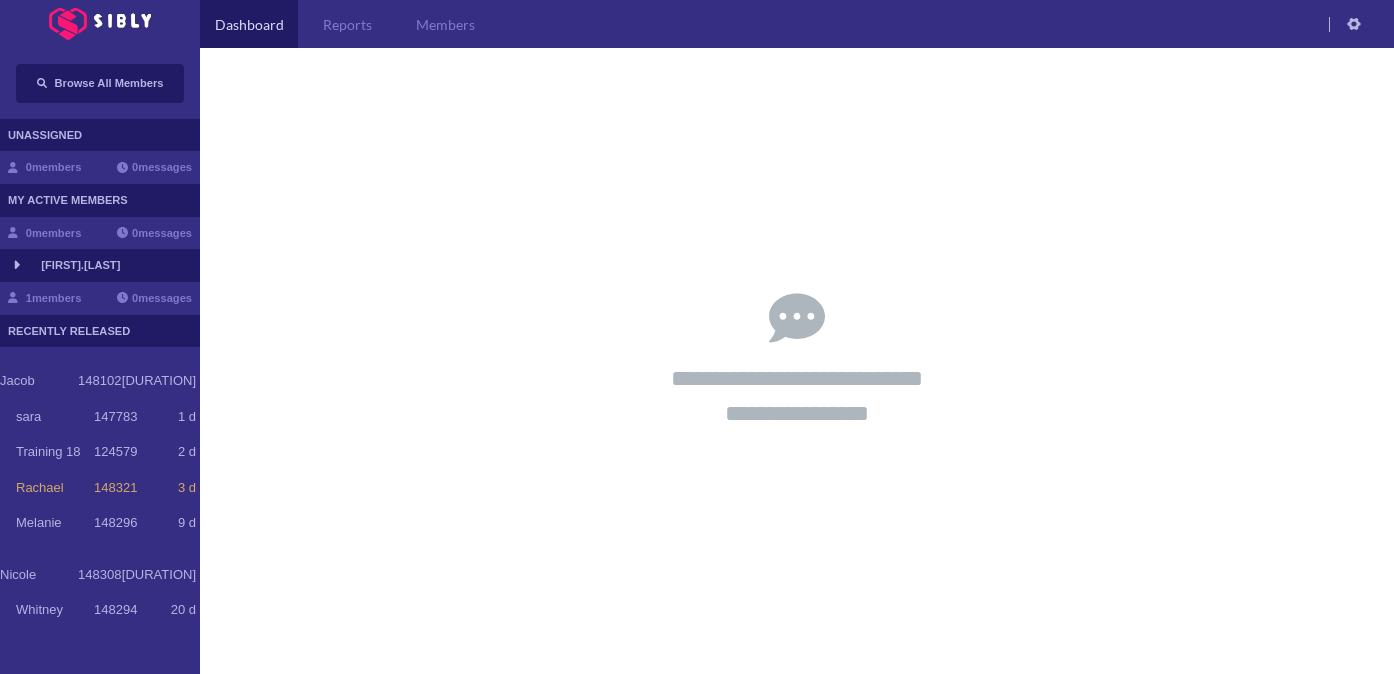 click on "[FIRST].[LAST]" at bounding box center (100, 265) 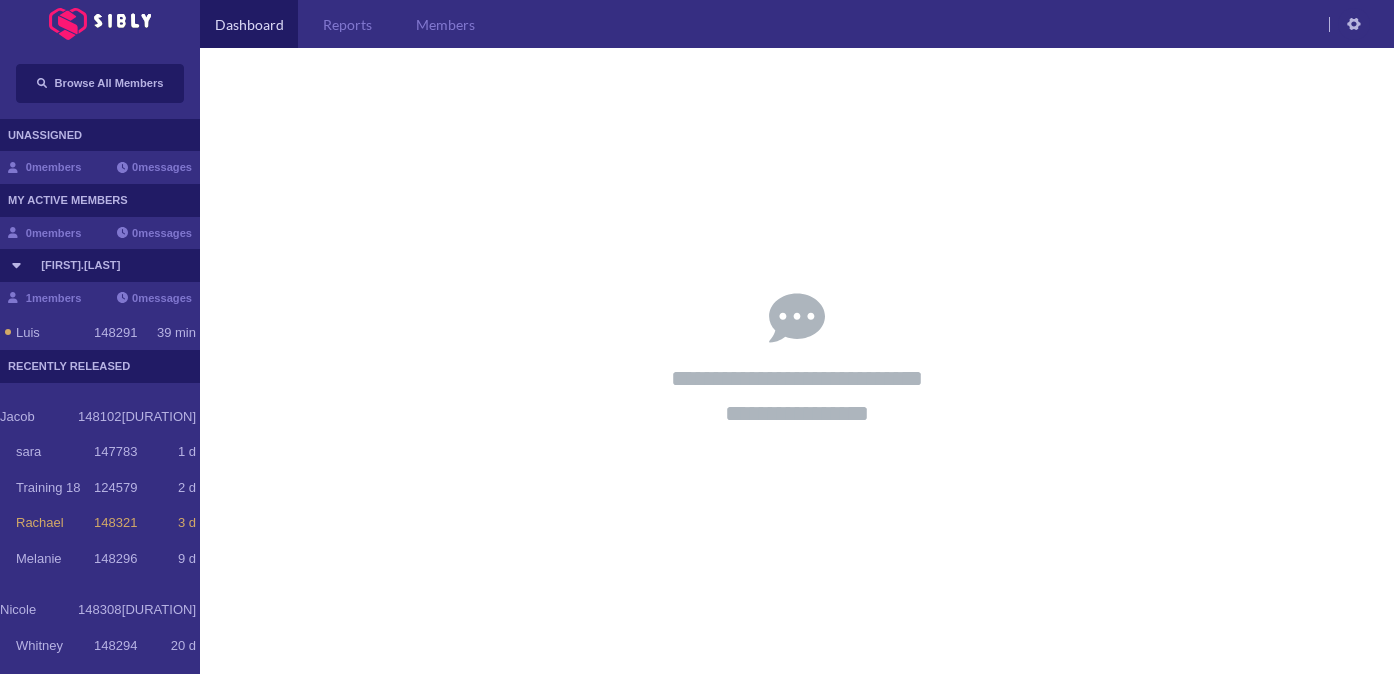 click on "[NAME] 148291 39 min" at bounding box center [100, 333] 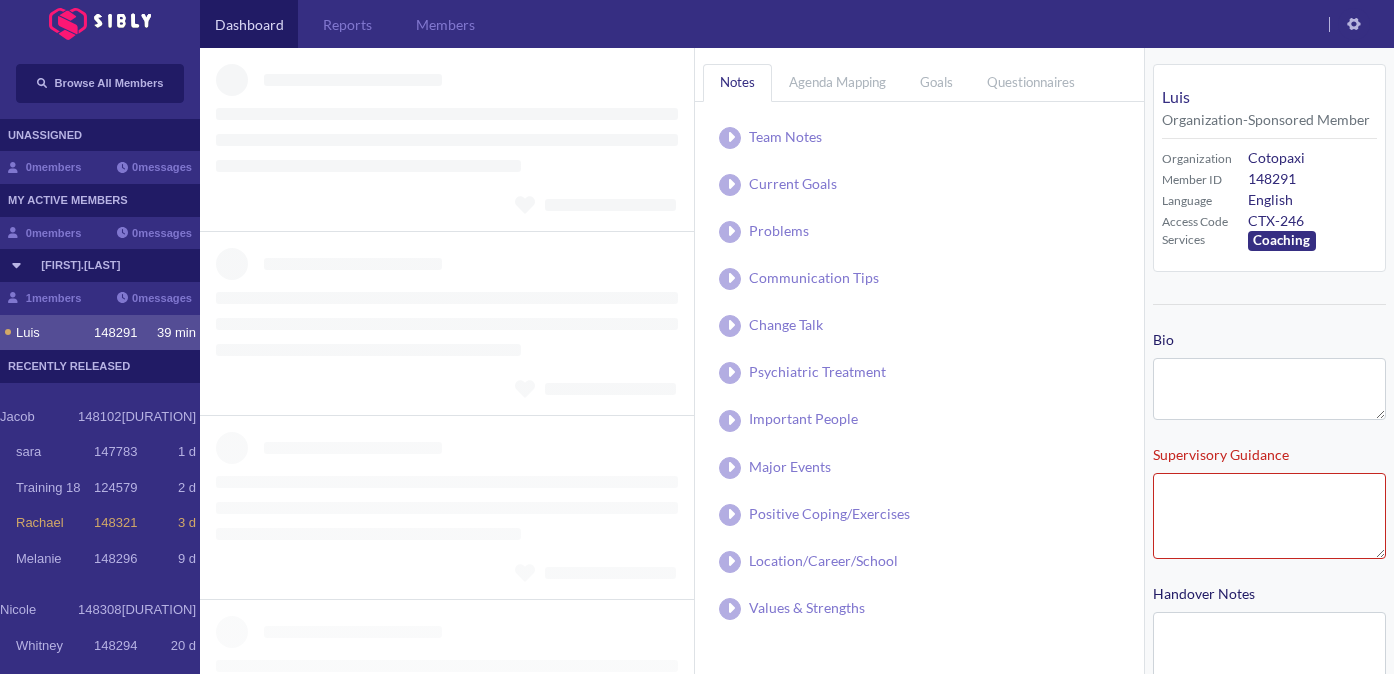 type on "**********" 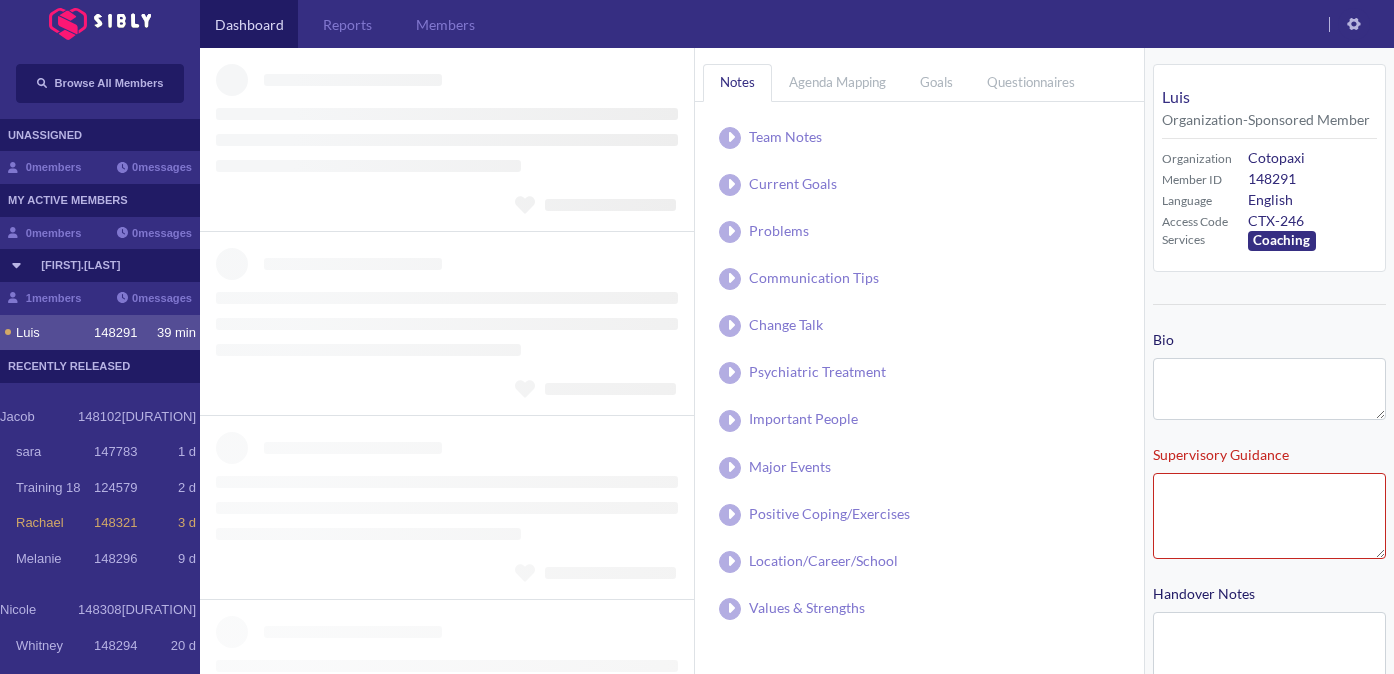 type on "**********" 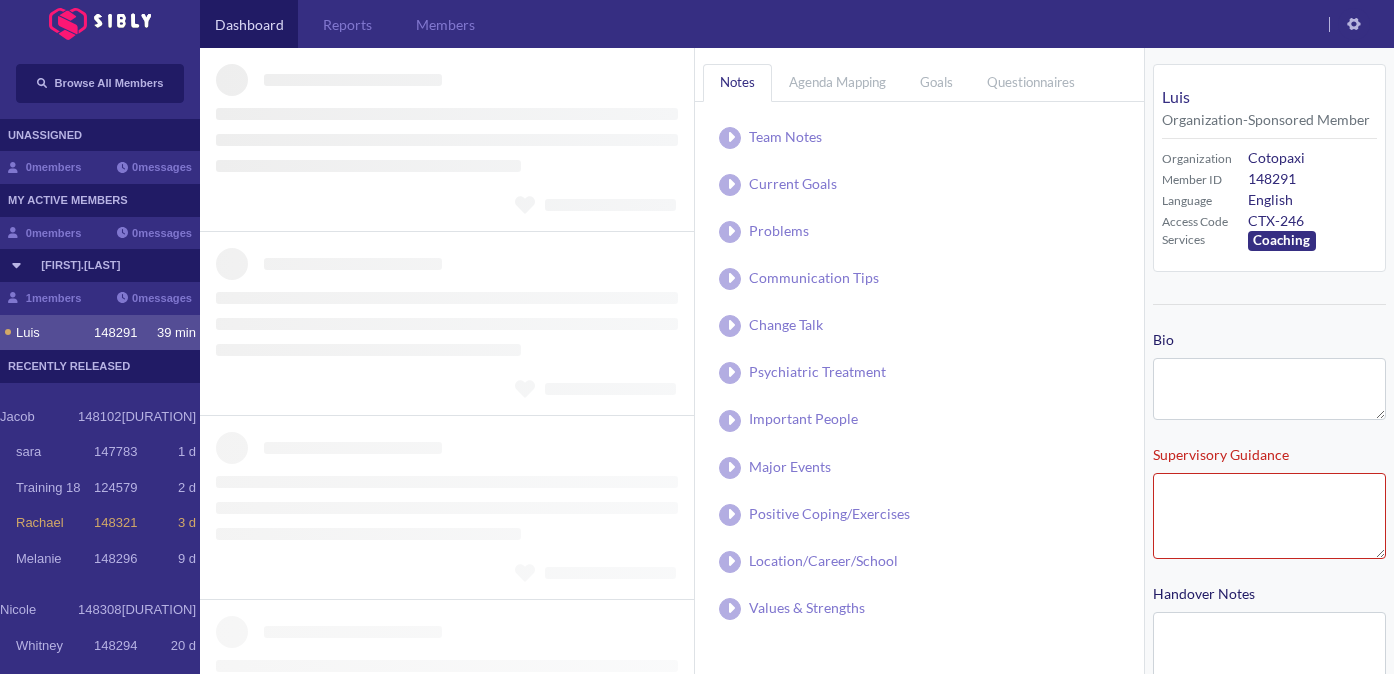 type on "**********" 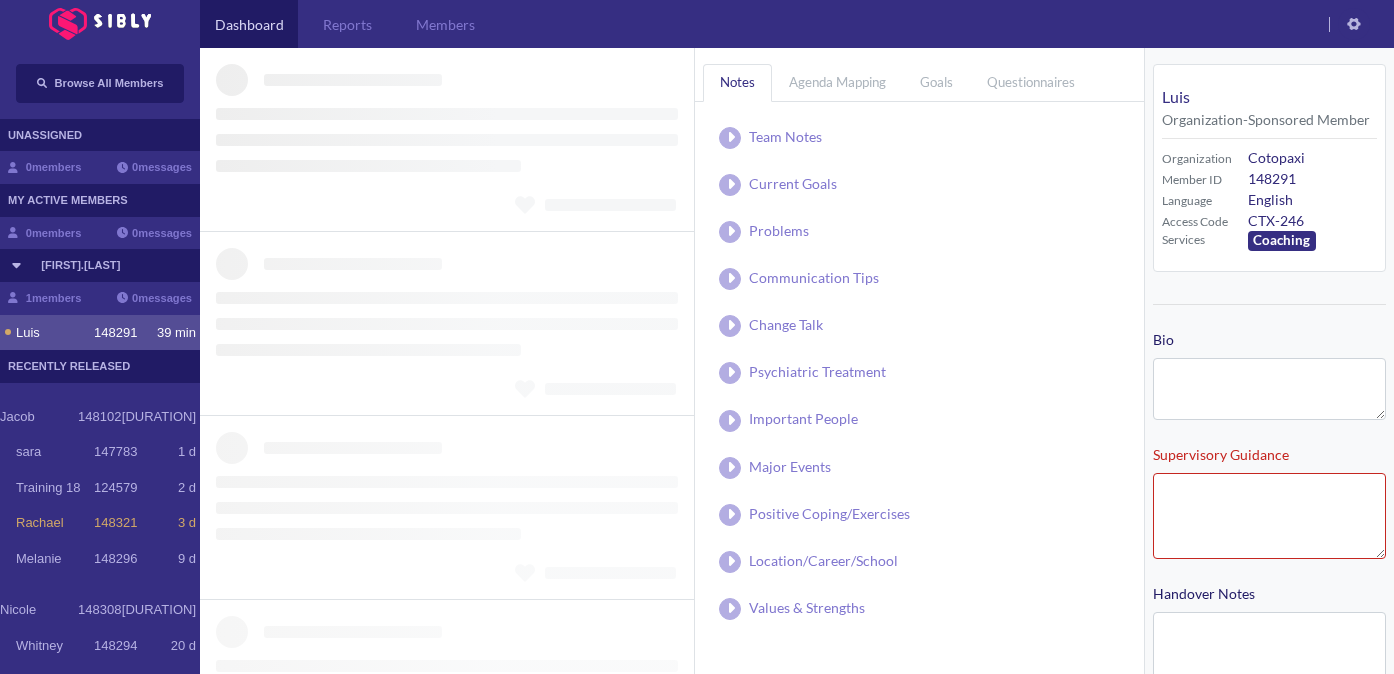 type on "**********" 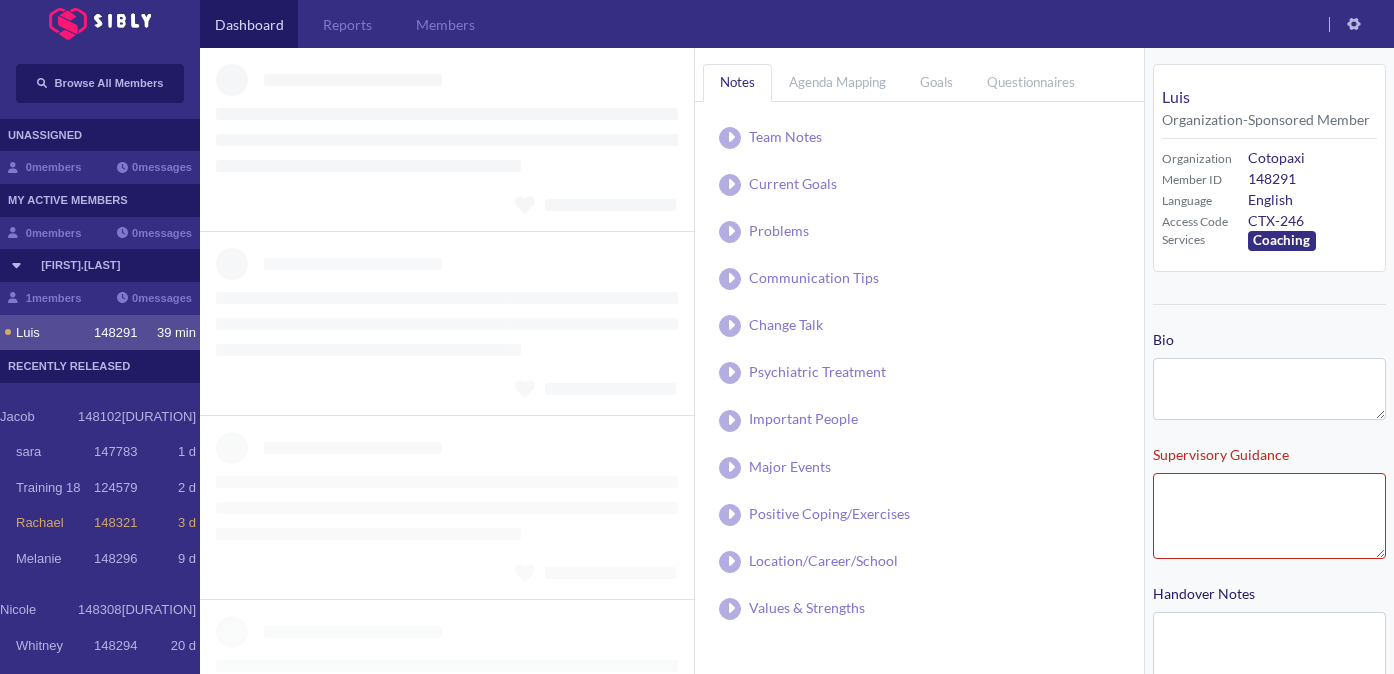 type on "**********" 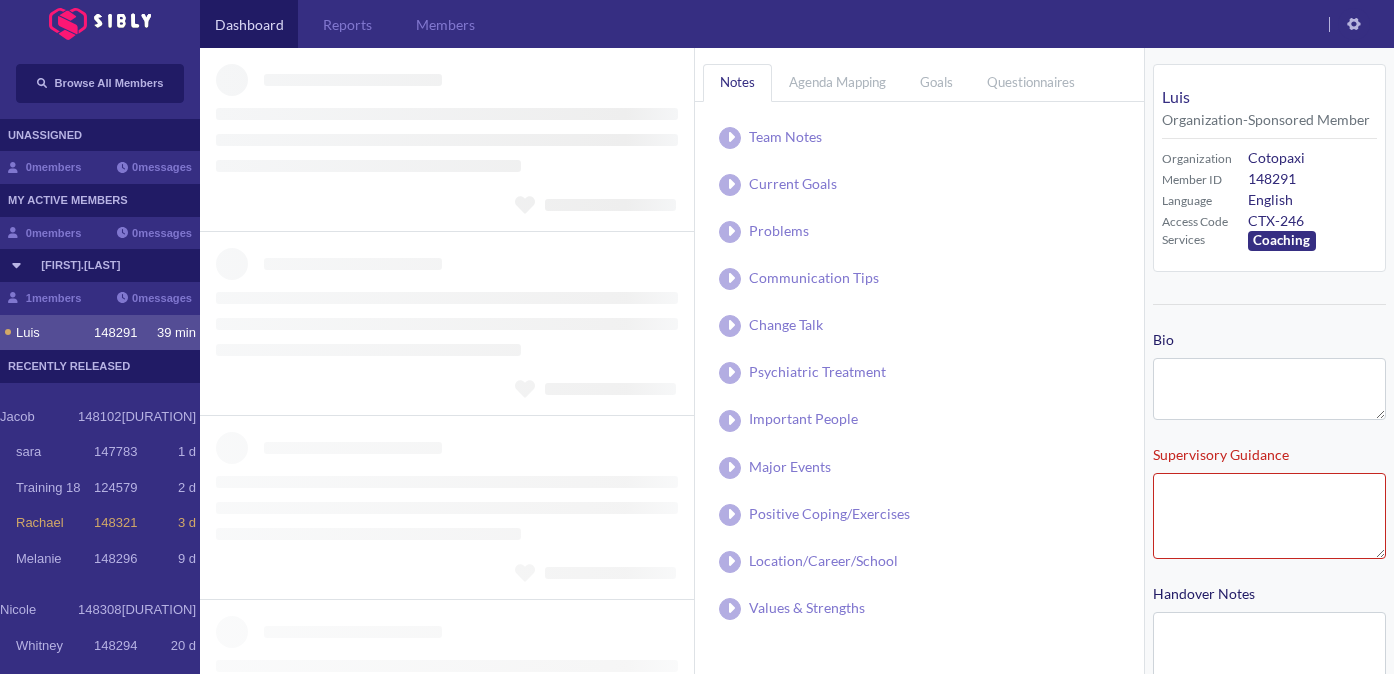 type on "**********" 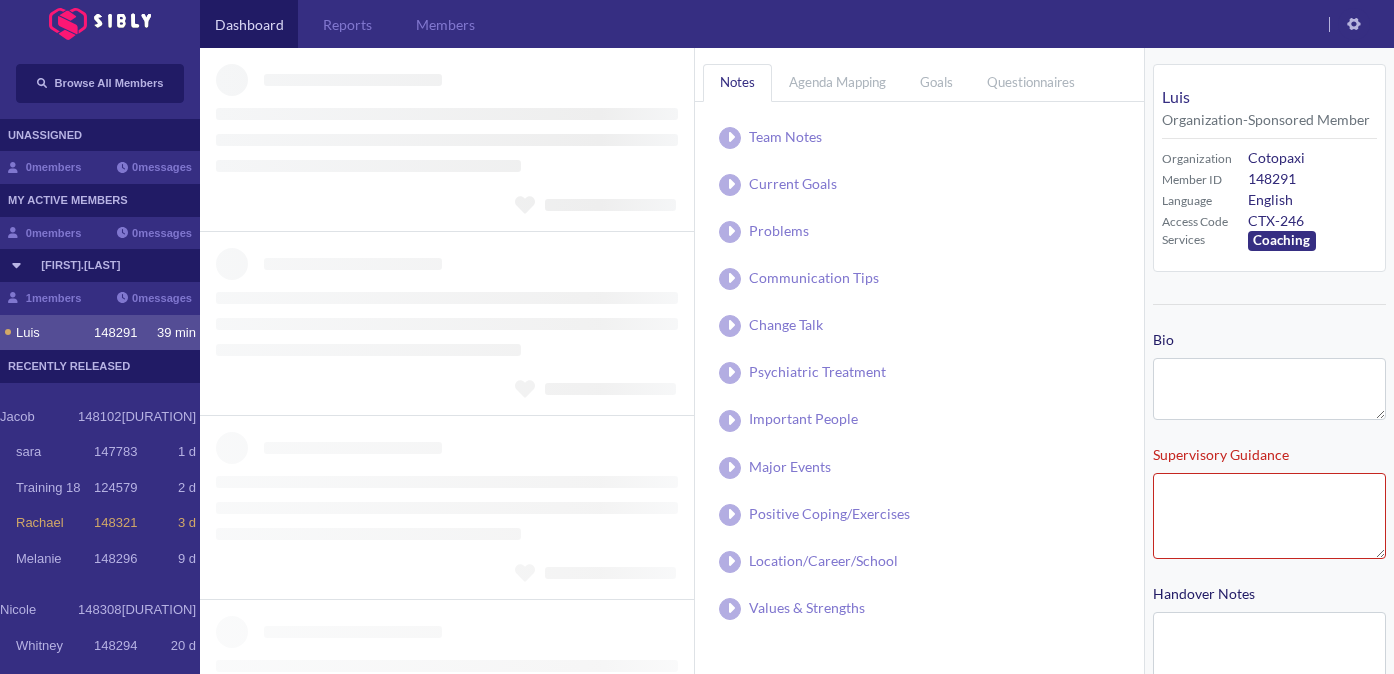 type on "**********" 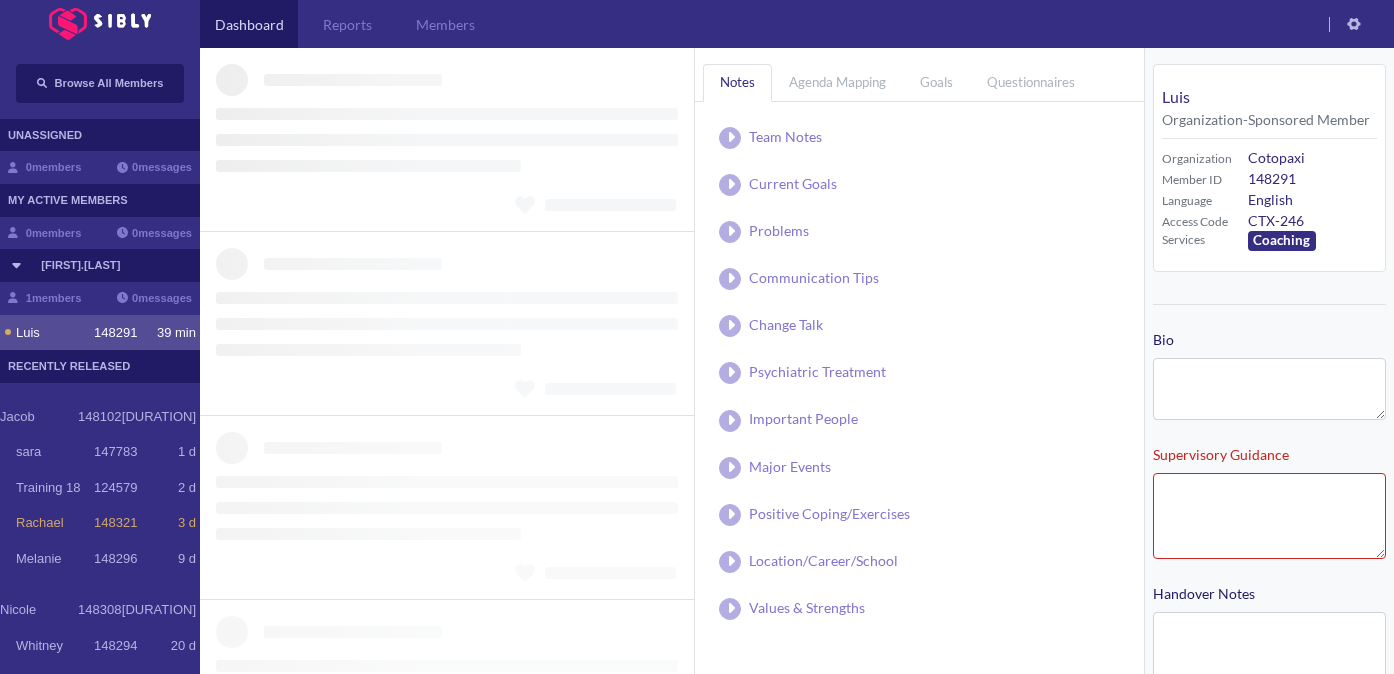 type on "**********" 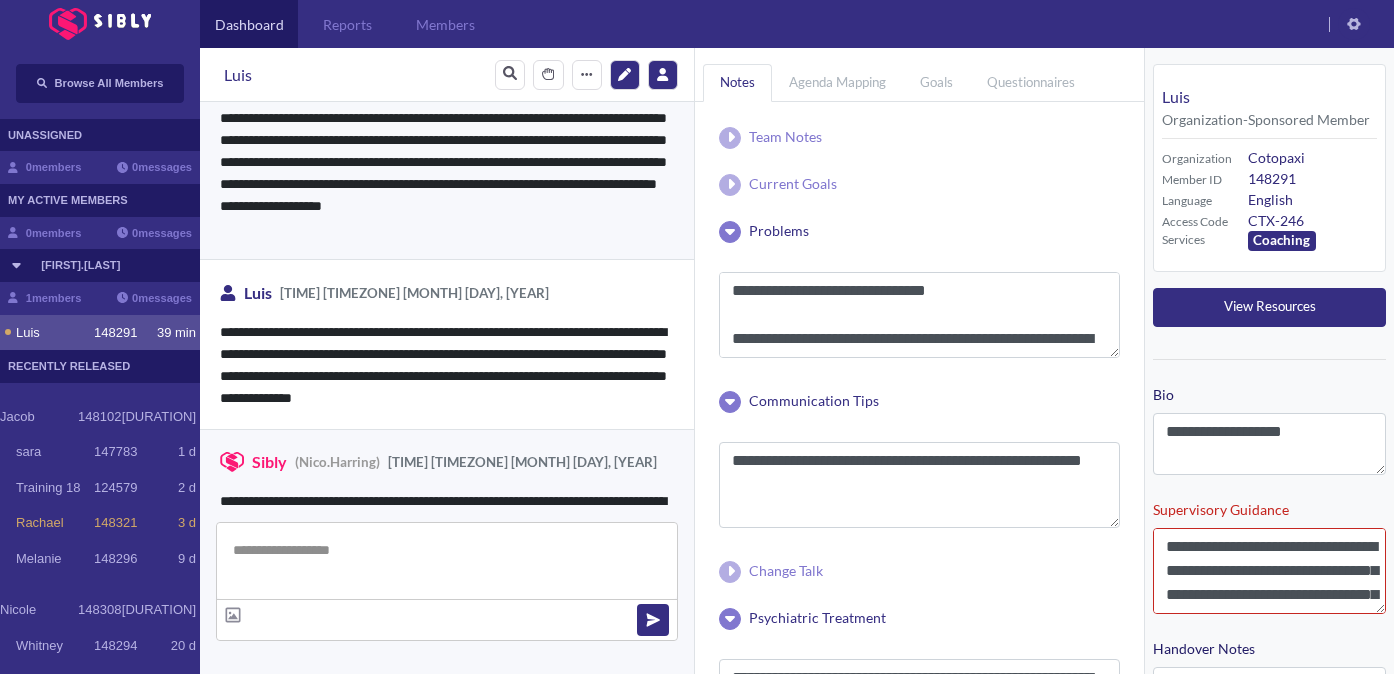 scroll, scrollTop: 4926, scrollLeft: 0, axis: vertical 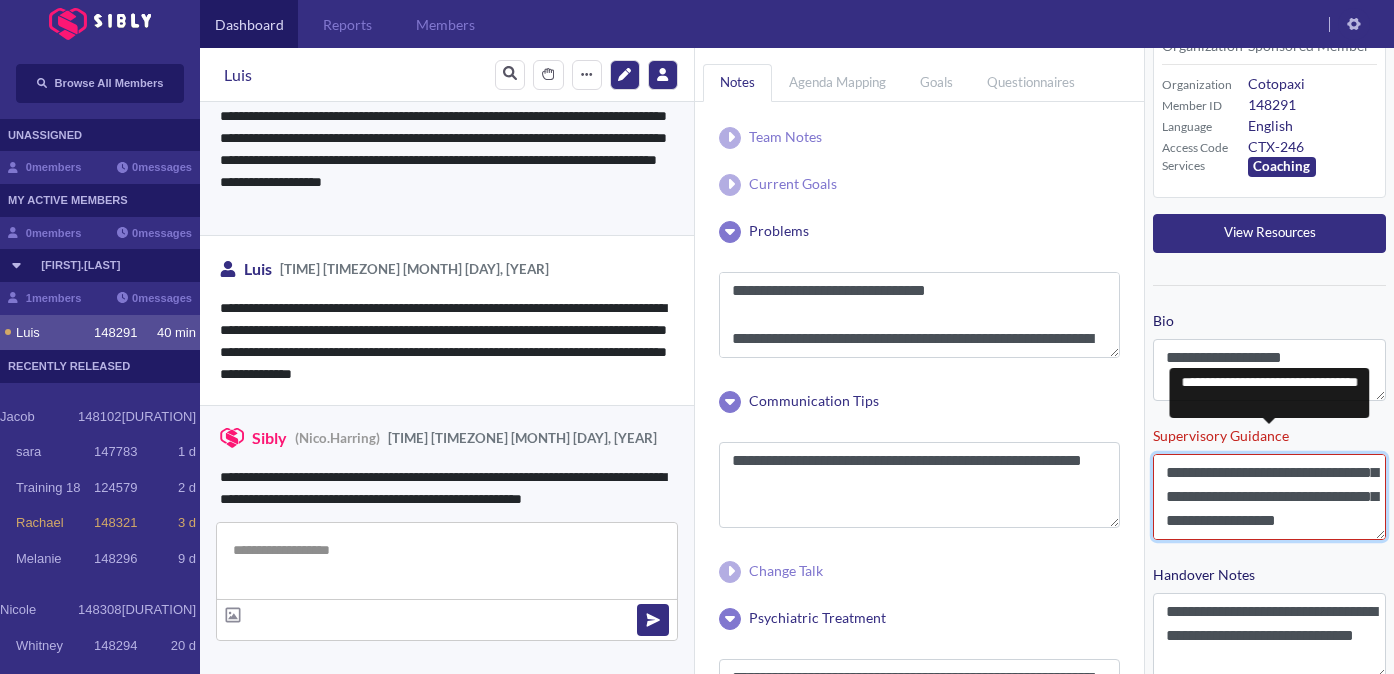 drag, startPoint x: 1239, startPoint y: 521, endPoint x: 1364, endPoint y: 524, distance: 125.035995 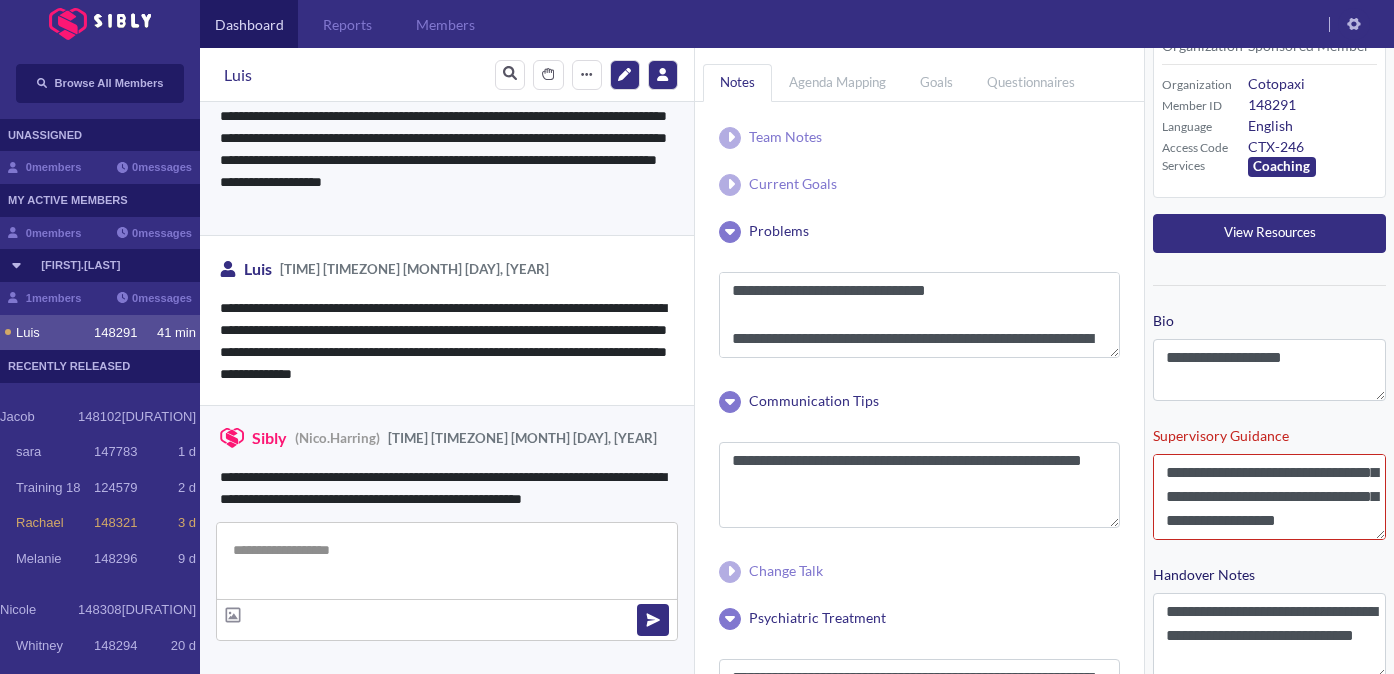 click at bounding box center [447, 561] 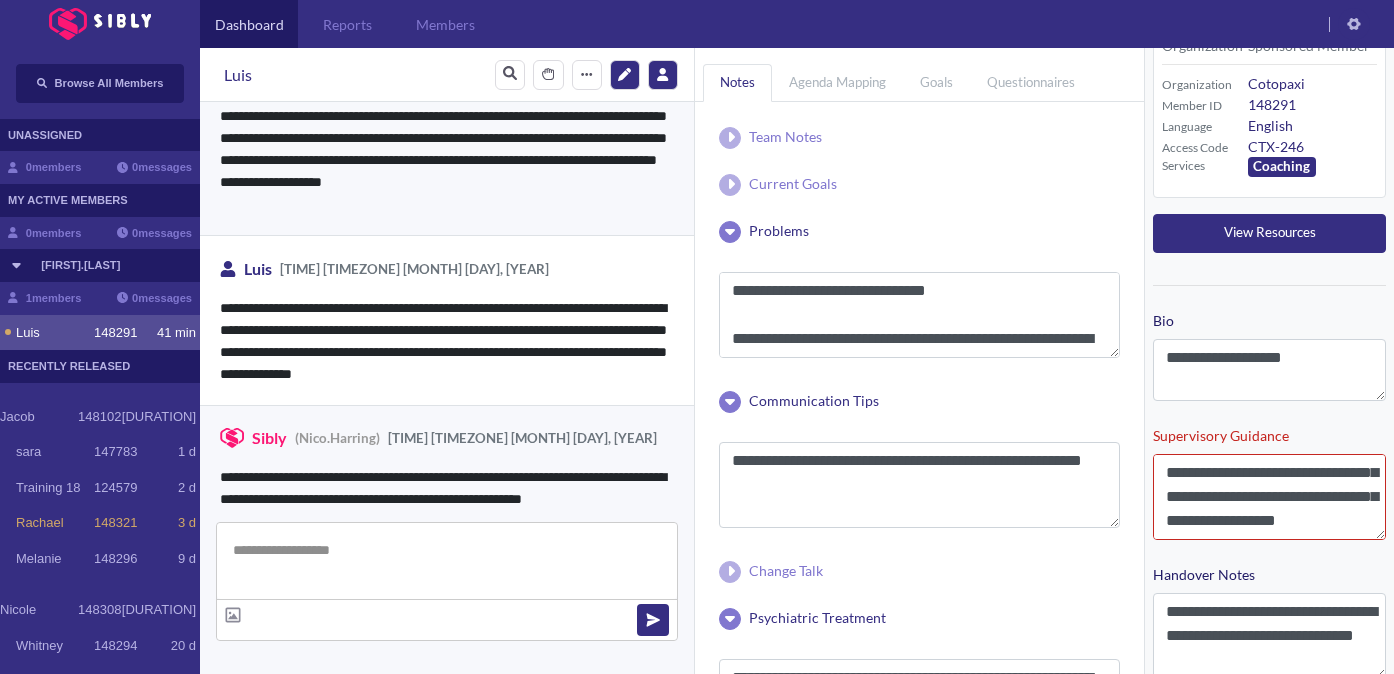 click at bounding box center (447, 561) 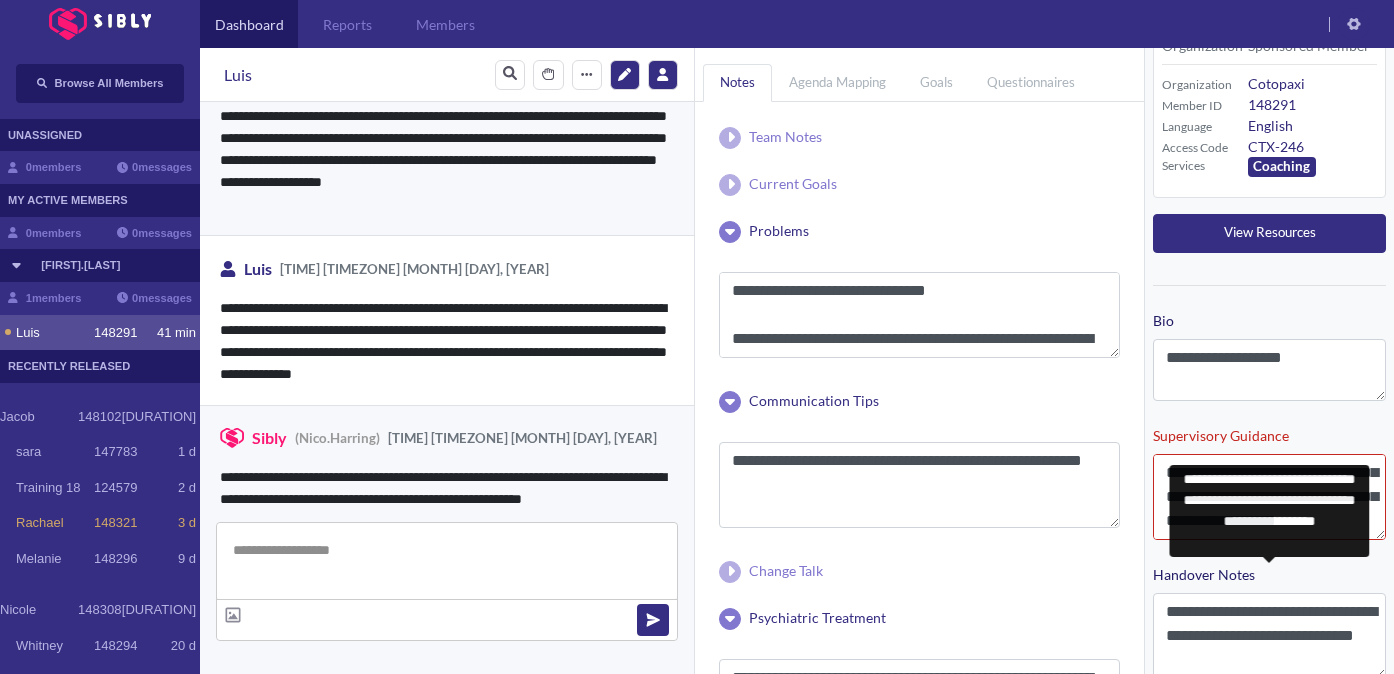 click on "**********" at bounding box center (1269, 625) 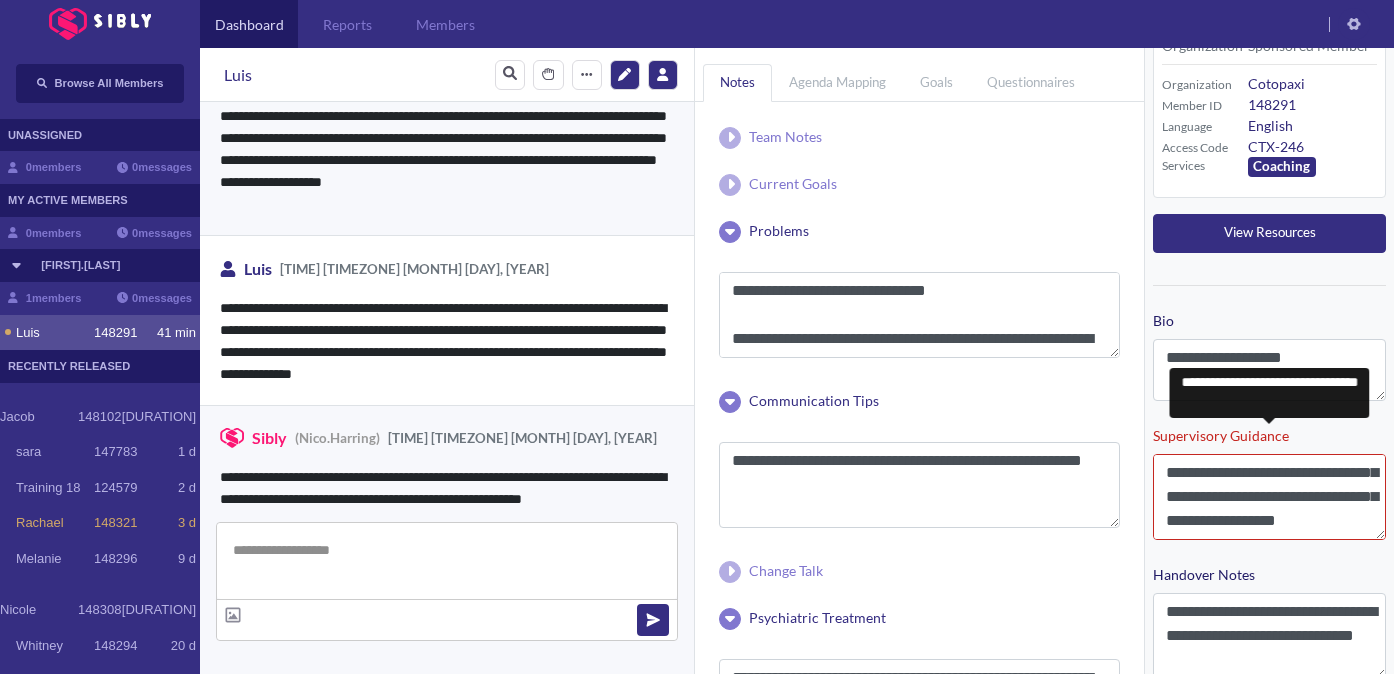 click on "**********" at bounding box center [1269, 486] 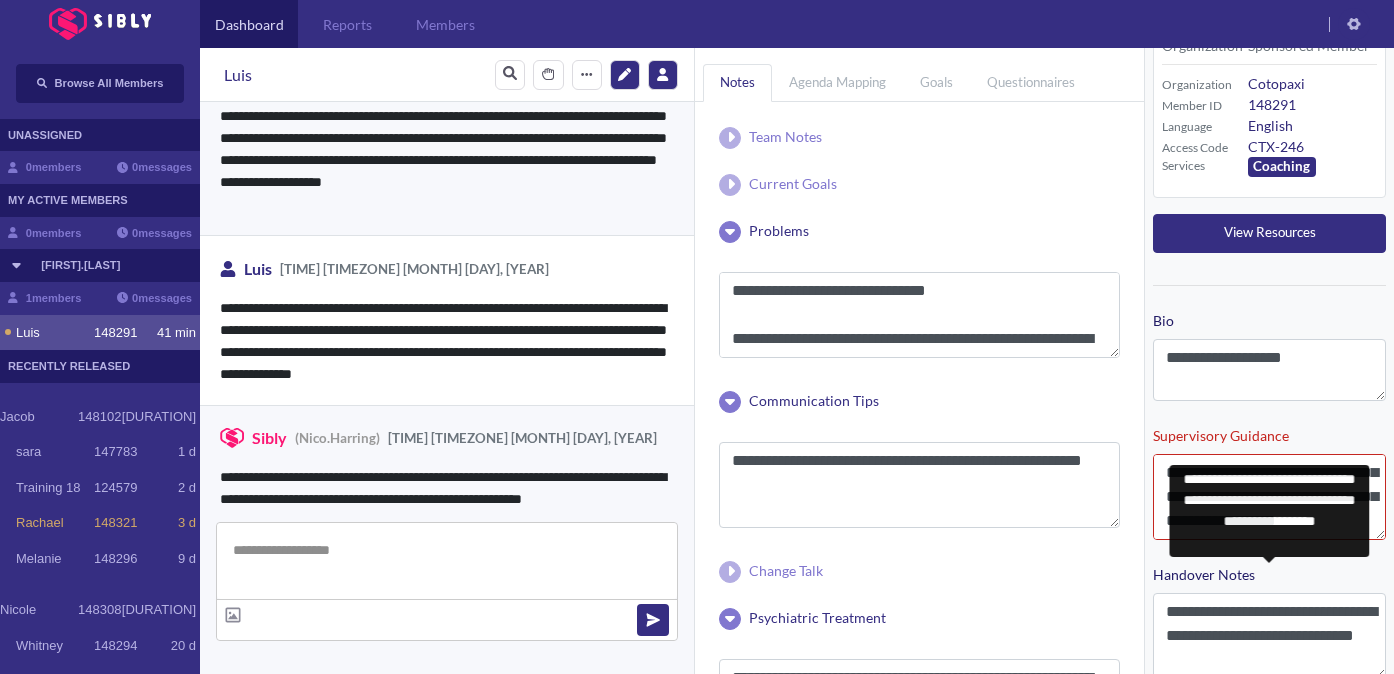 click on "**********" at bounding box center (1269, 625) 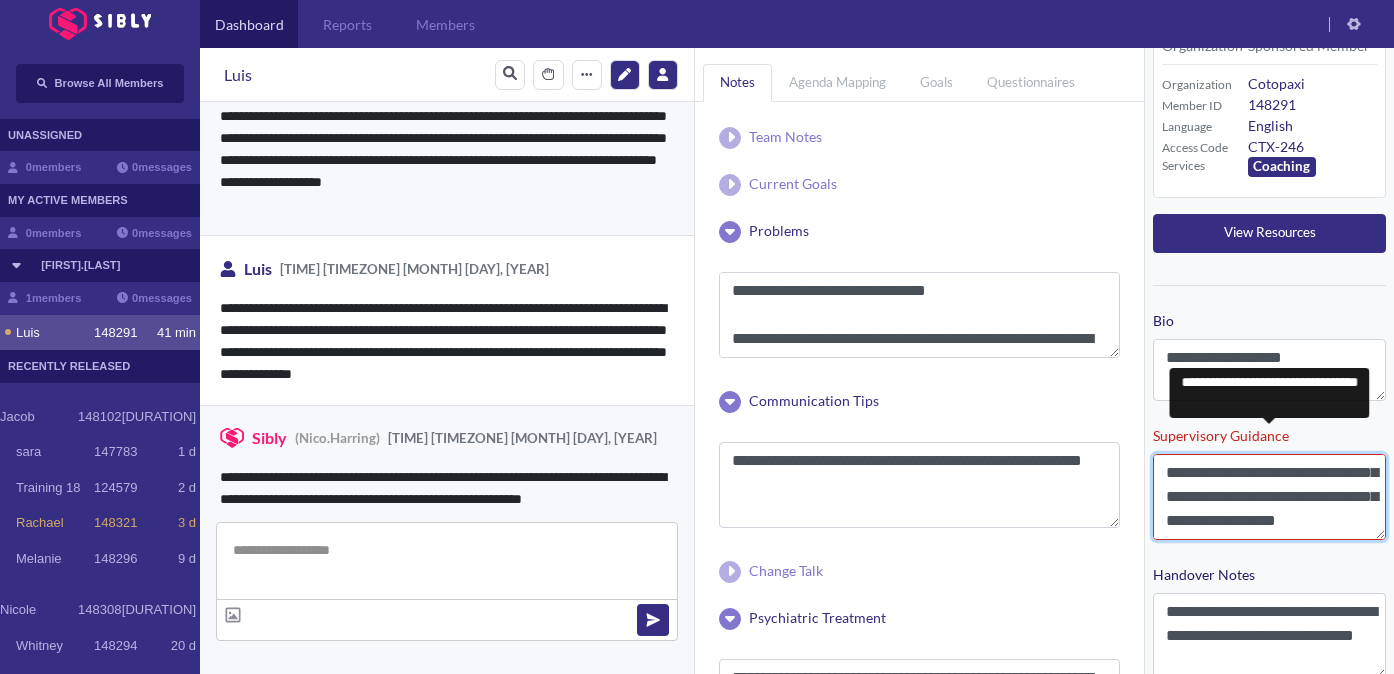 drag, startPoint x: 1242, startPoint y: 524, endPoint x: 1364, endPoint y: 527, distance: 122.03688 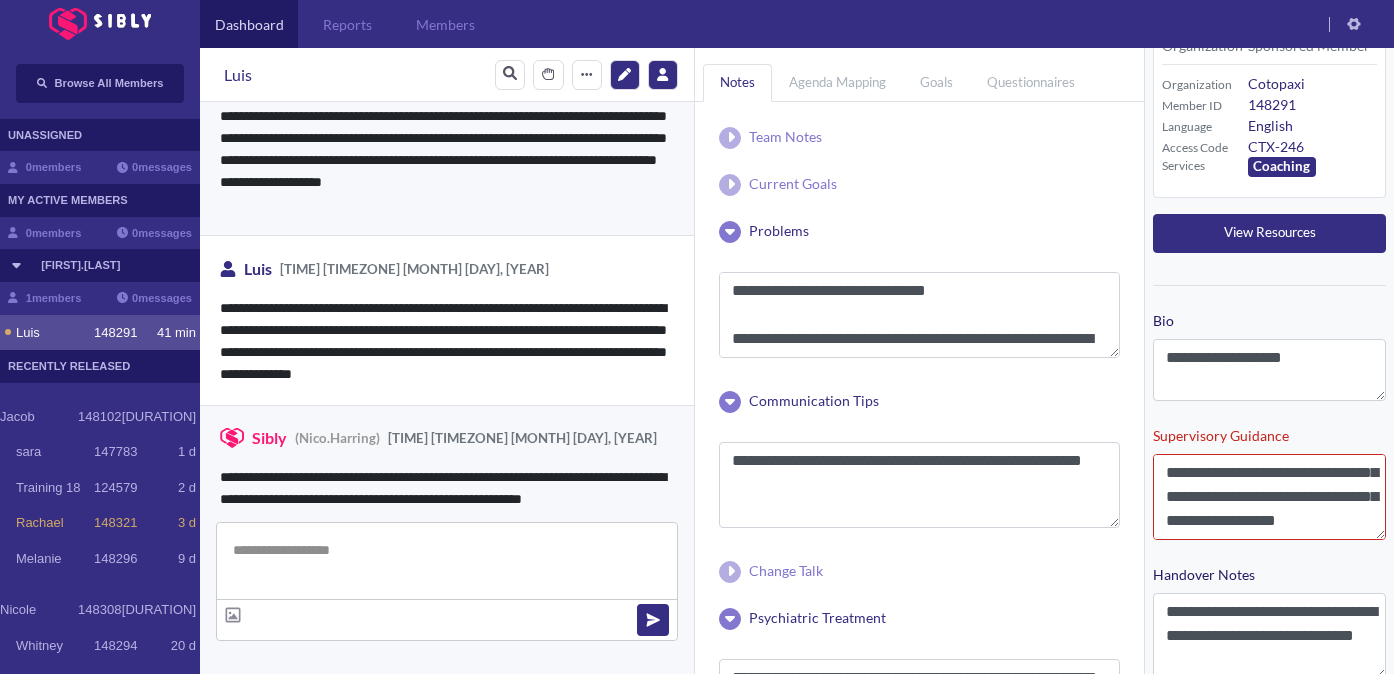 click at bounding box center (447, 561) 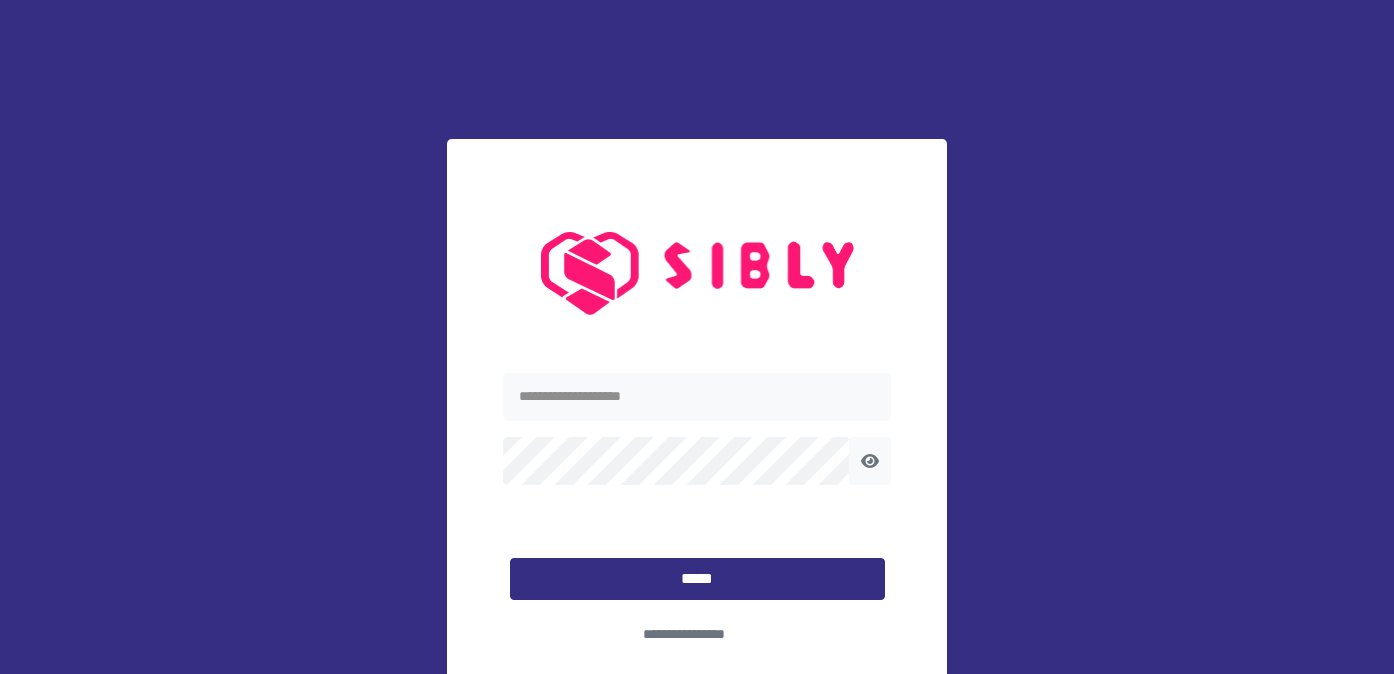 scroll, scrollTop: 0, scrollLeft: 0, axis: both 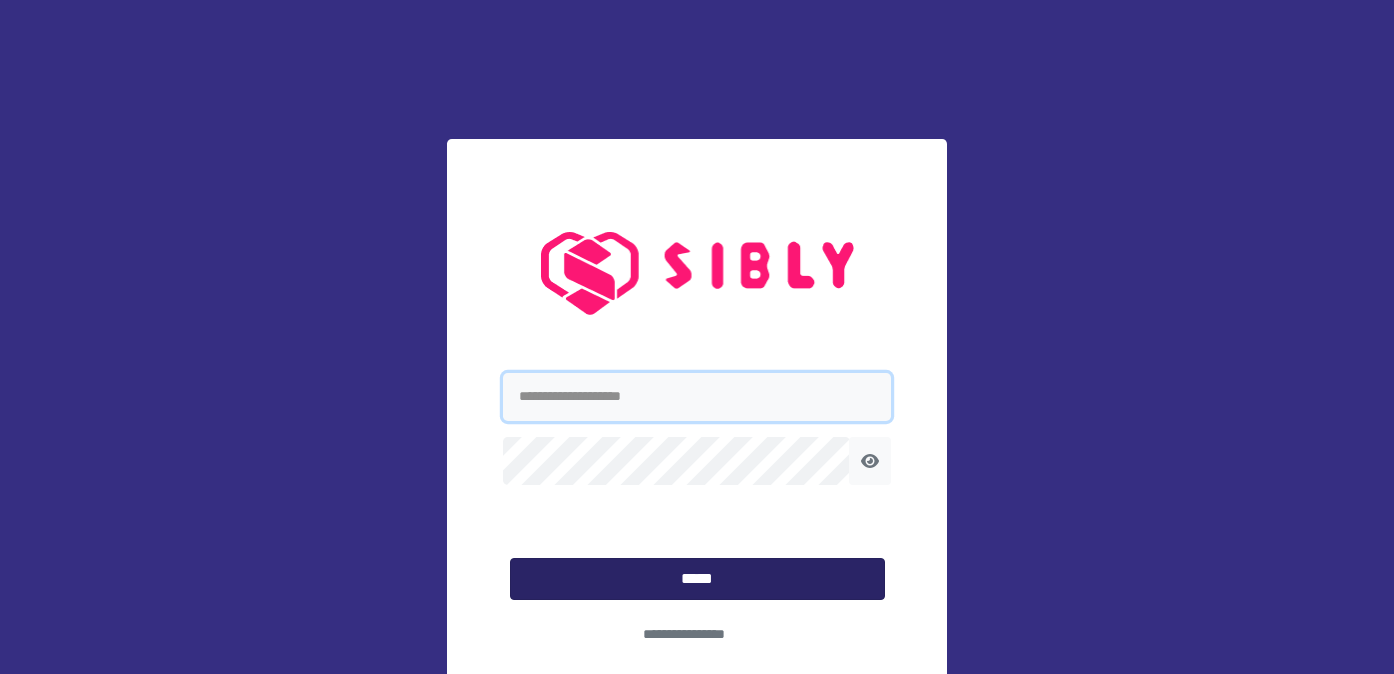 type on "**********" 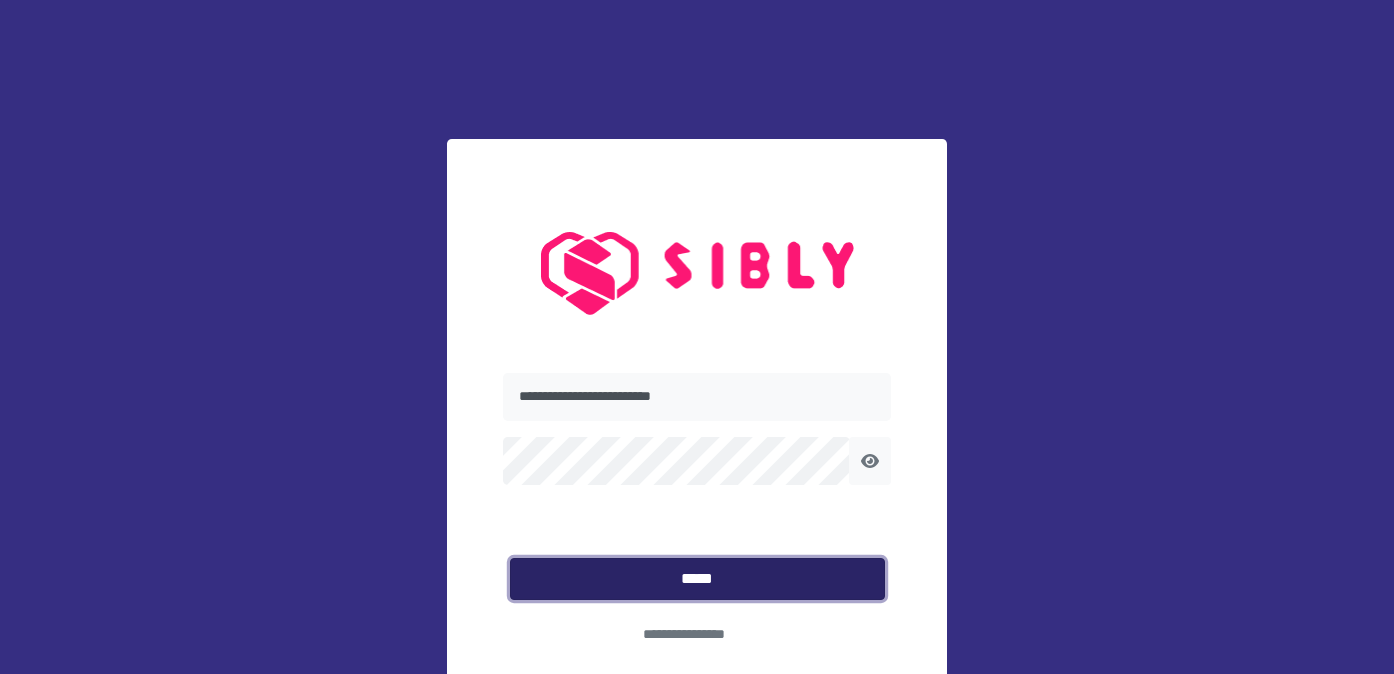 click on "*****" at bounding box center [697, 579] 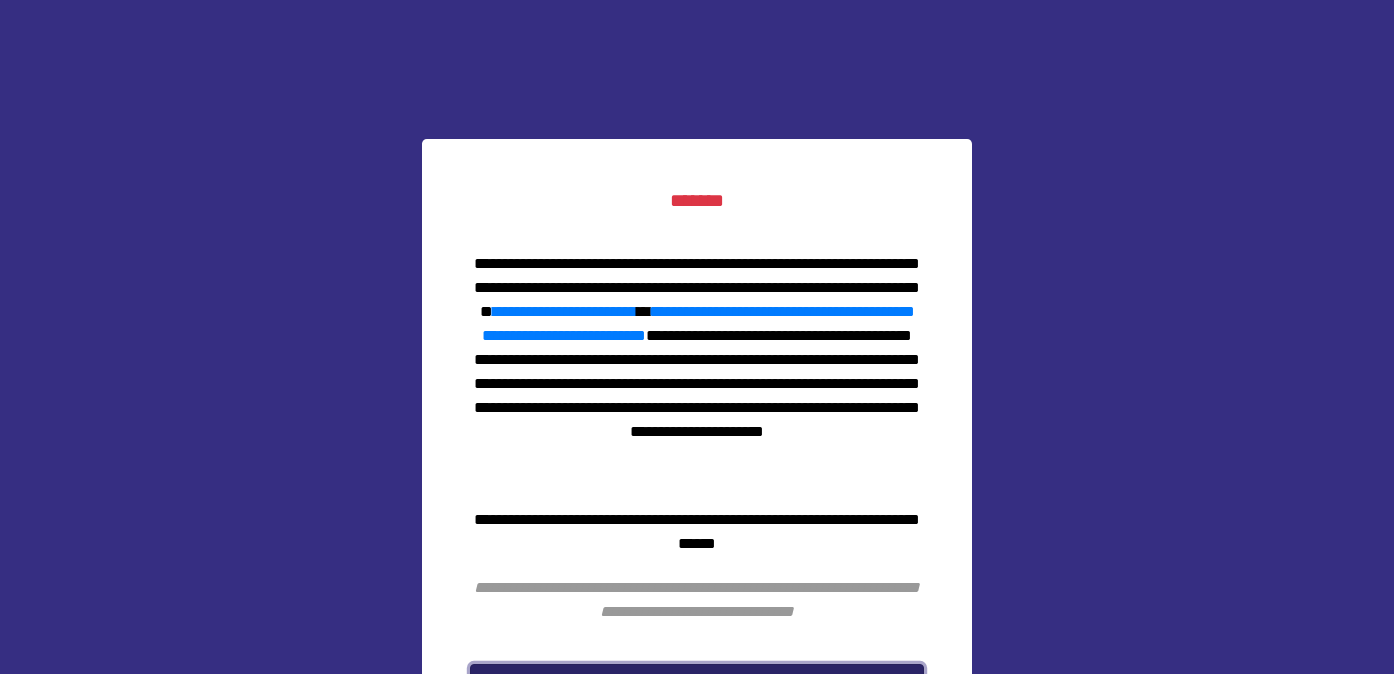 click on "*******" at bounding box center [697, 683] 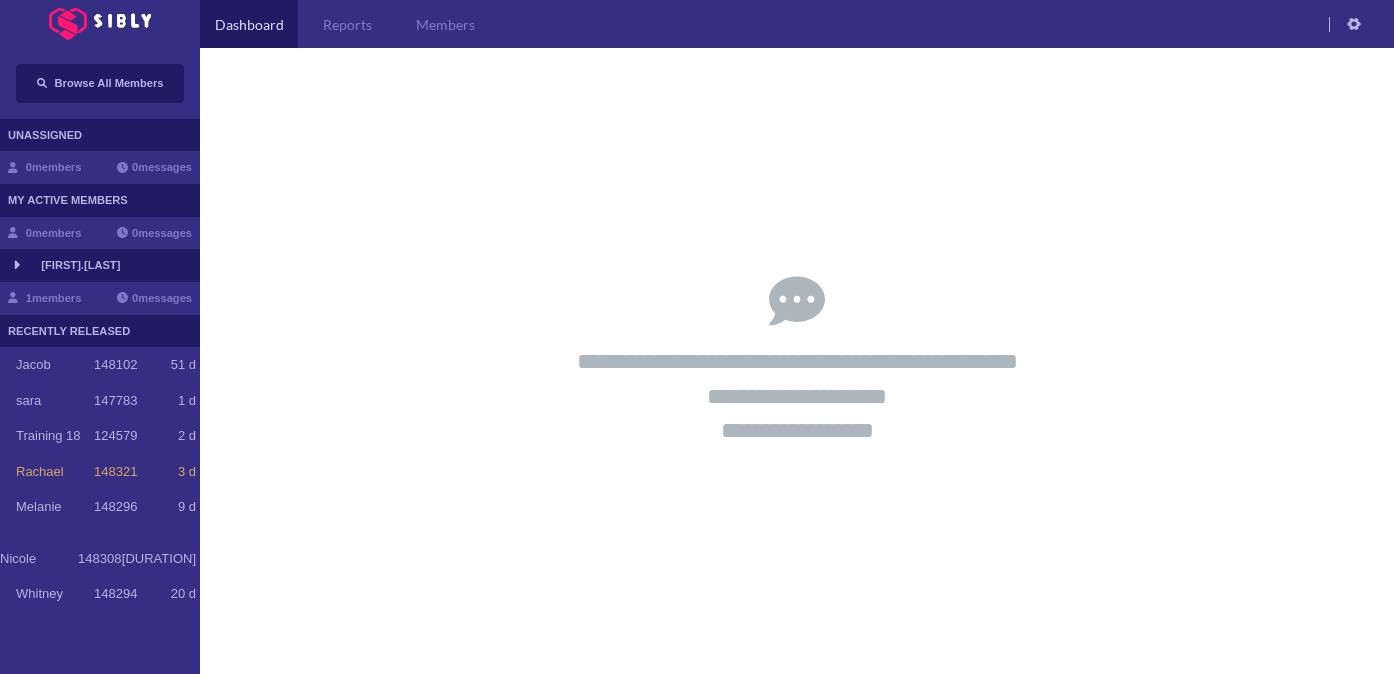 click on "[FIRST].[LAST]" at bounding box center [100, 265] 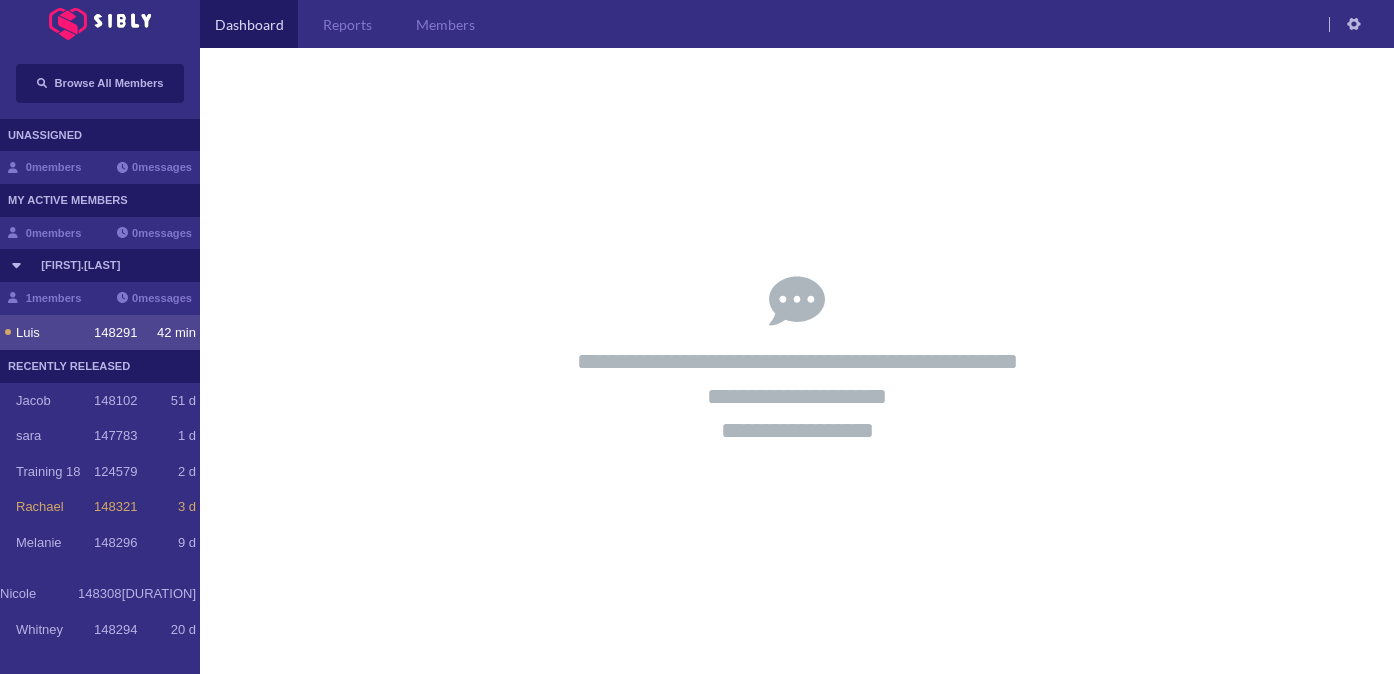 click on "Luis 148291 42 min" at bounding box center (100, 333) 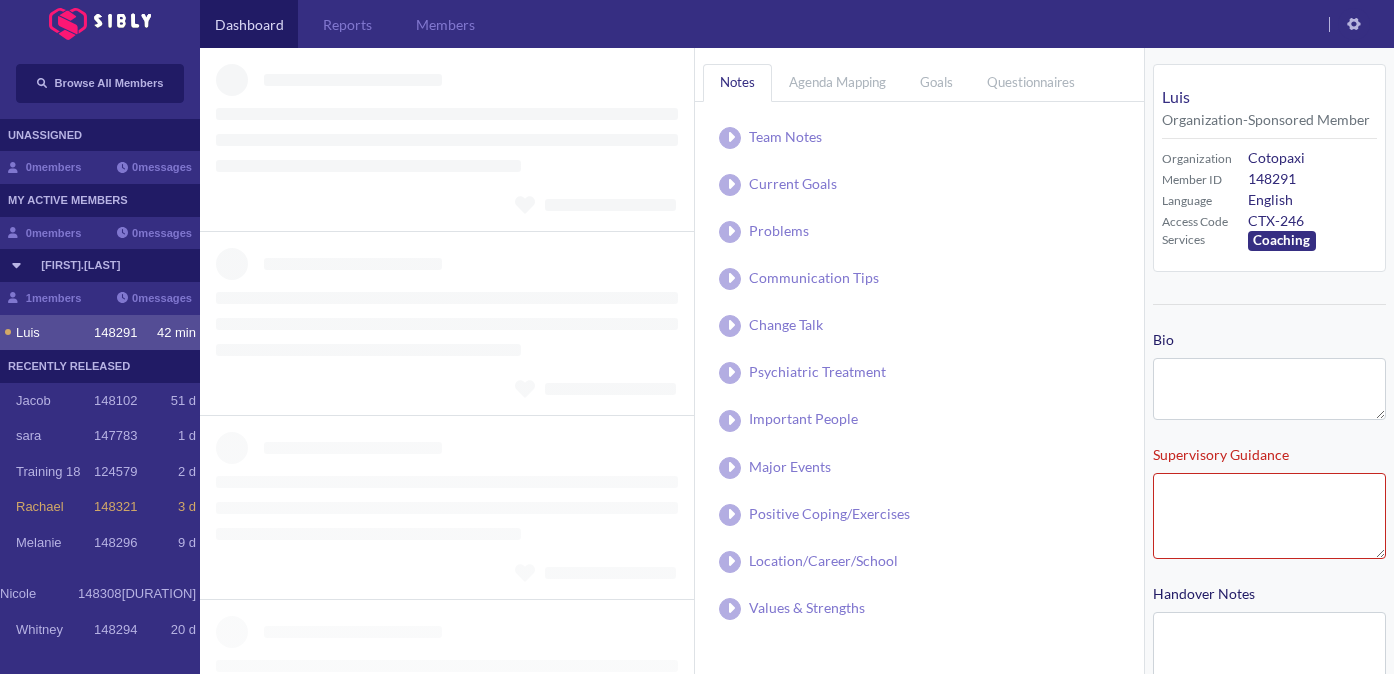 type on "**********" 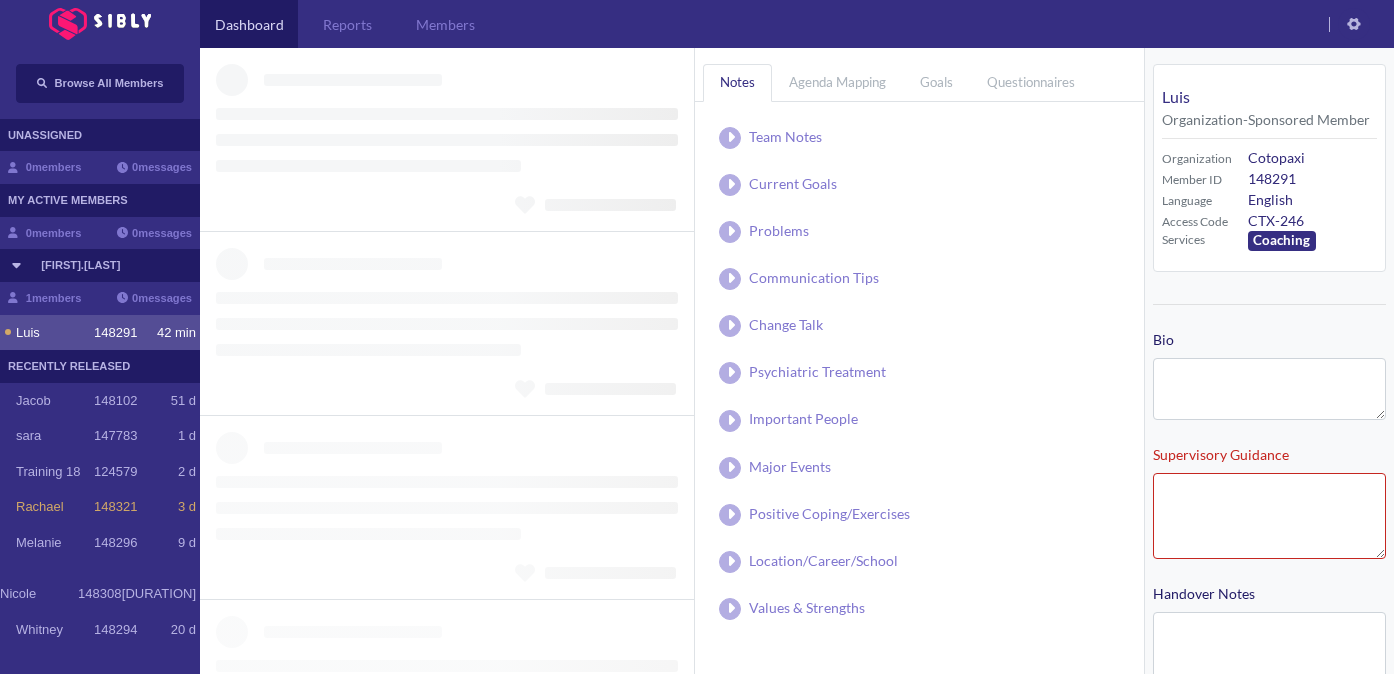 type on "**********" 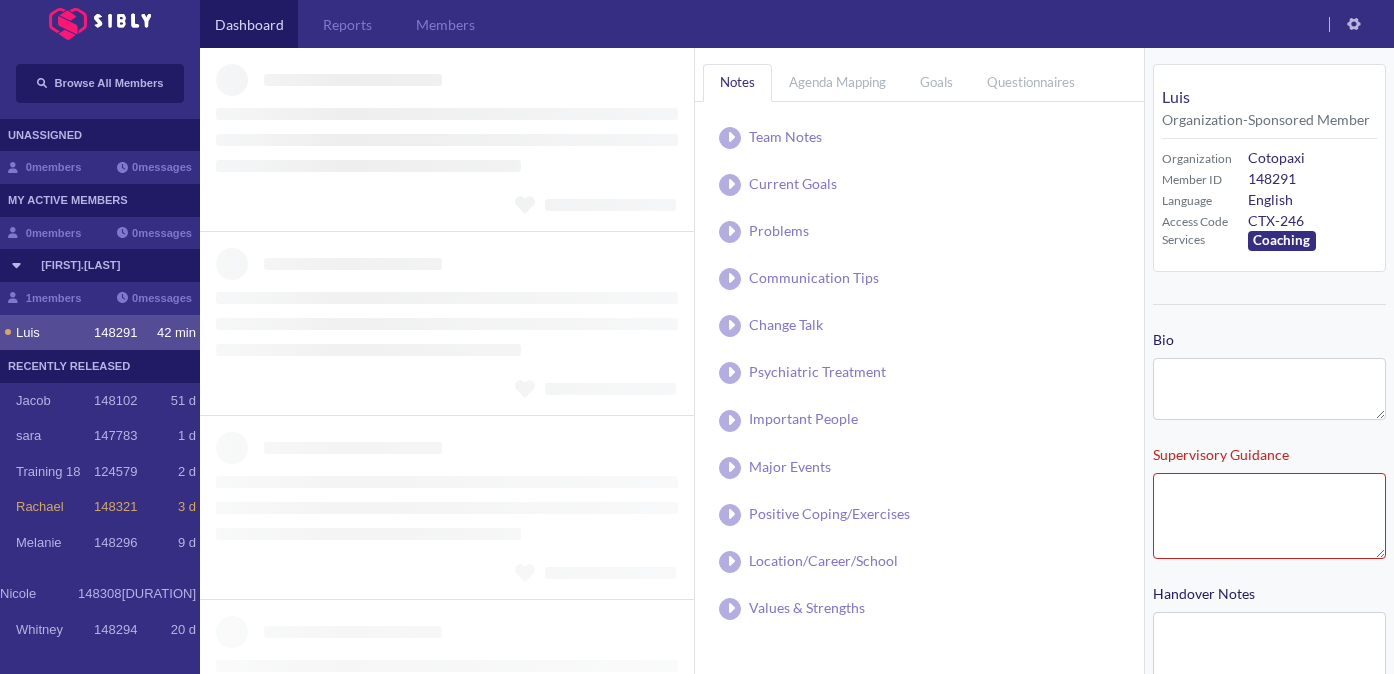 type on "**********" 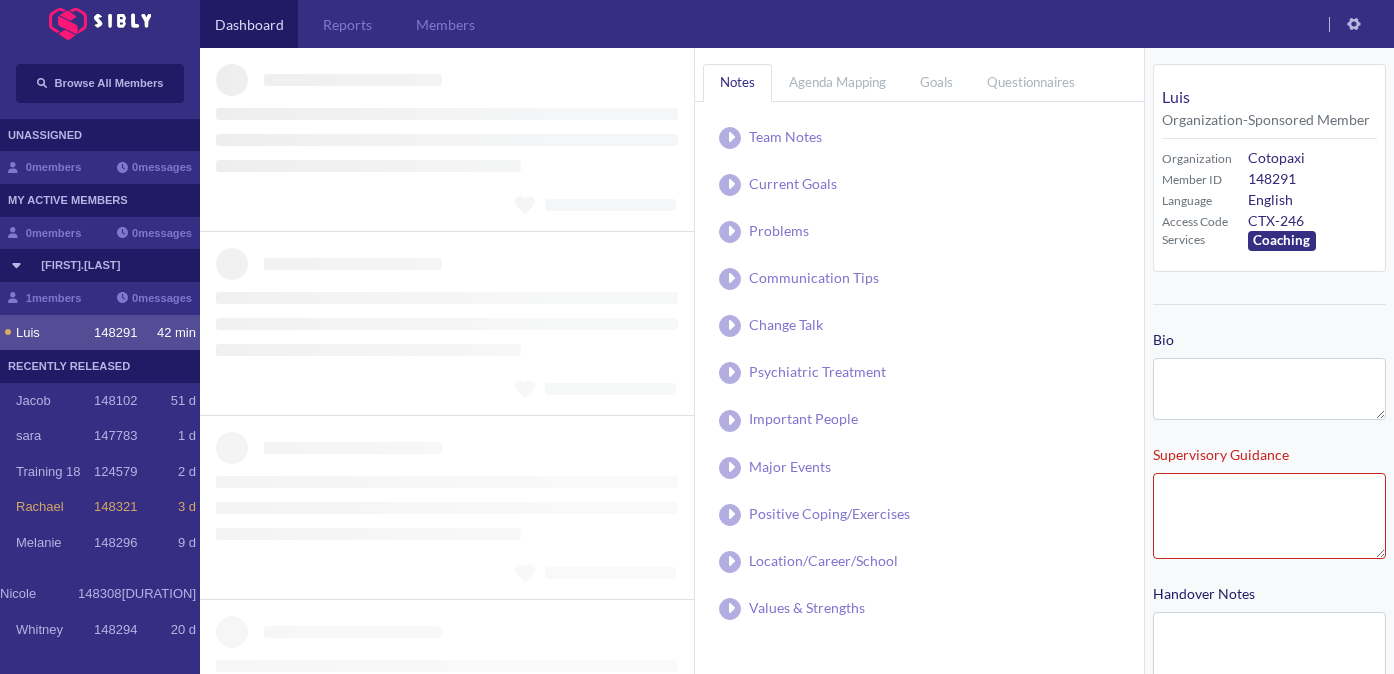 type on "**********" 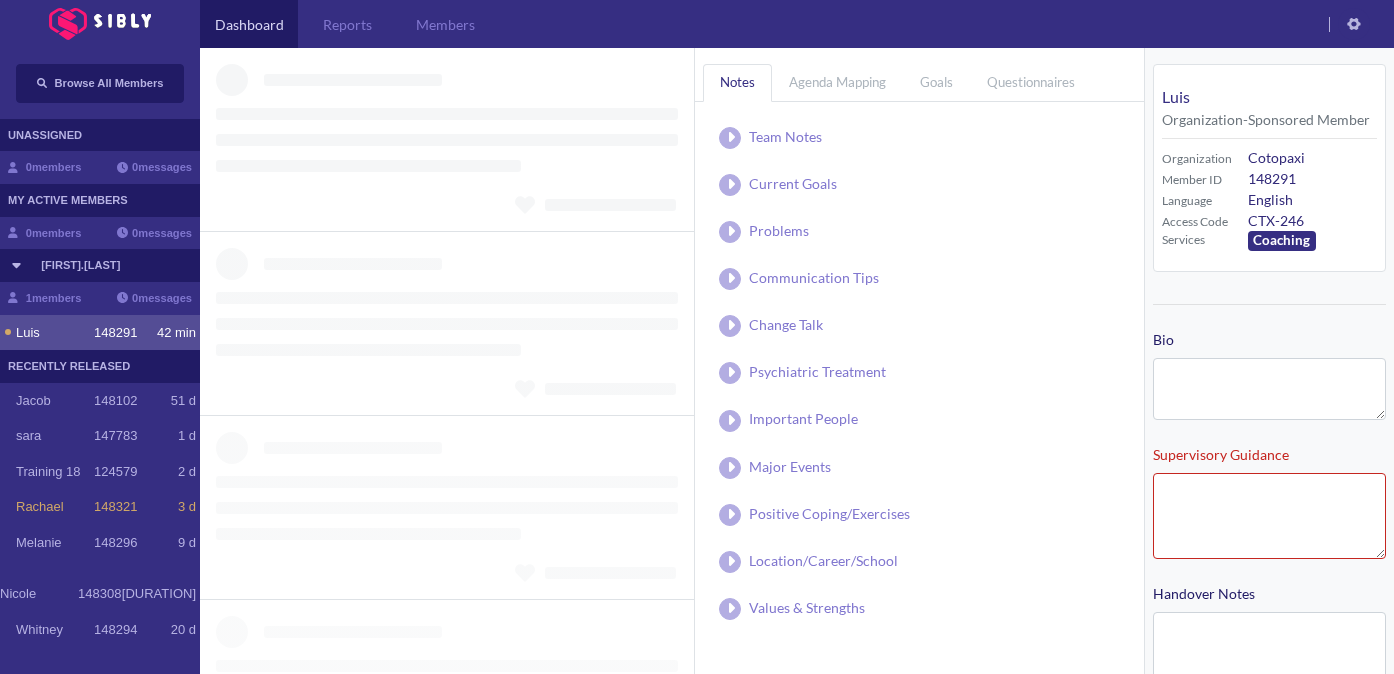 type on "**********" 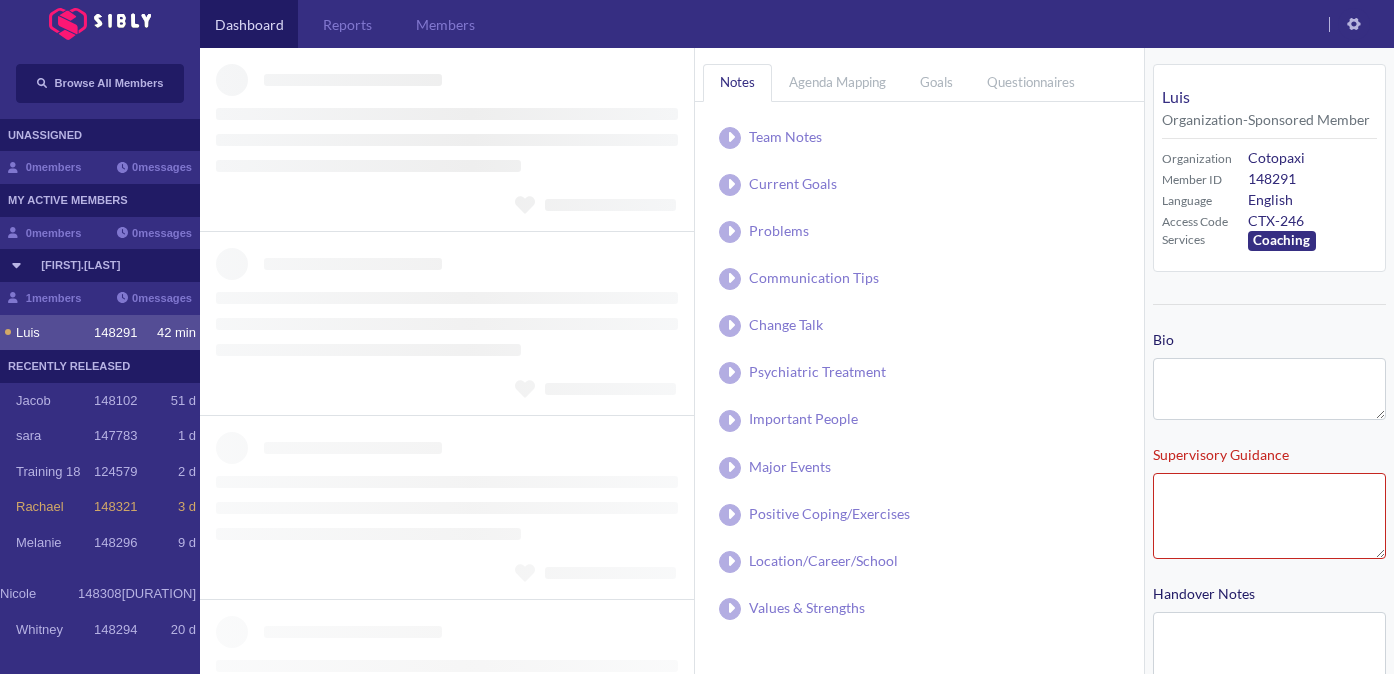 type on "**********" 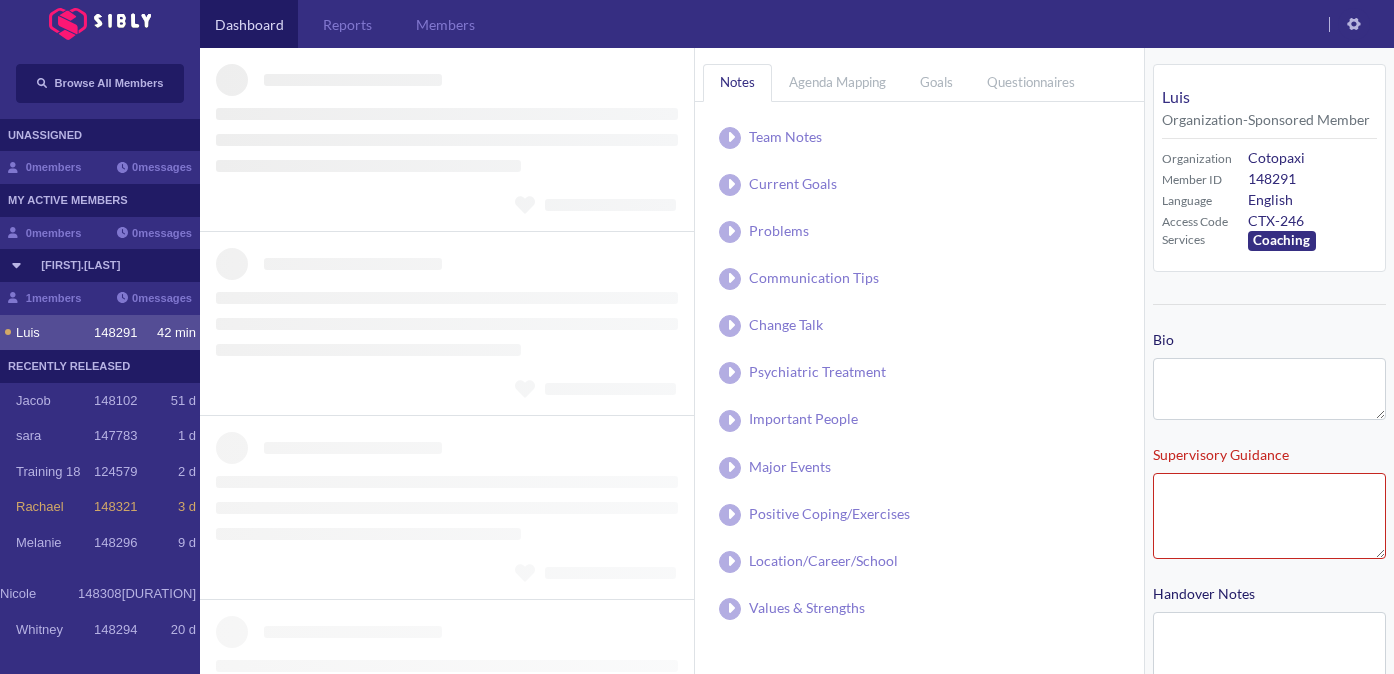 type on "**********" 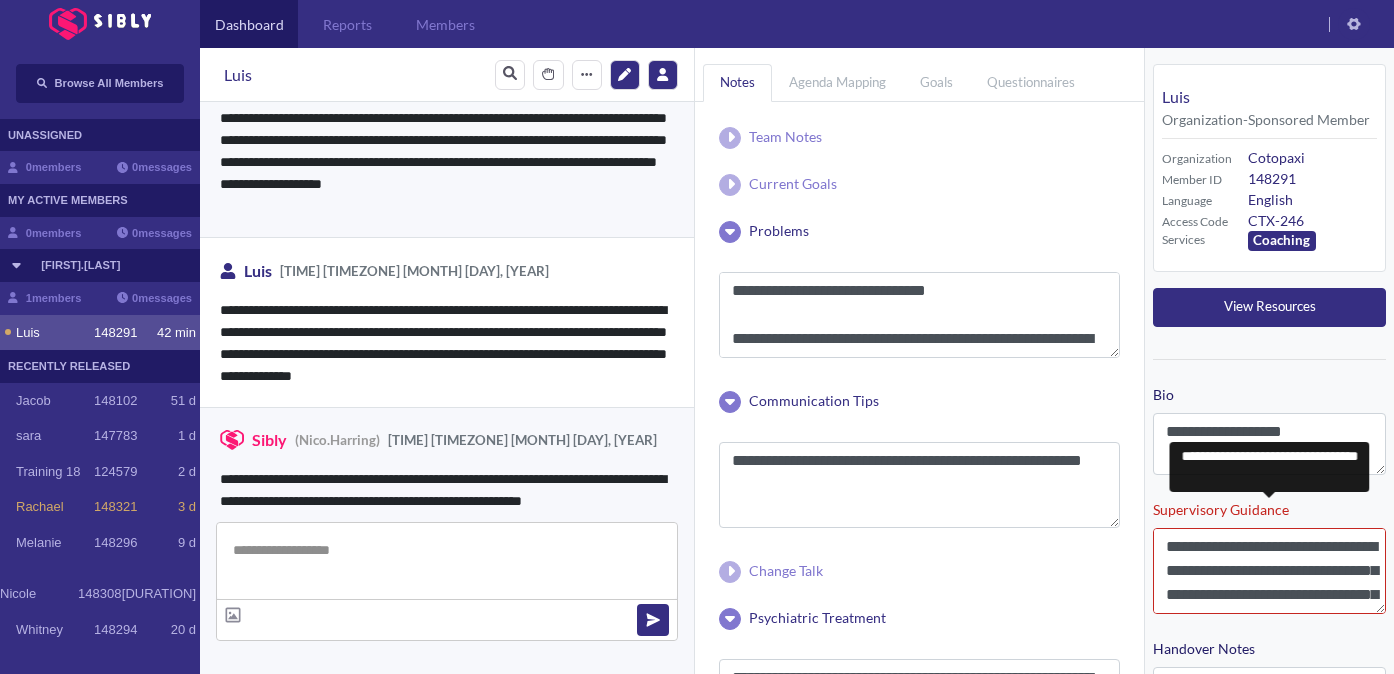 scroll, scrollTop: 4926, scrollLeft: 0, axis: vertical 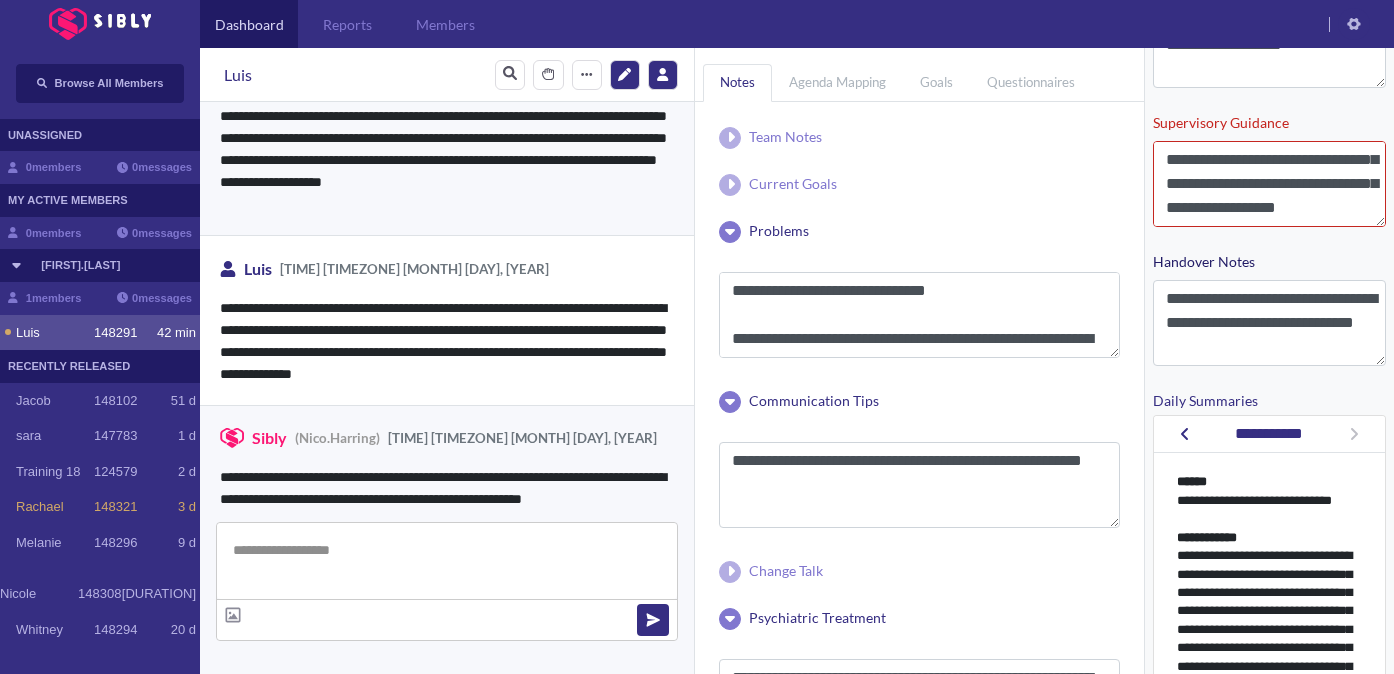 click at bounding box center (447, 561) 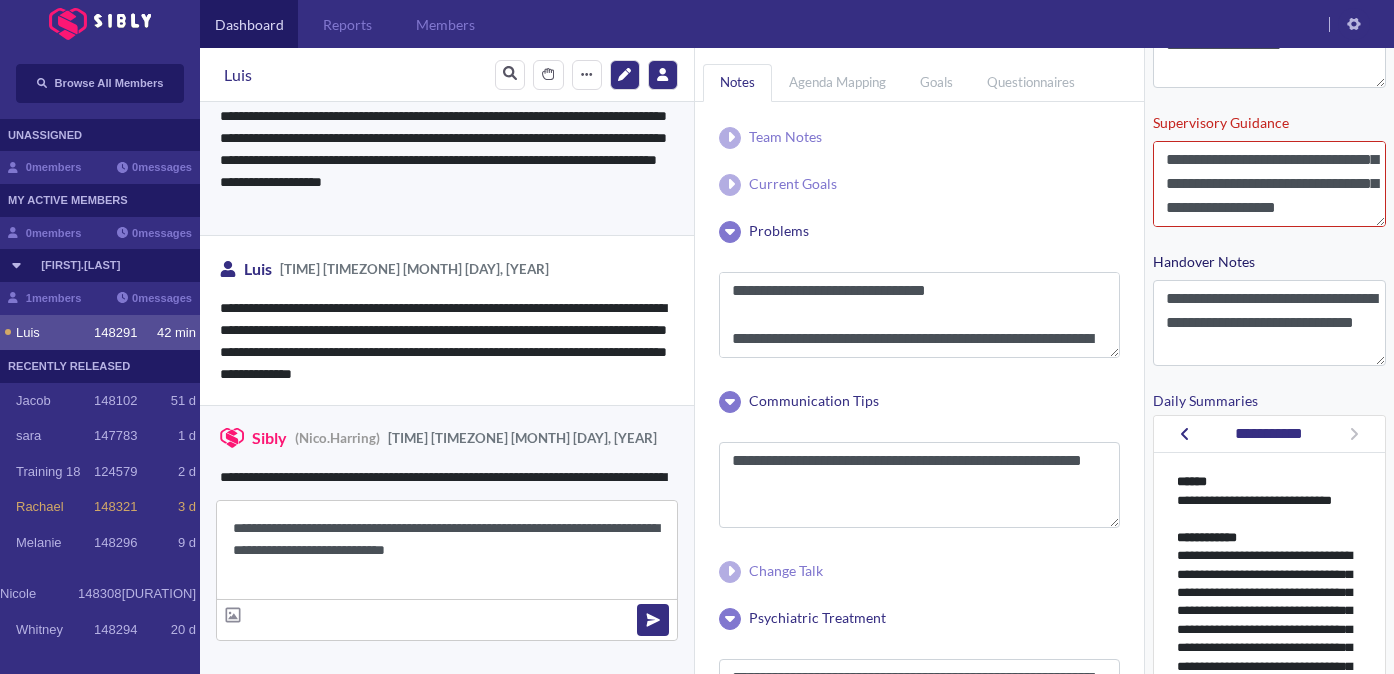 paste on "**********" 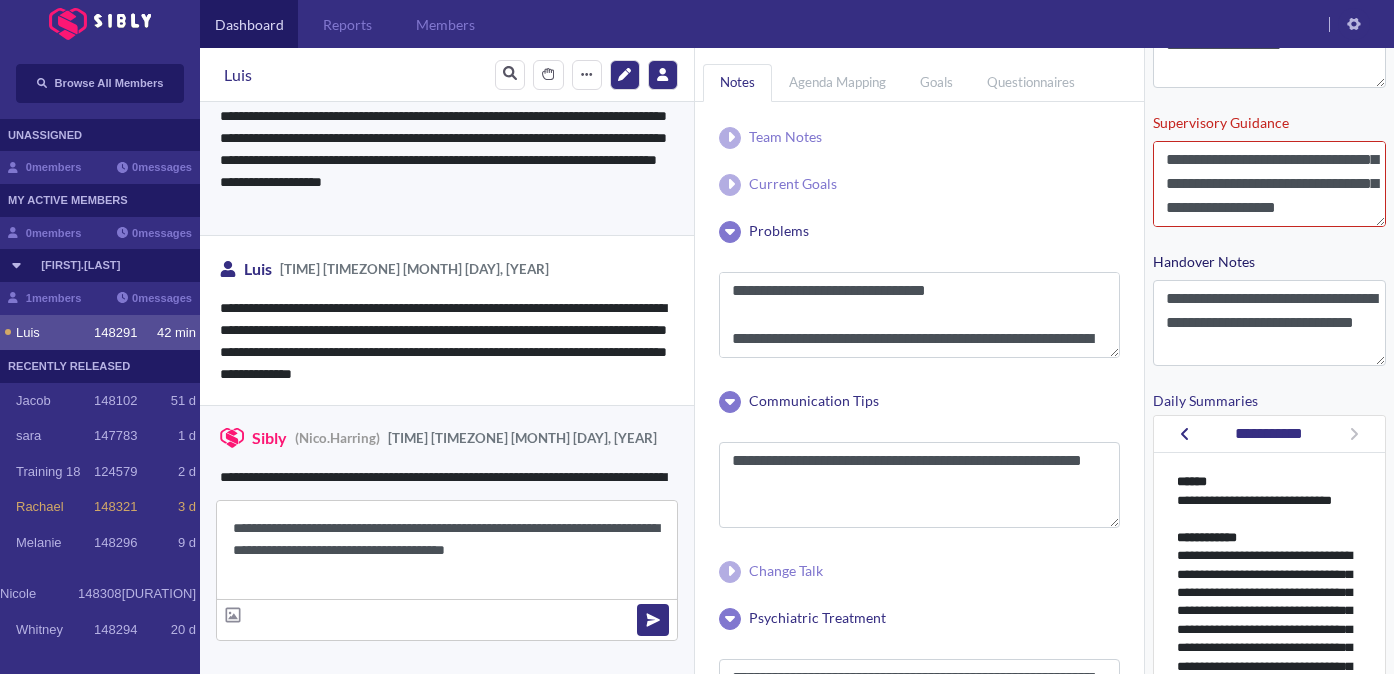 click on "**********" at bounding box center [447, 550] 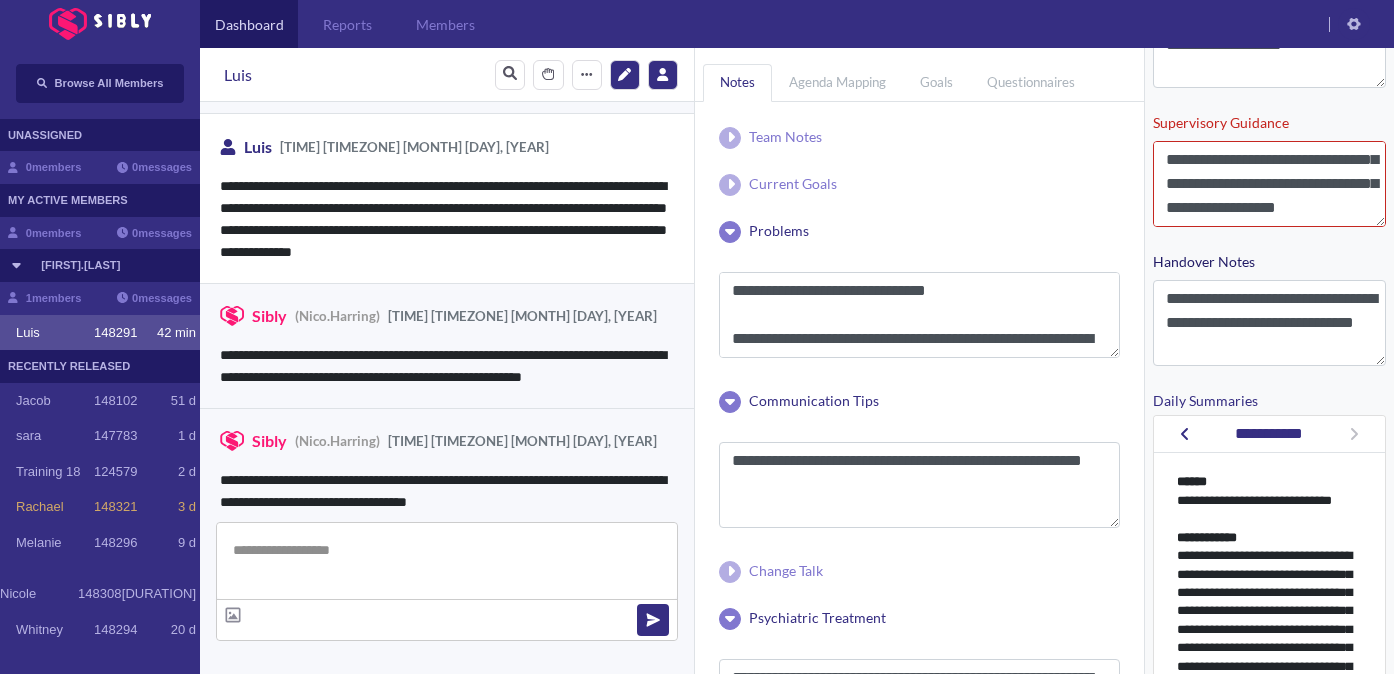 scroll, scrollTop: 5051, scrollLeft: 0, axis: vertical 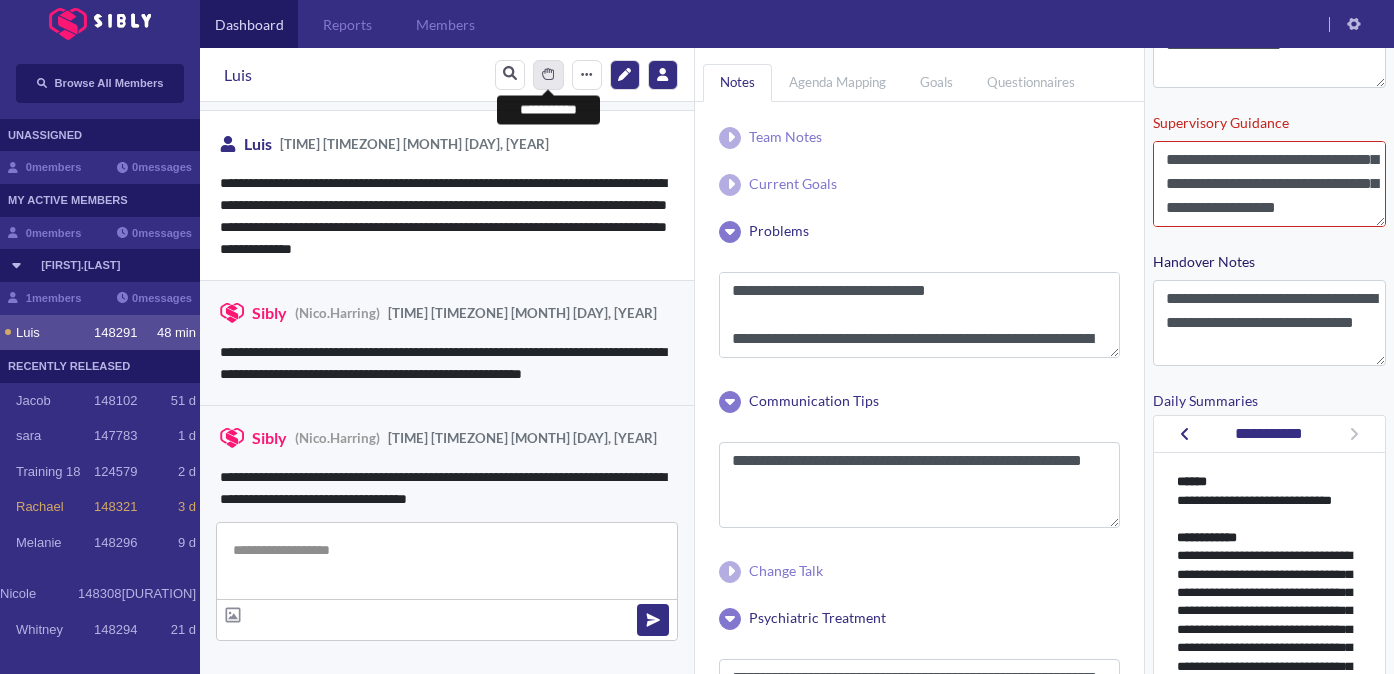 click at bounding box center (548, 74) 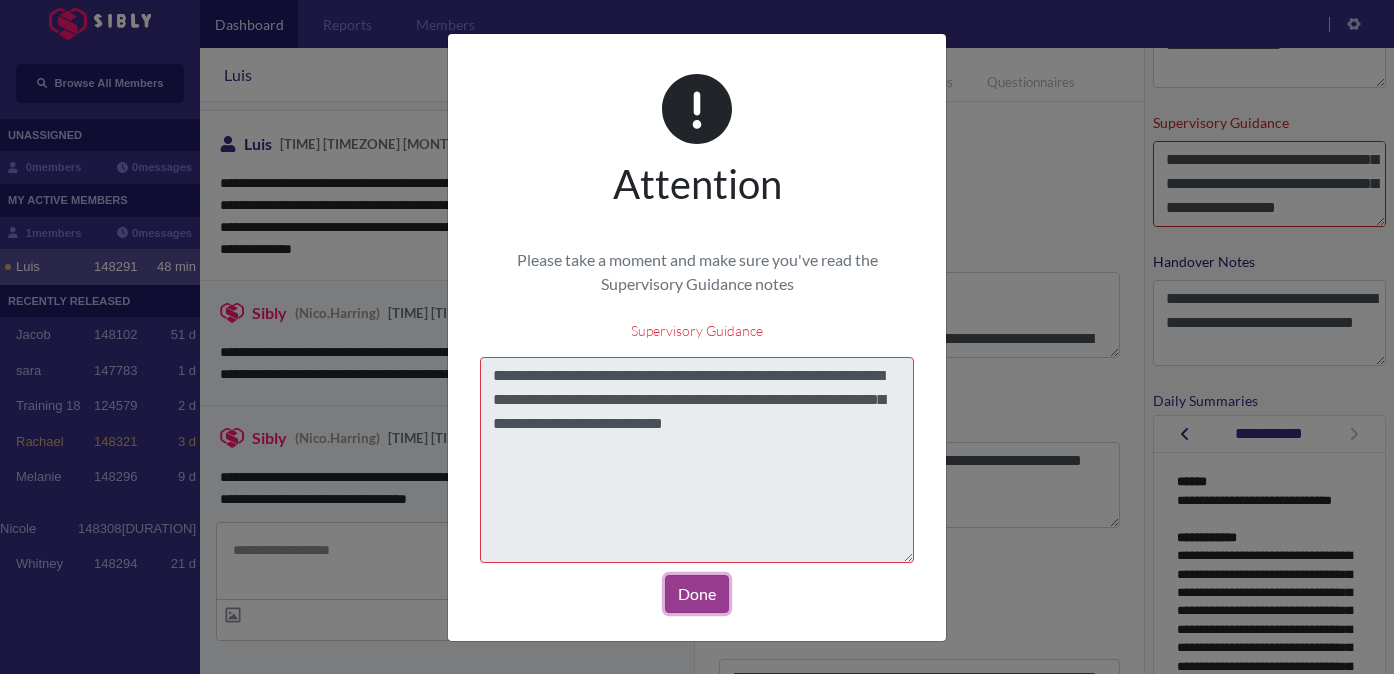 click on "Done" at bounding box center (697, 594) 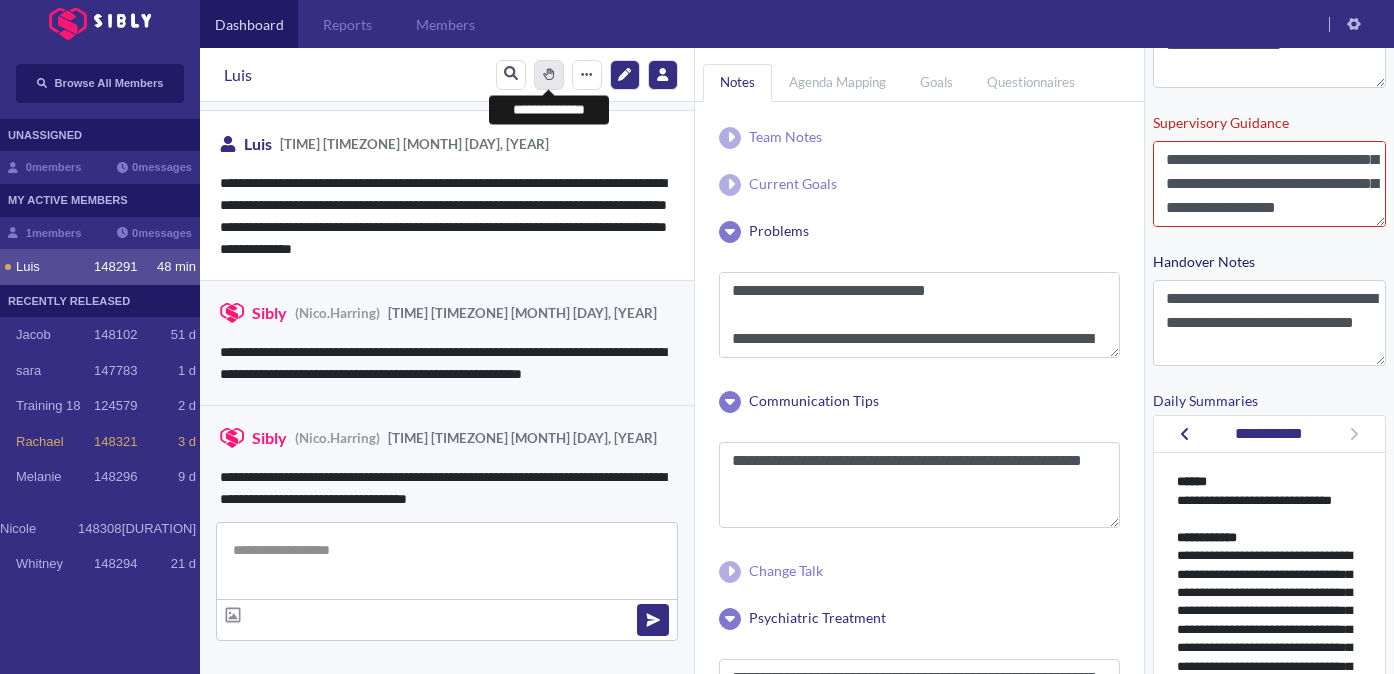 click on "*******" at bounding box center (549, 75) 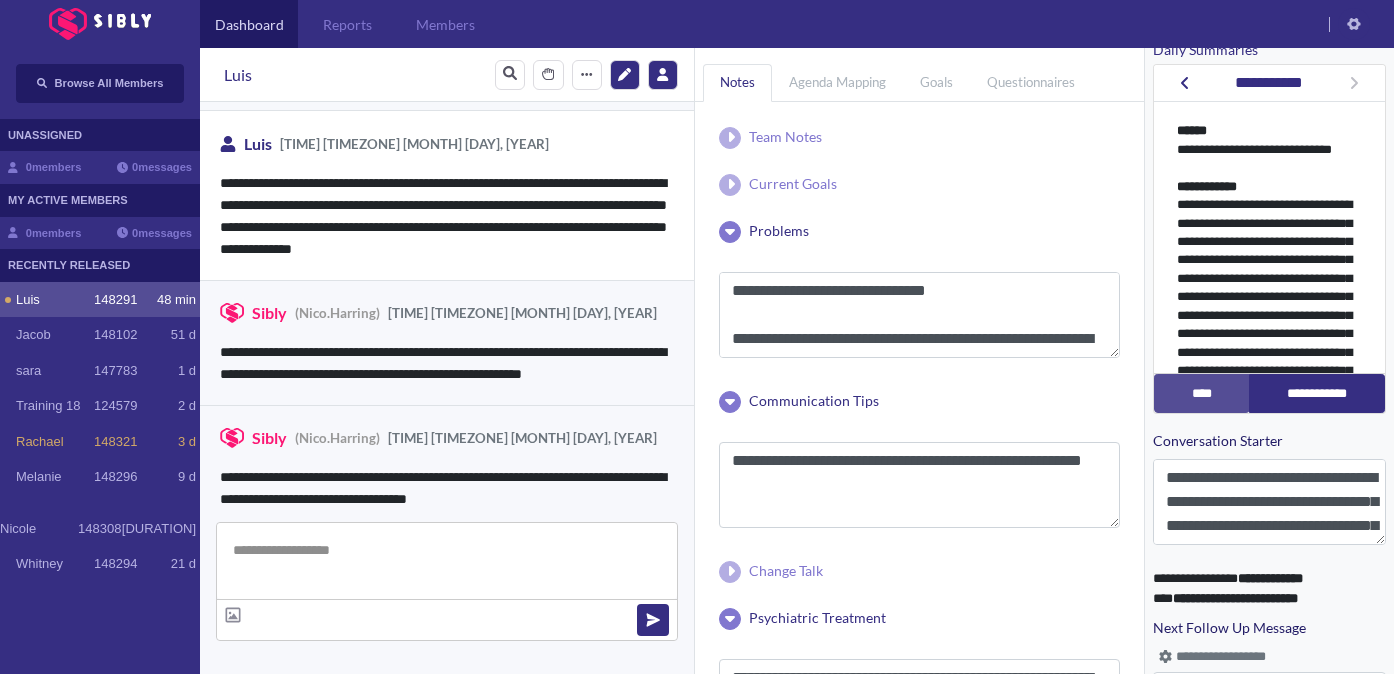 scroll, scrollTop: 740, scrollLeft: 0, axis: vertical 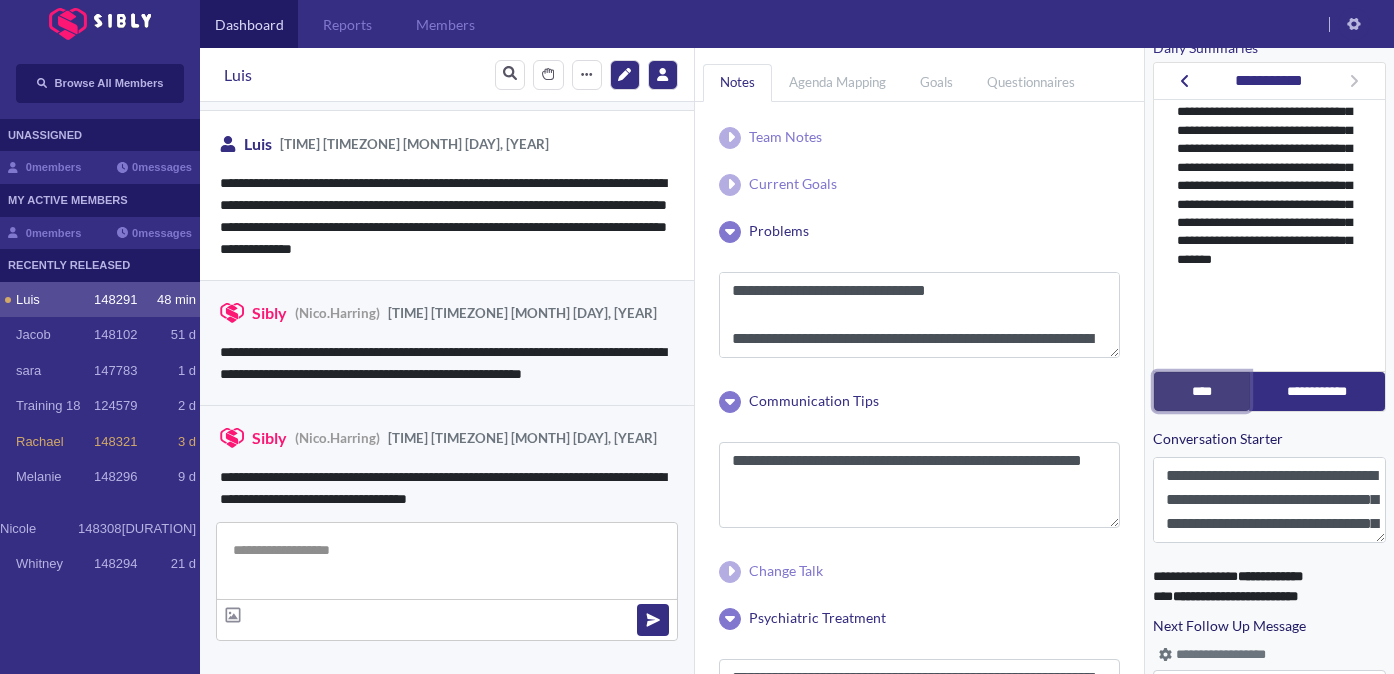 click on "****" at bounding box center [1202, 391] 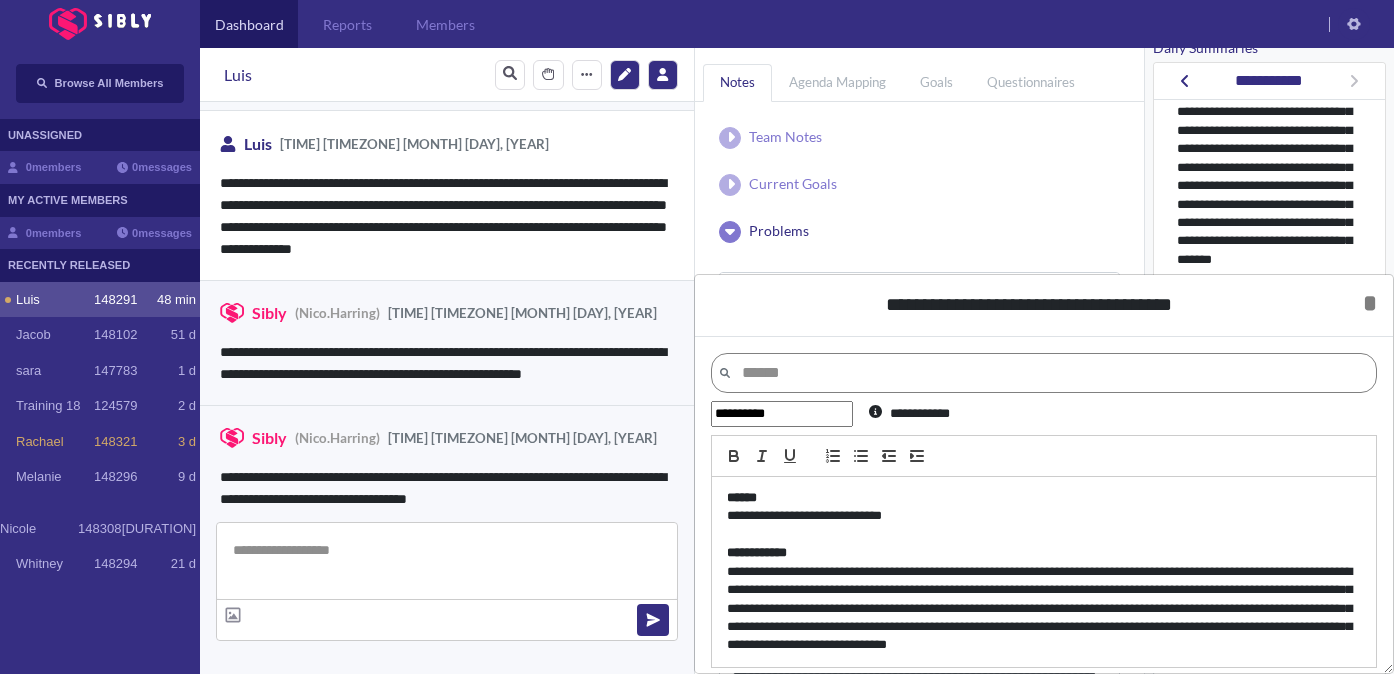 scroll, scrollTop: 47, scrollLeft: 0, axis: vertical 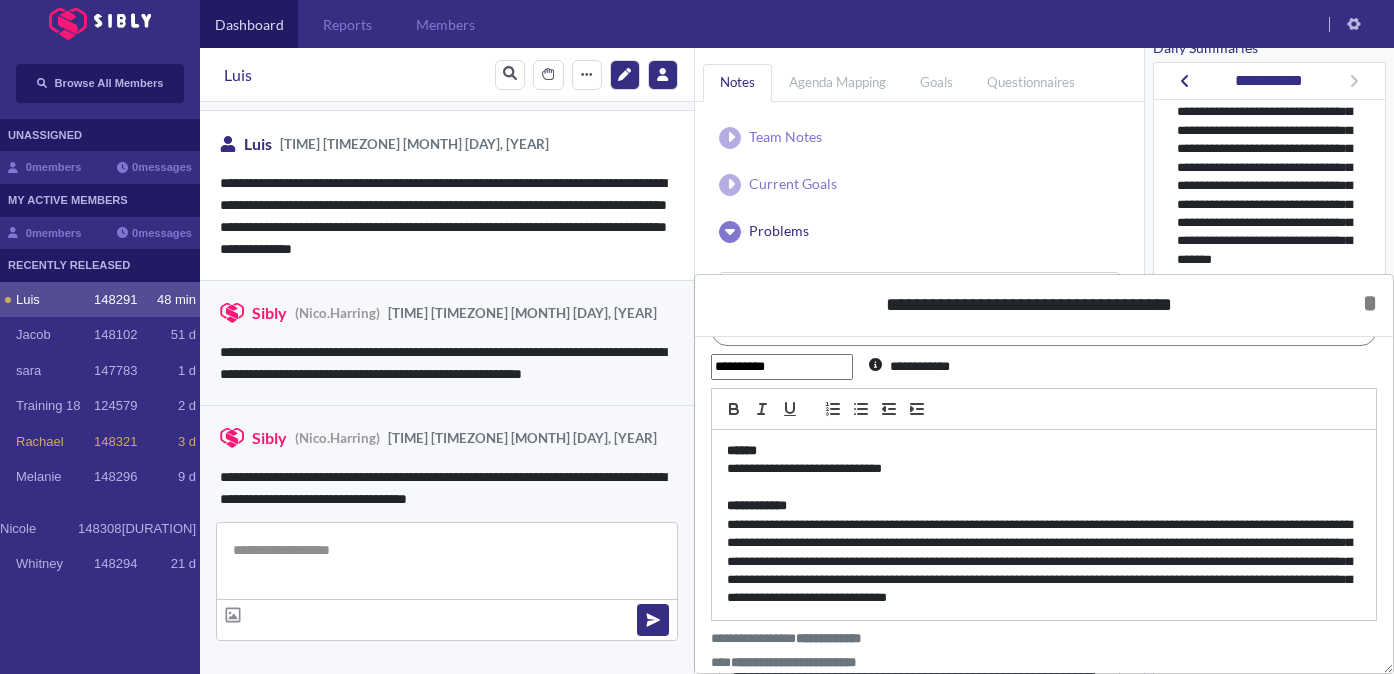 click on "**********" at bounding box center (1044, 525) 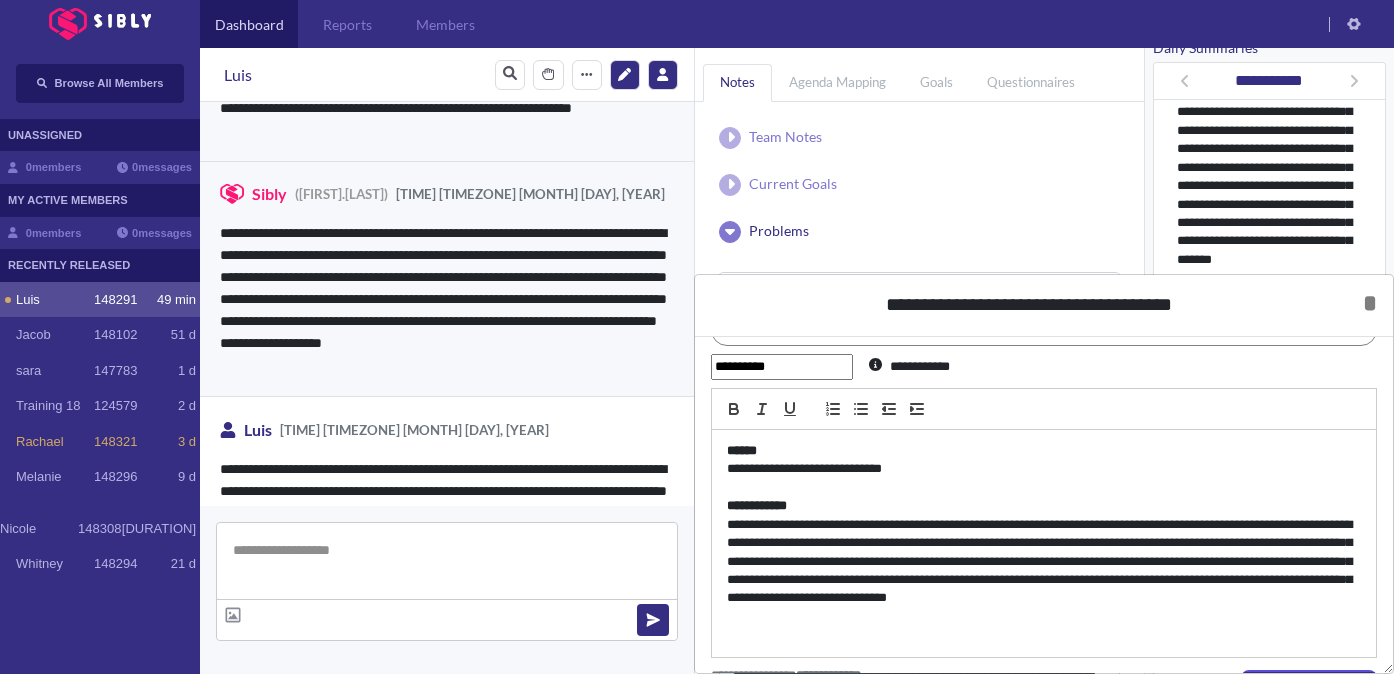 scroll, scrollTop: 4550, scrollLeft: 0, axis: vertical 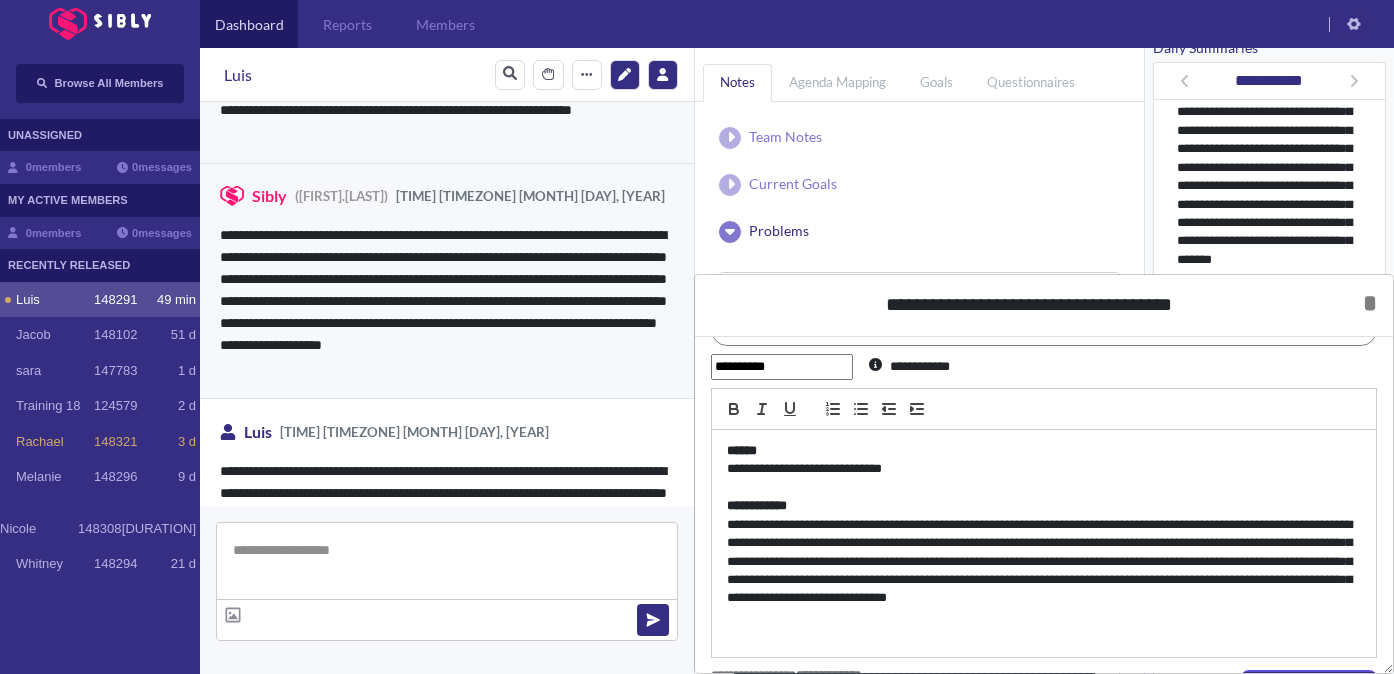 type 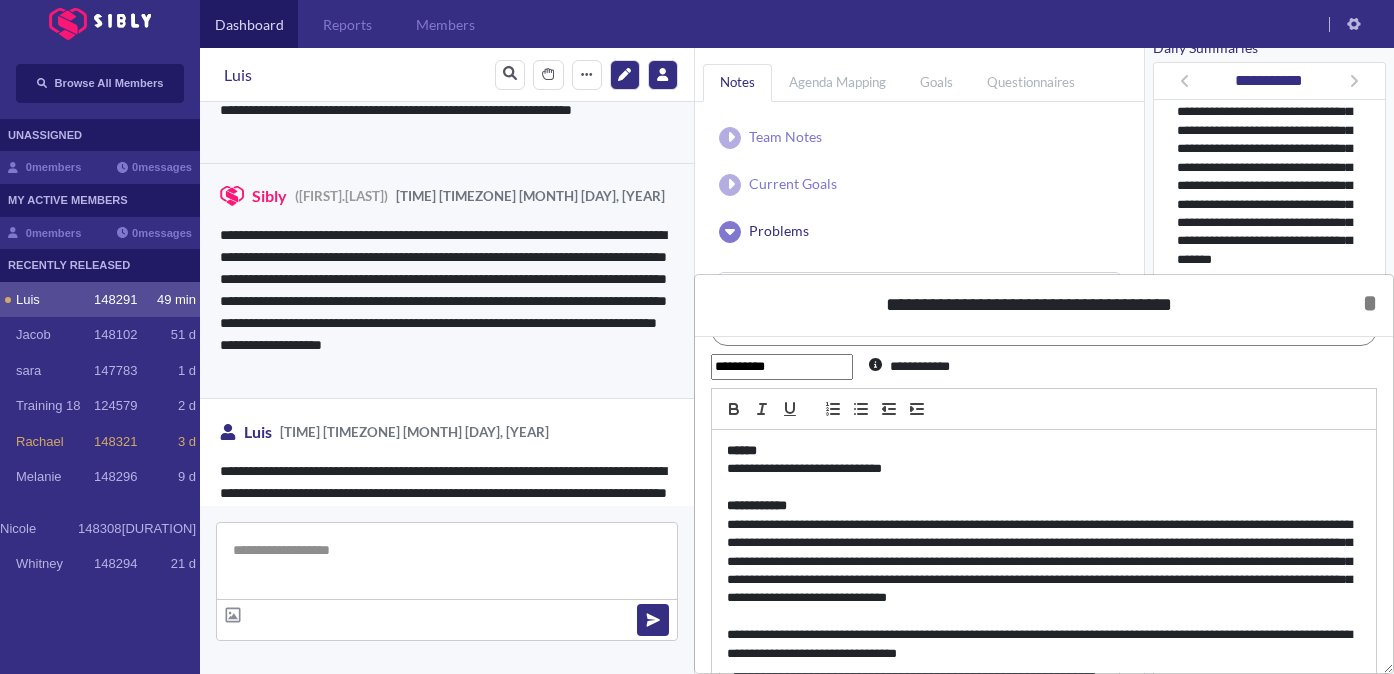 scroll, scrollTop: 102, scrollLeft: 0, axis: vertical 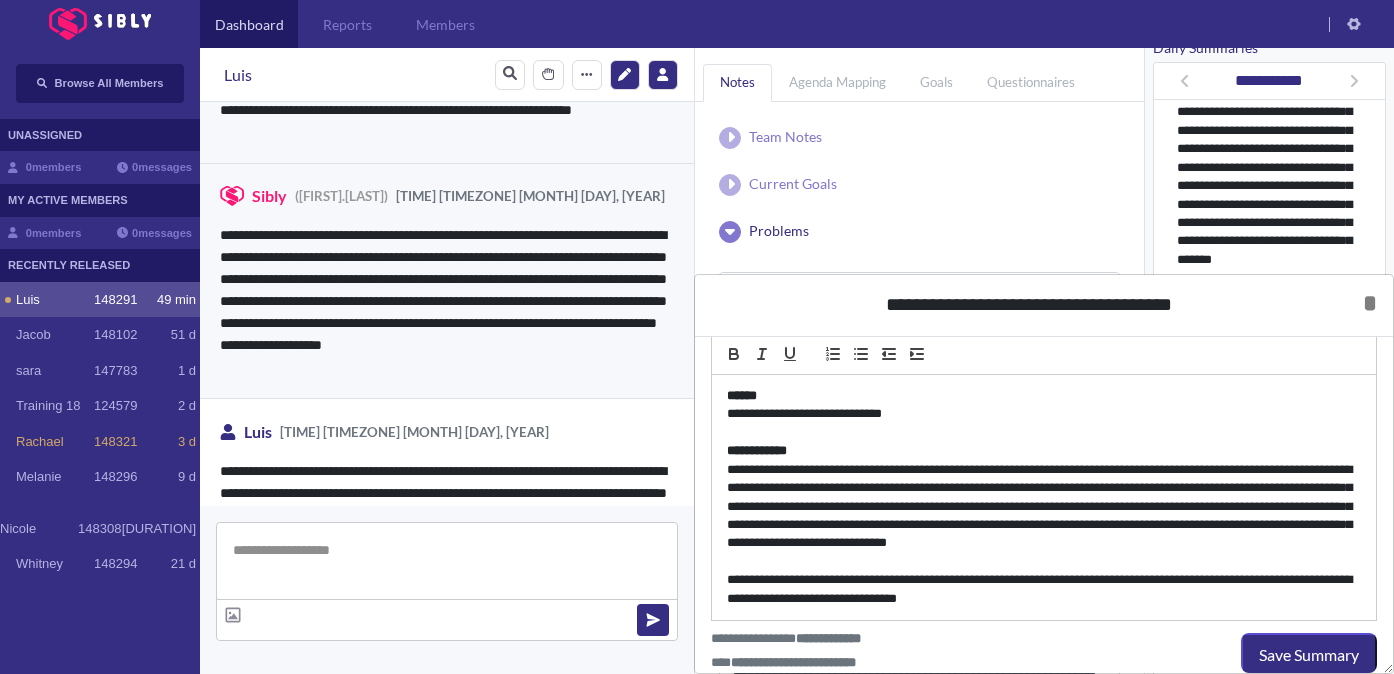 click on "**********" at bounding box center [1044, 589] 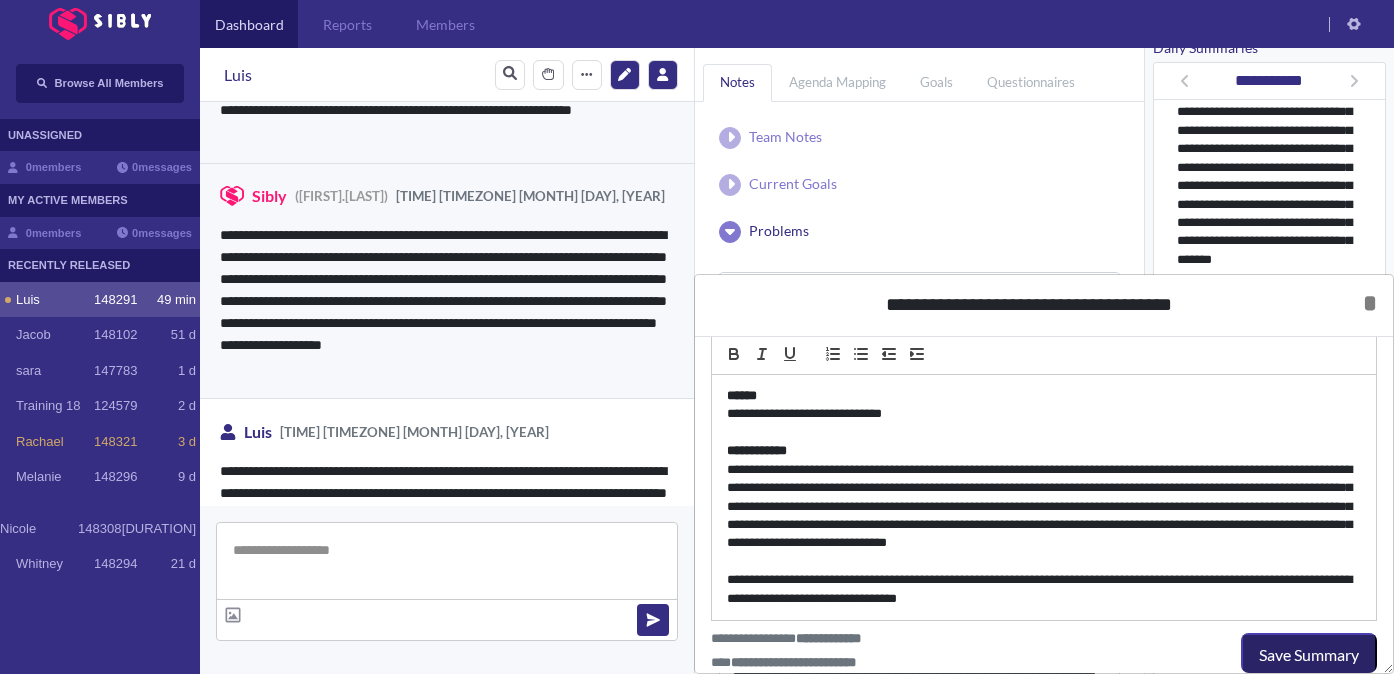 click on "Save Summary" at bounding box center (1309, 655) 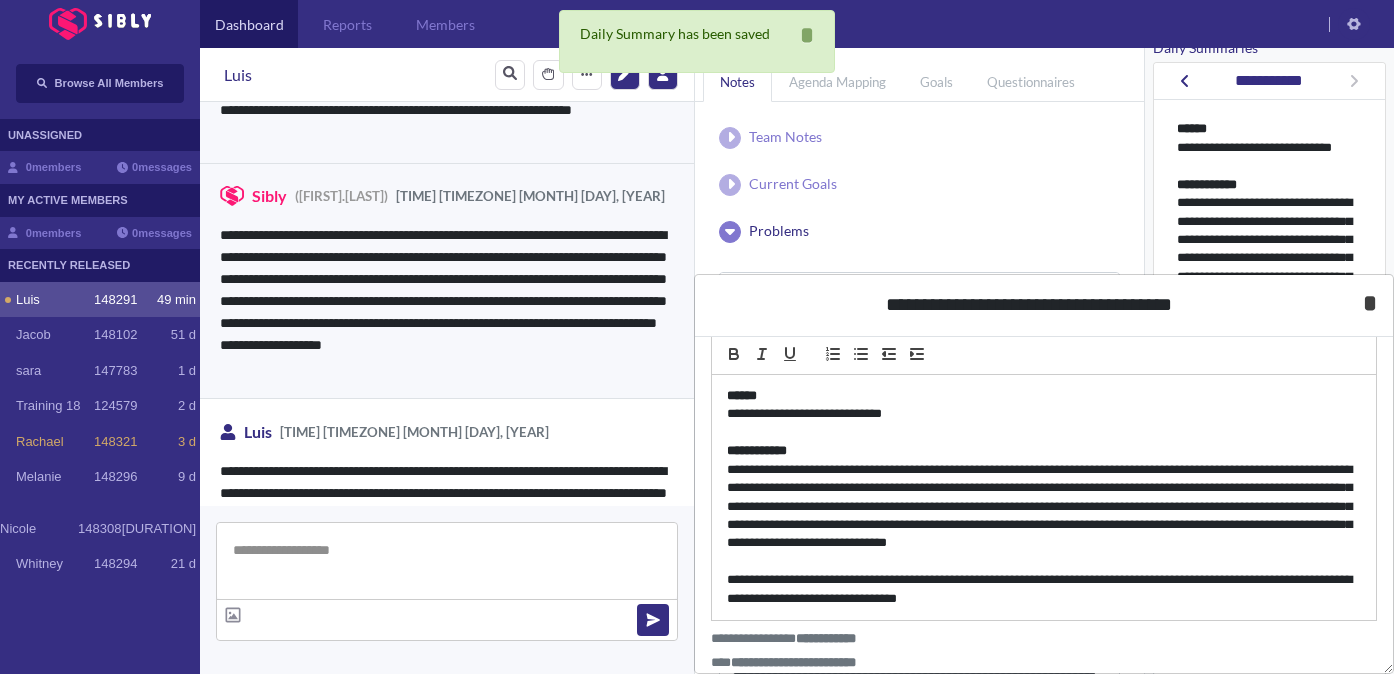 click on "*" at bounding box center (1370, 303) 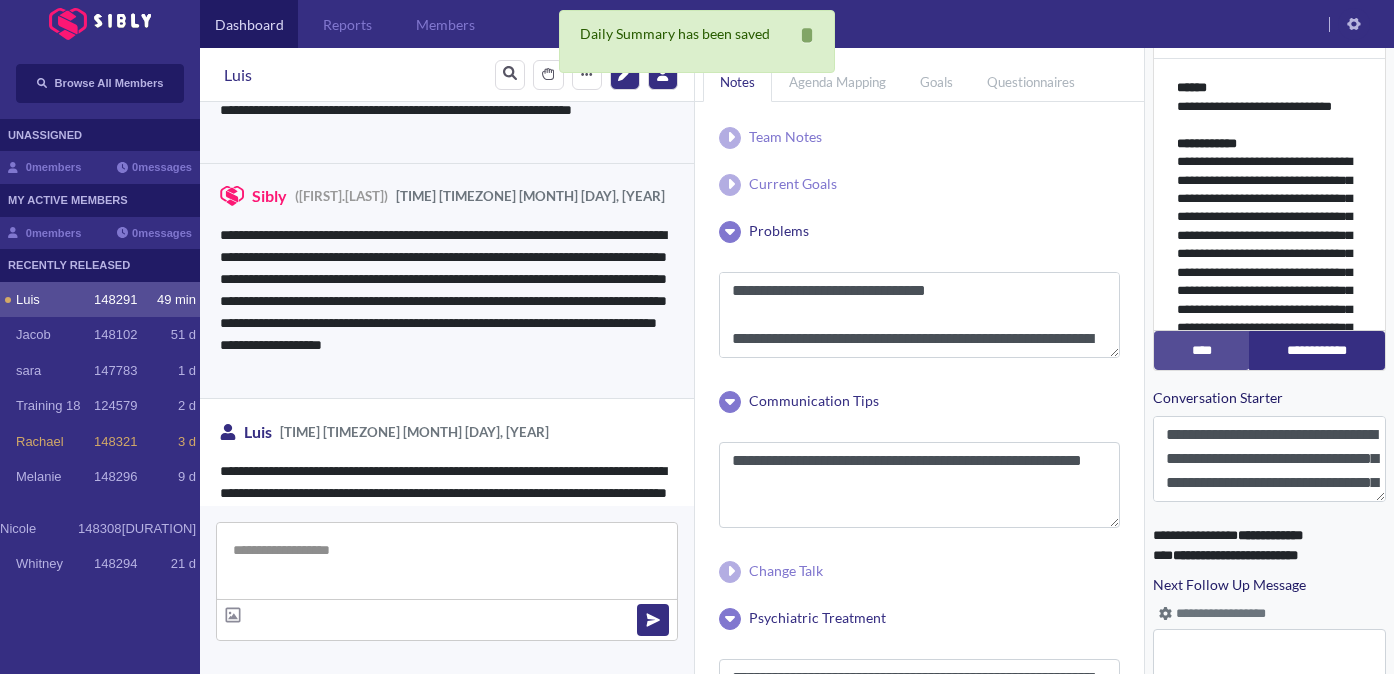 scroll, scrollTop: 950, scrollLeft: 0, axis: vertical 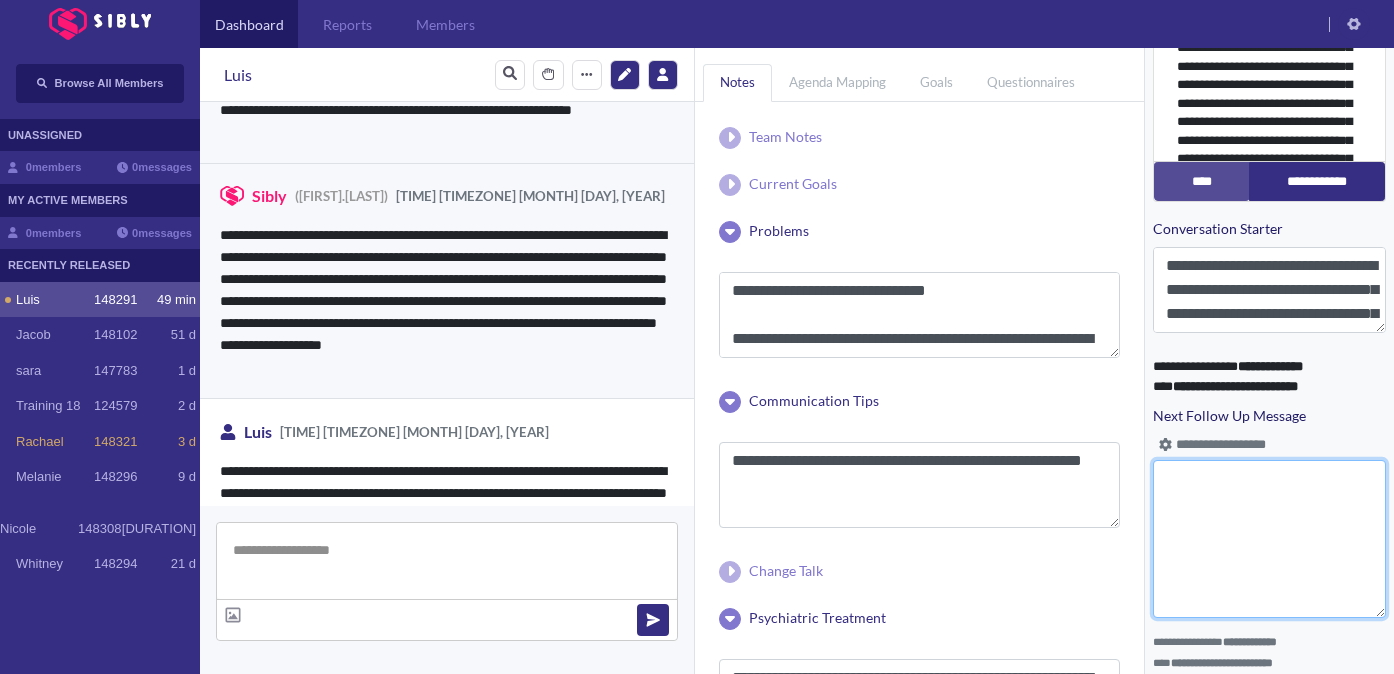 click on "Next Follow Up Message" at bounding box center (1269, 539) 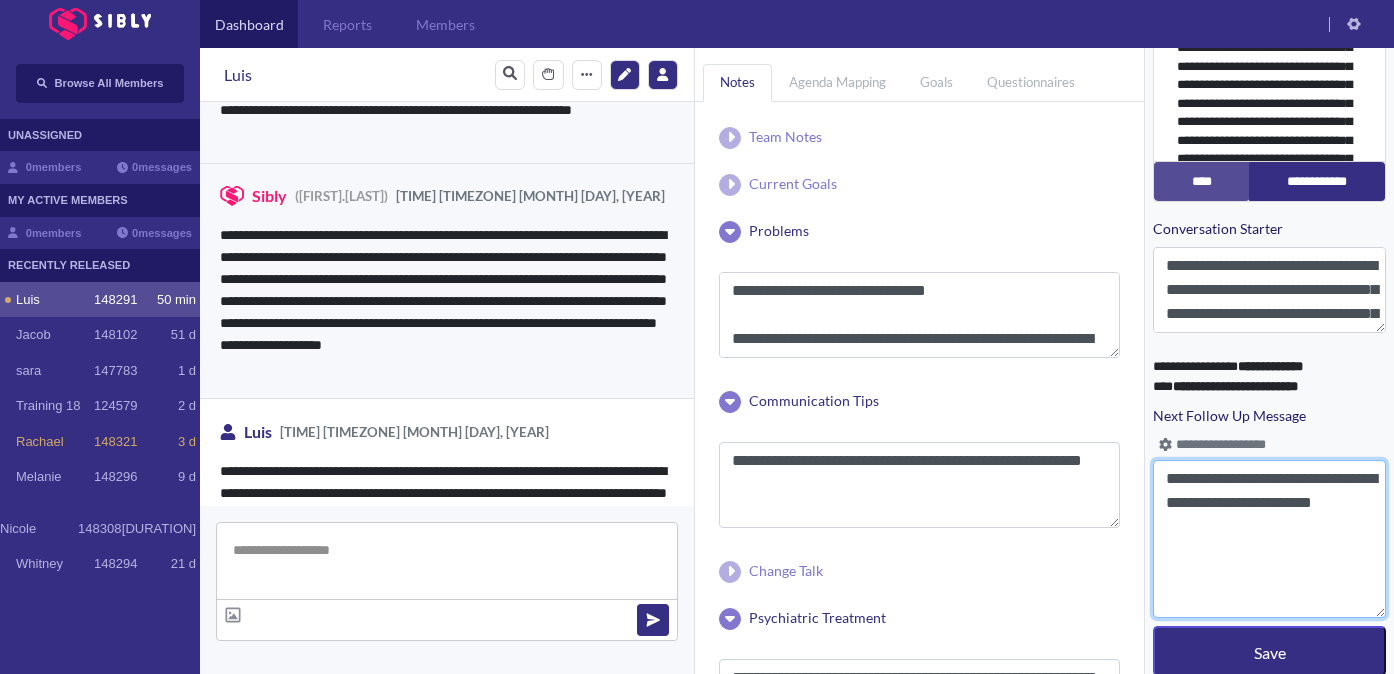 click on "**********" at bounding box center (1269, 539) 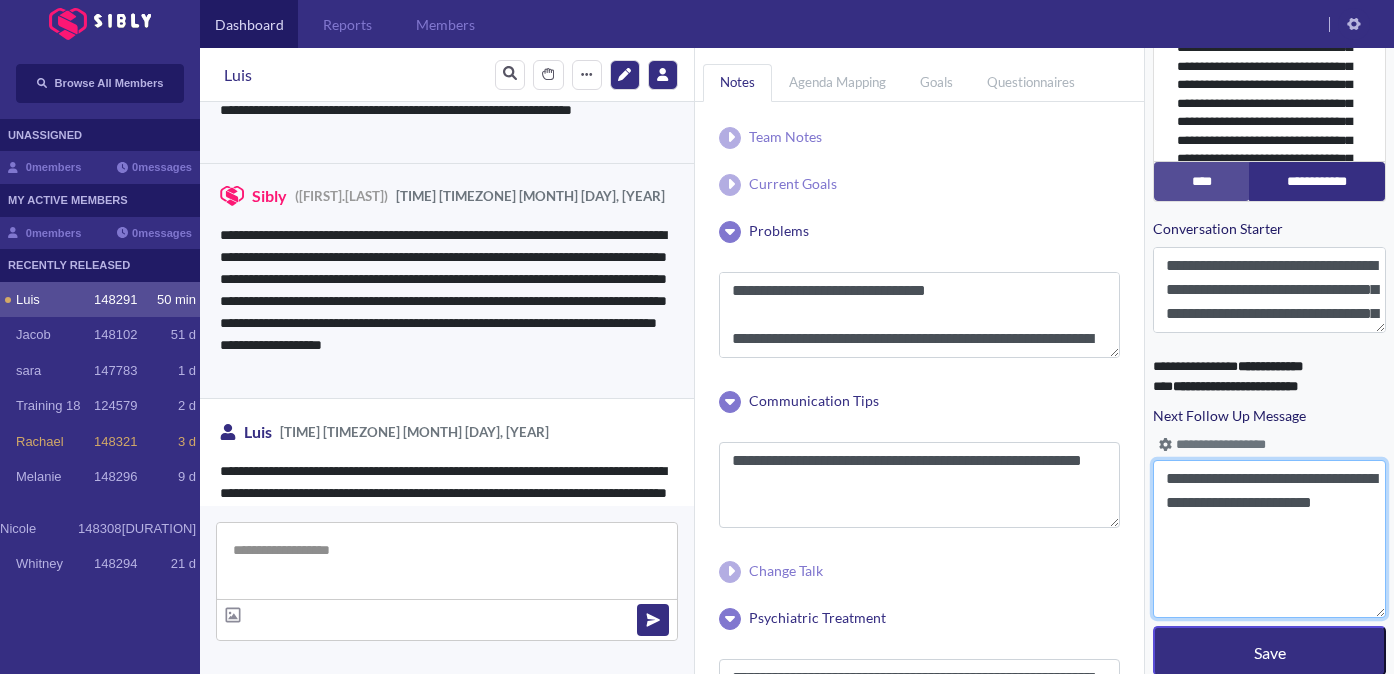 click on "**********" at bounding box center (1269, 539) 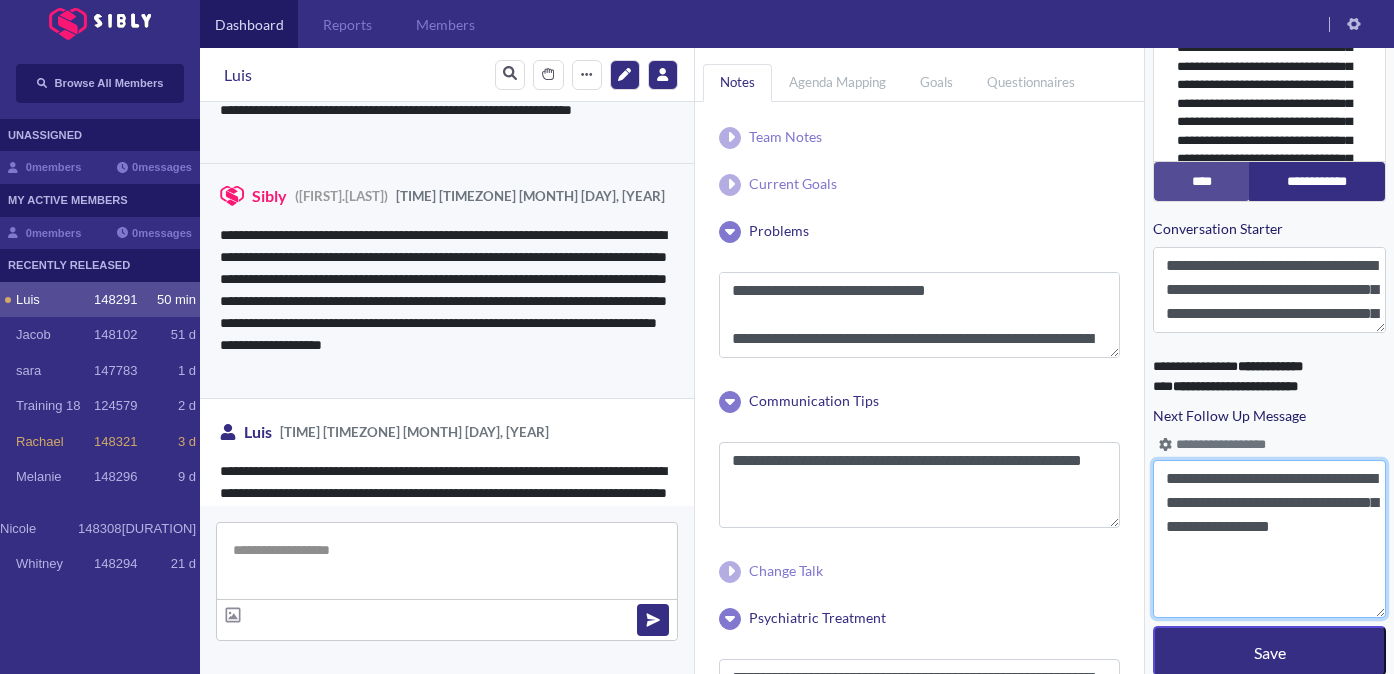 click on "**********" at bounding box center [1269, 539] 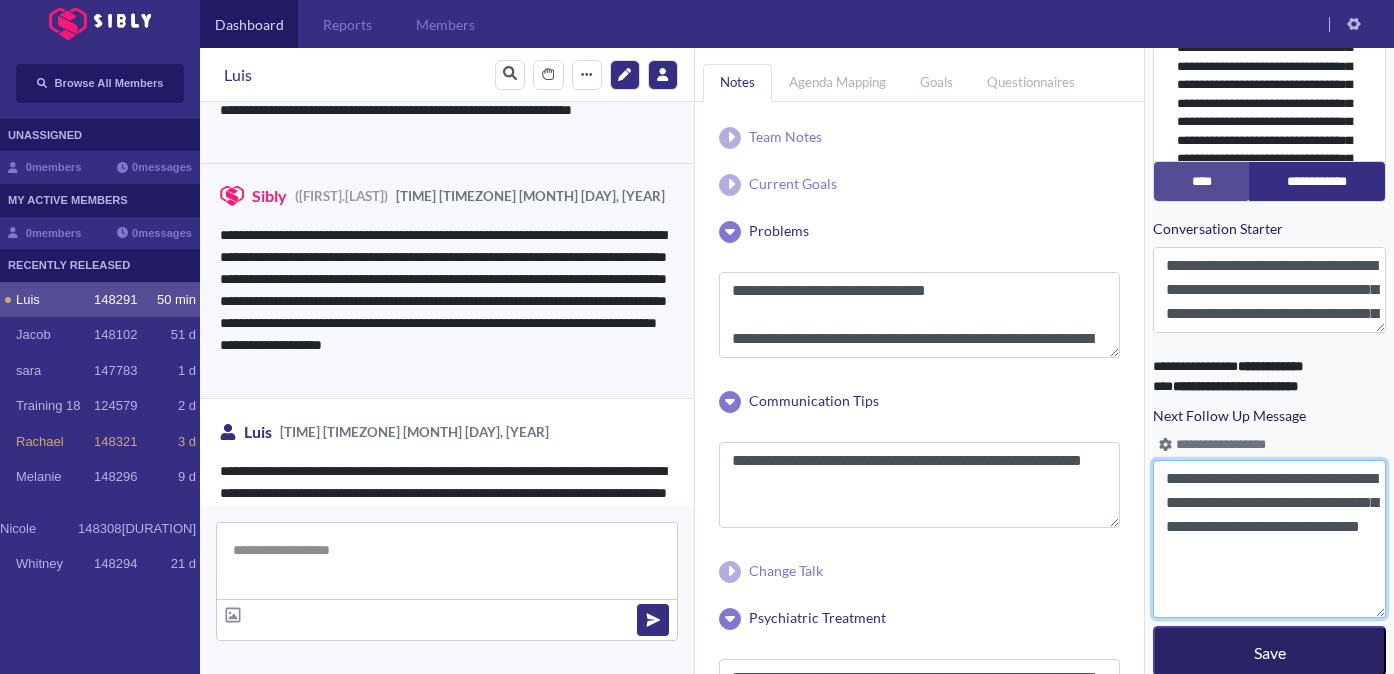 type on "**********" 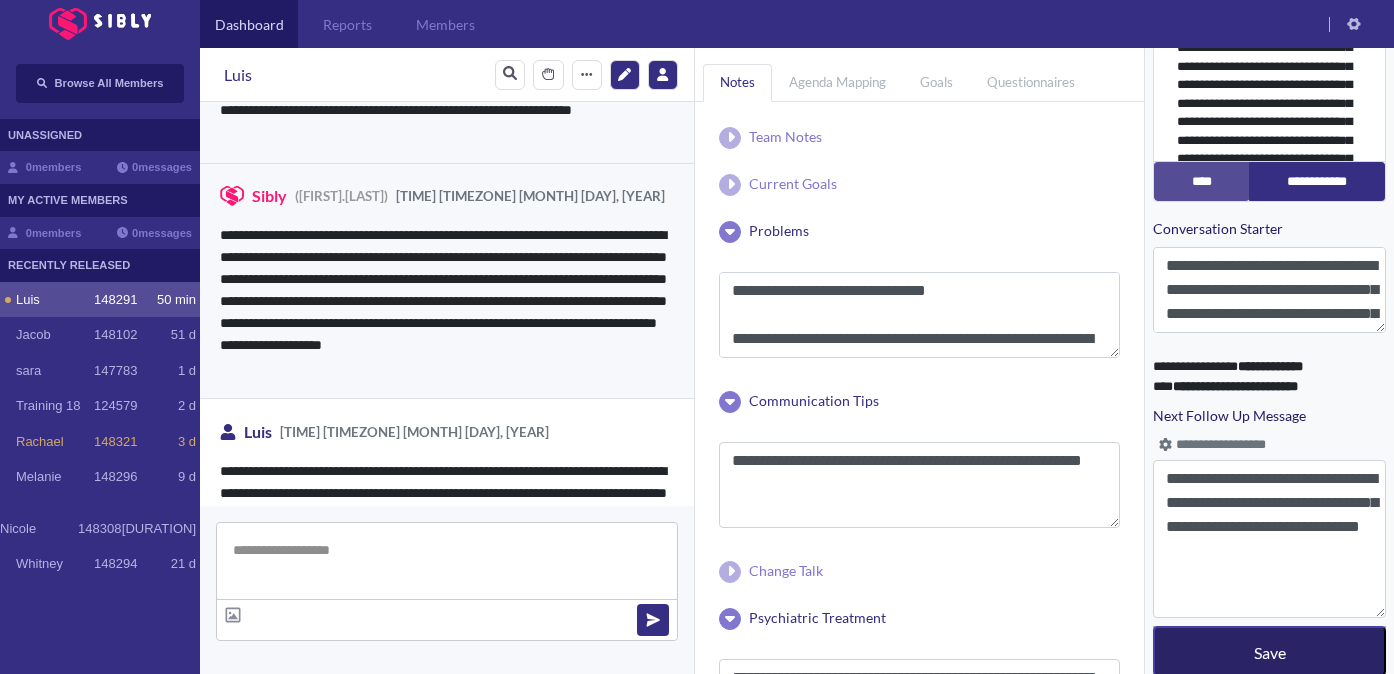 click on "Save" at bounding box center [1269, 651] 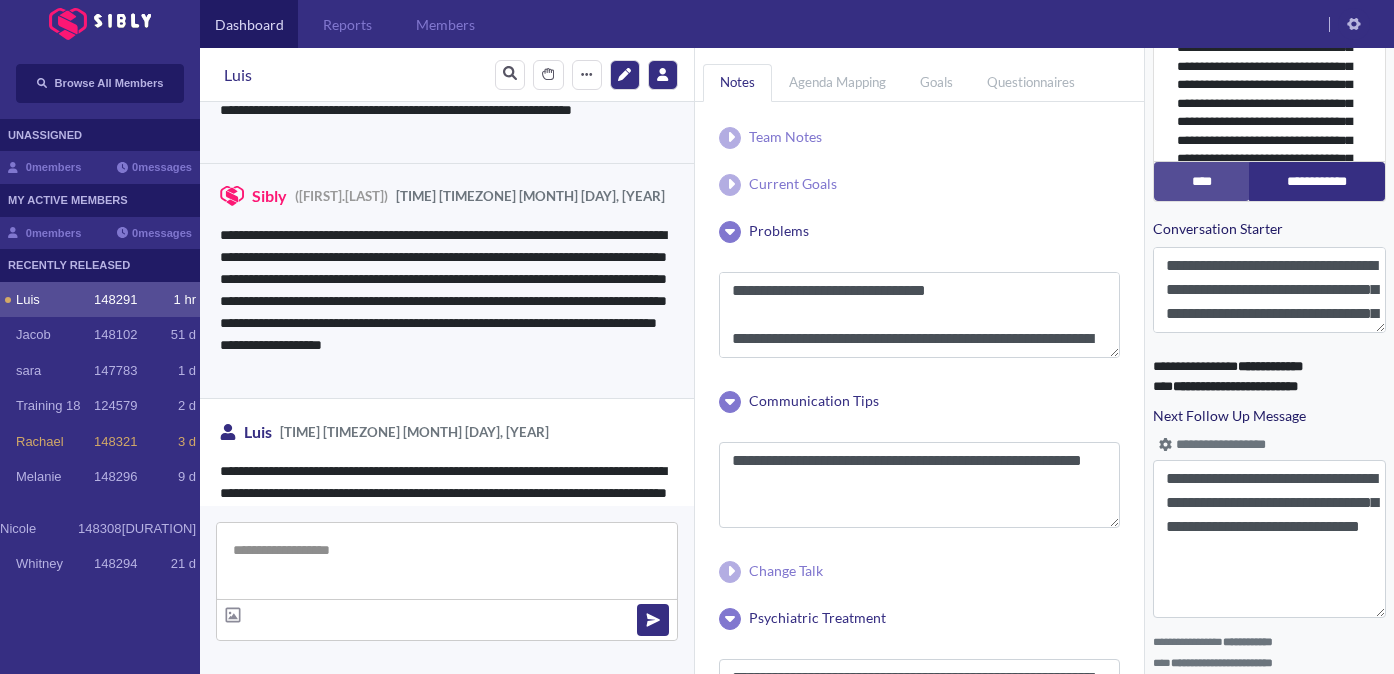 scroll, scrollTop: 4838, scrollLeft: 0, axis: vertical 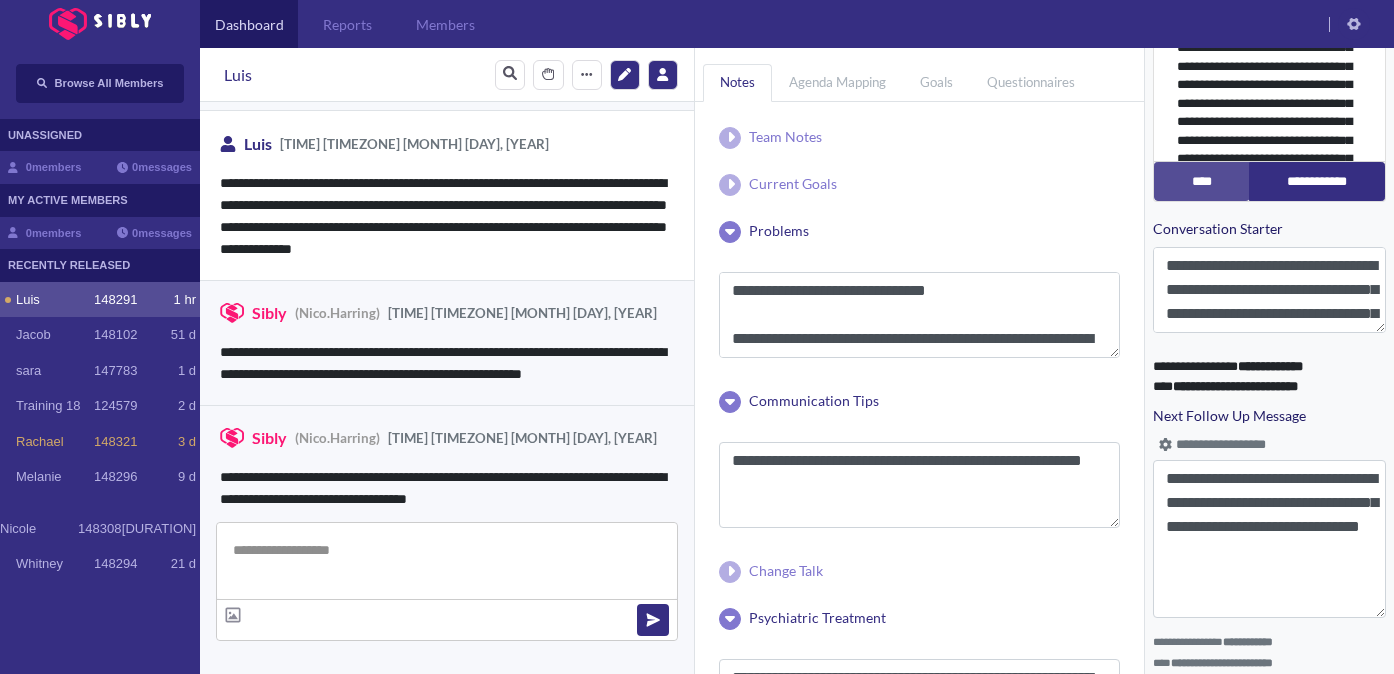 click at bounding box center (447, 561) 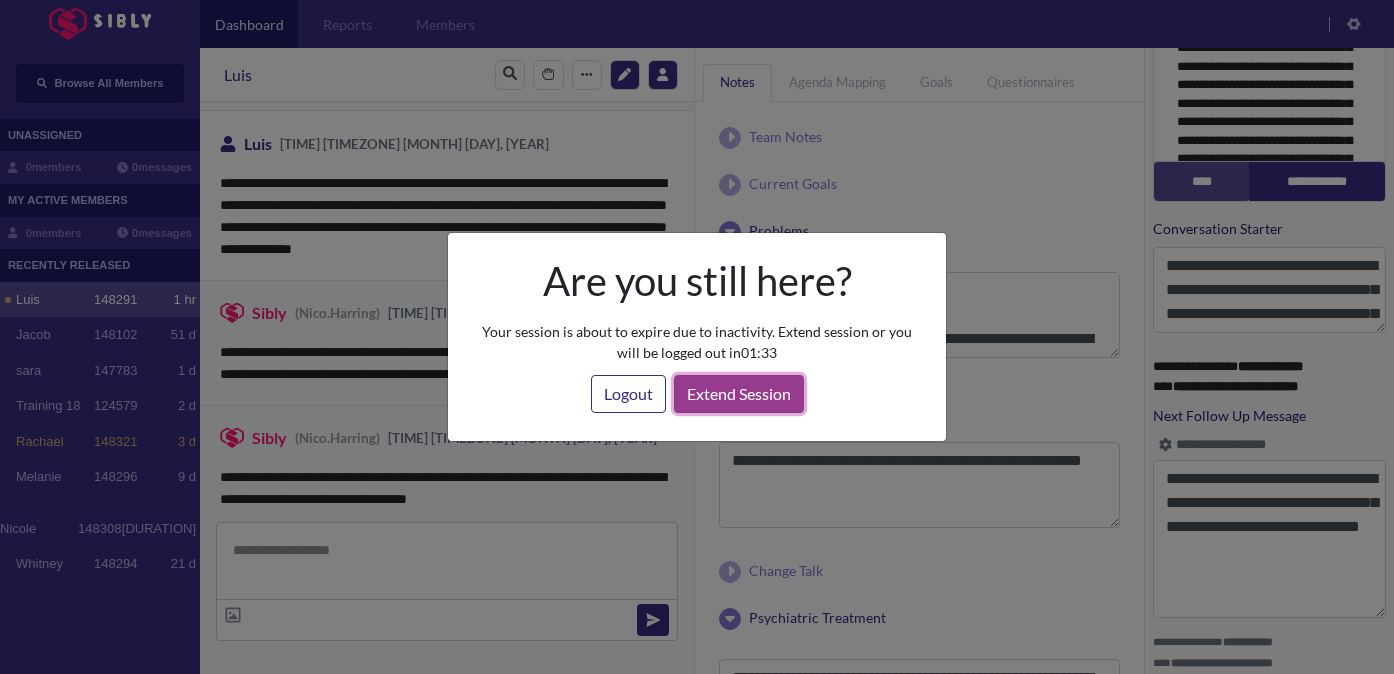 click on "Extend Session" at bounding box center [739, 394] 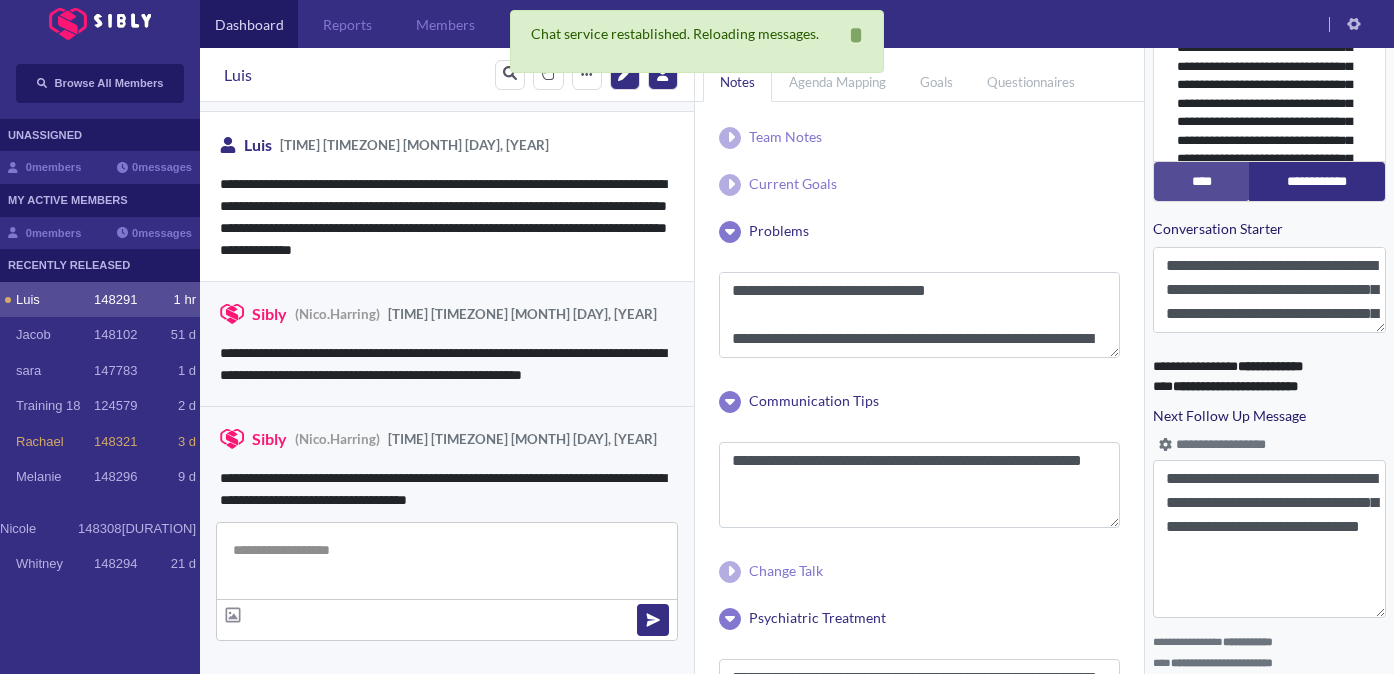 scroll, scrollTop: 4838, scrollLeft: 0, axis: vertical 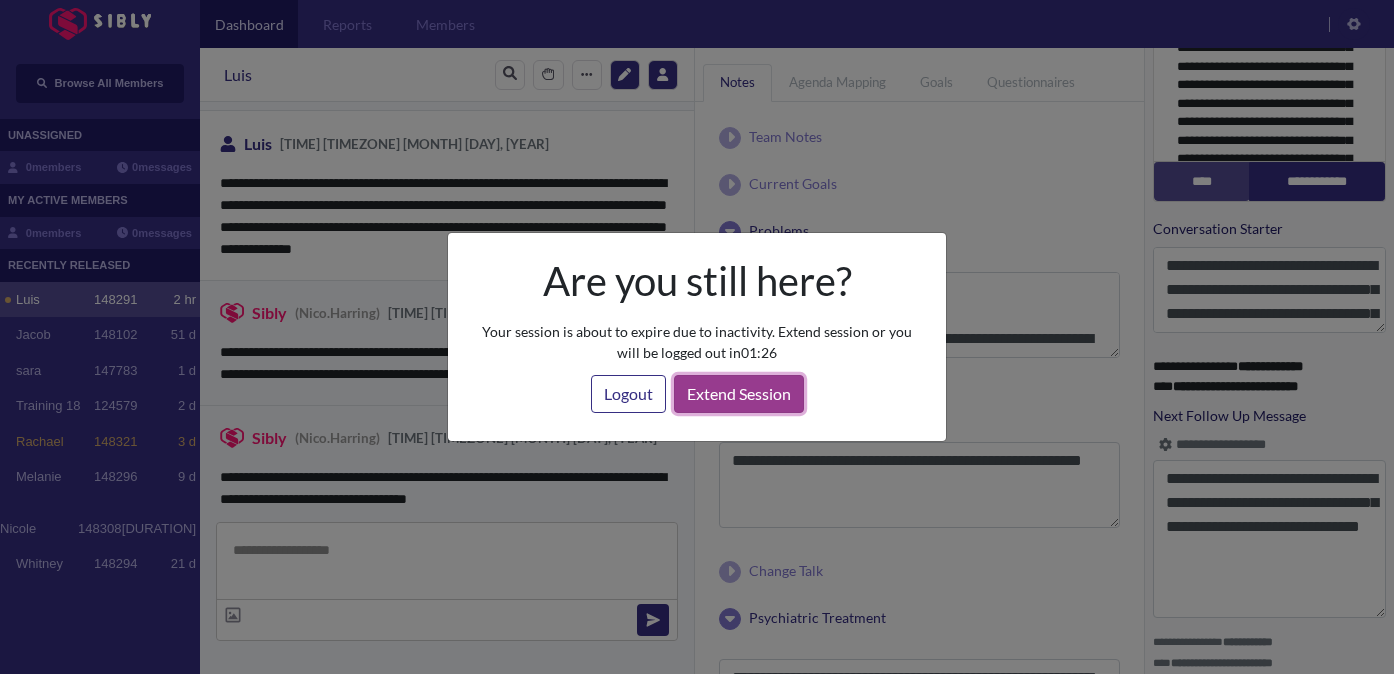 click on "Extend Session" at bounding box center (739, 394) 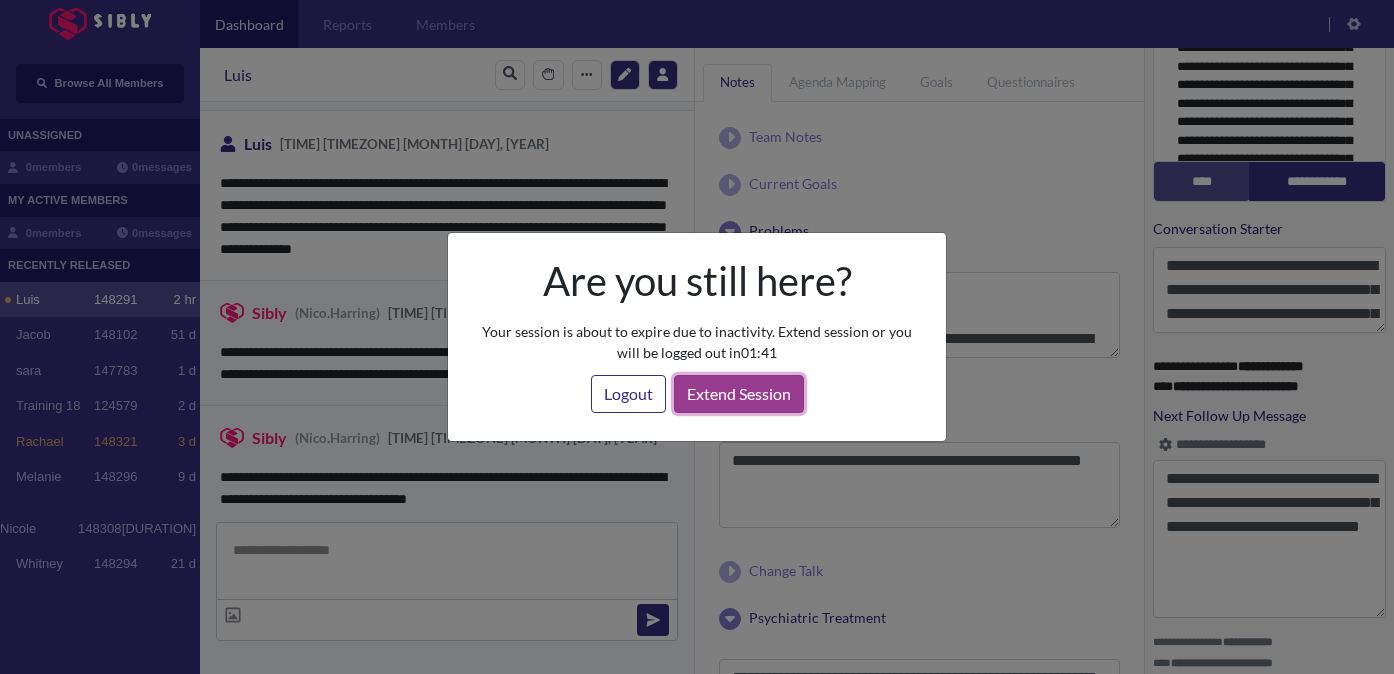 click on "Extend Session" at bounding box center (739, 394) 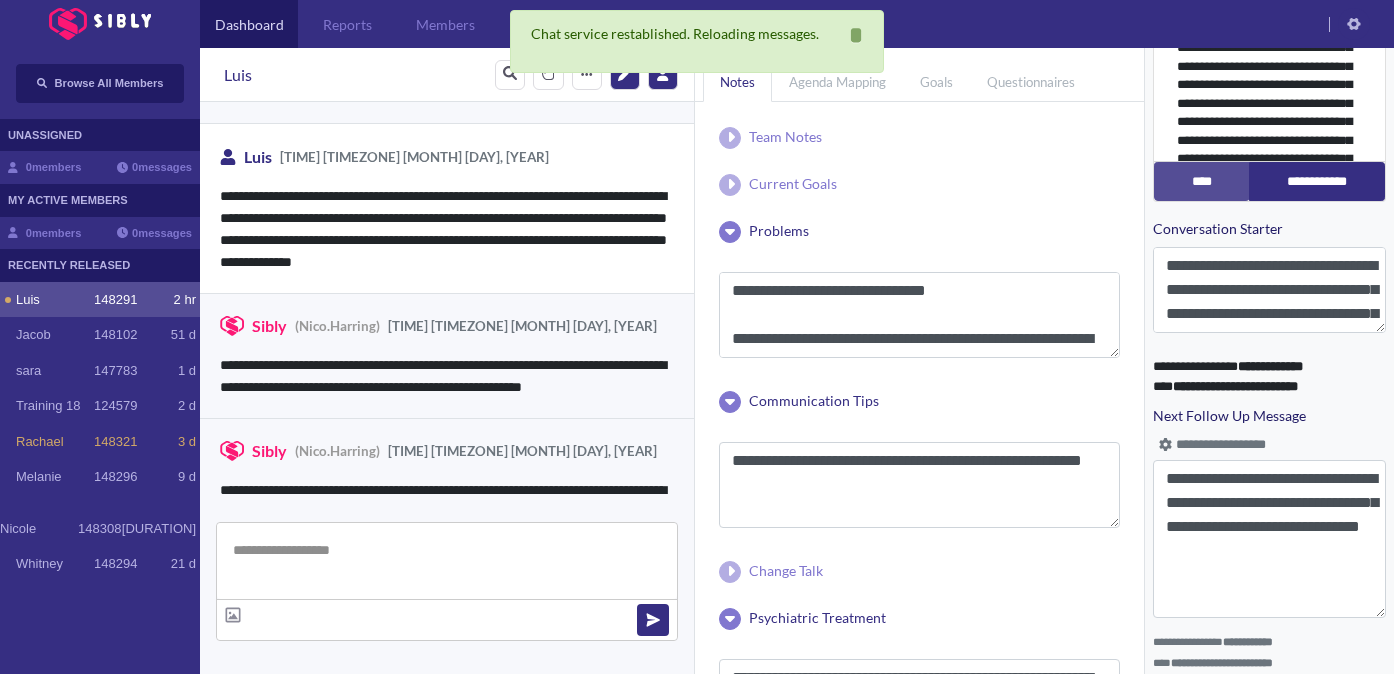 scroll, scrollTop: 4838, scrollLeft: 0, axis: vertical 